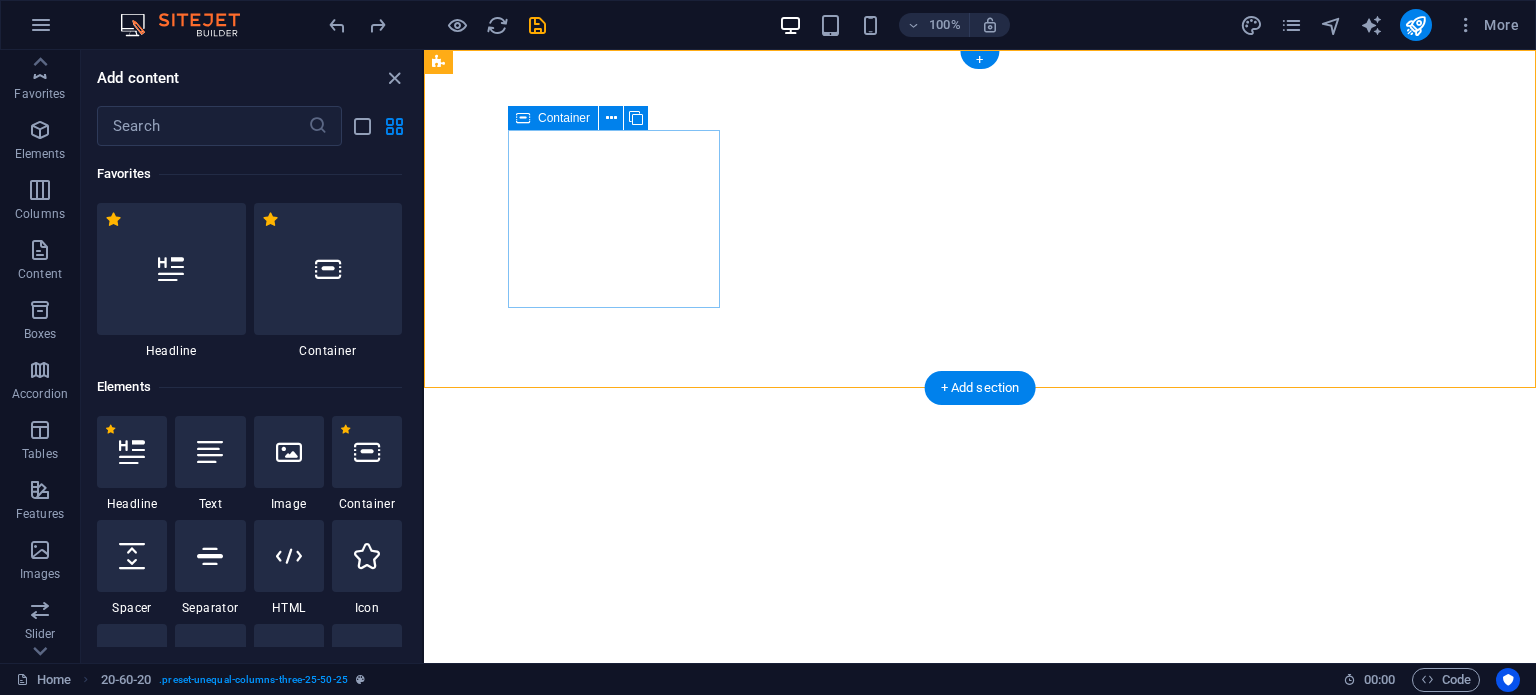scroll, scrollTop: 0, scrollLeft: 0, axis: both 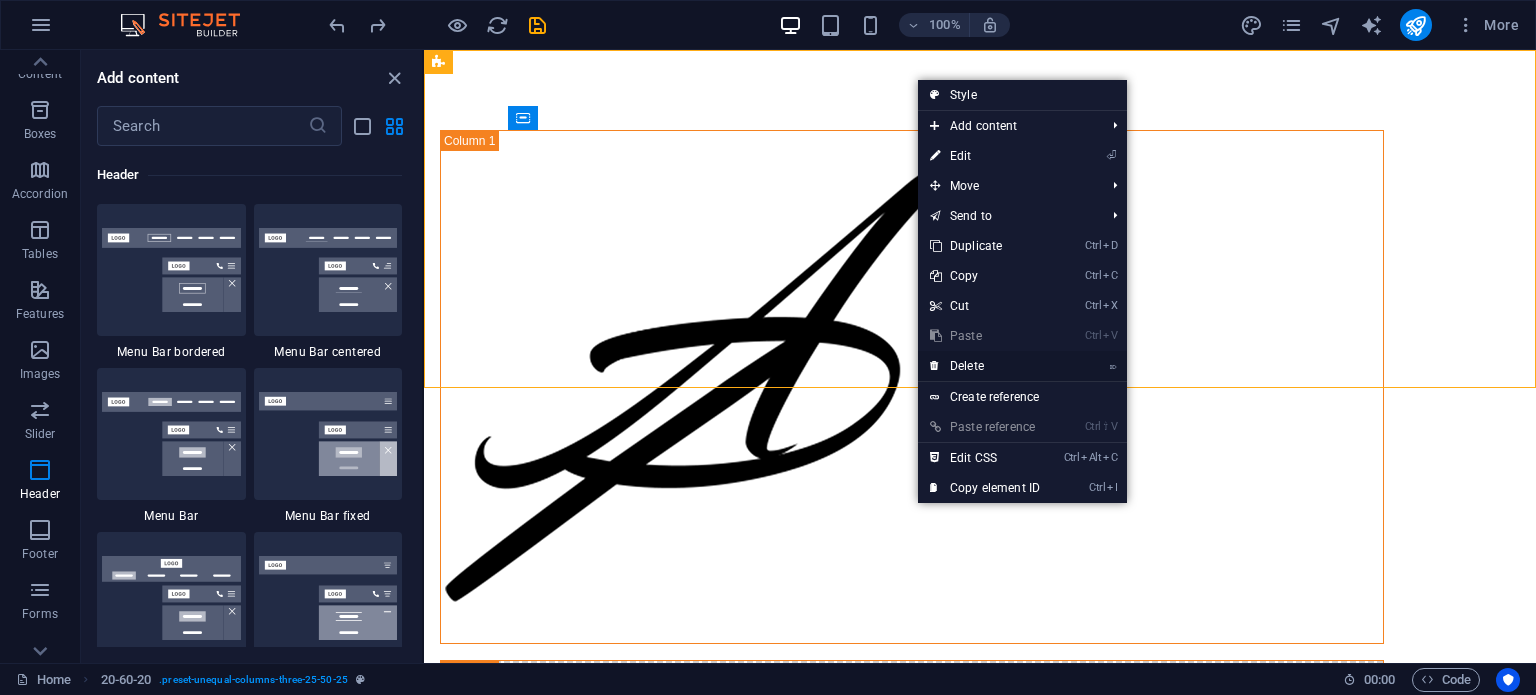 click on "⌦  Delete" at bounding box center [985, 366] 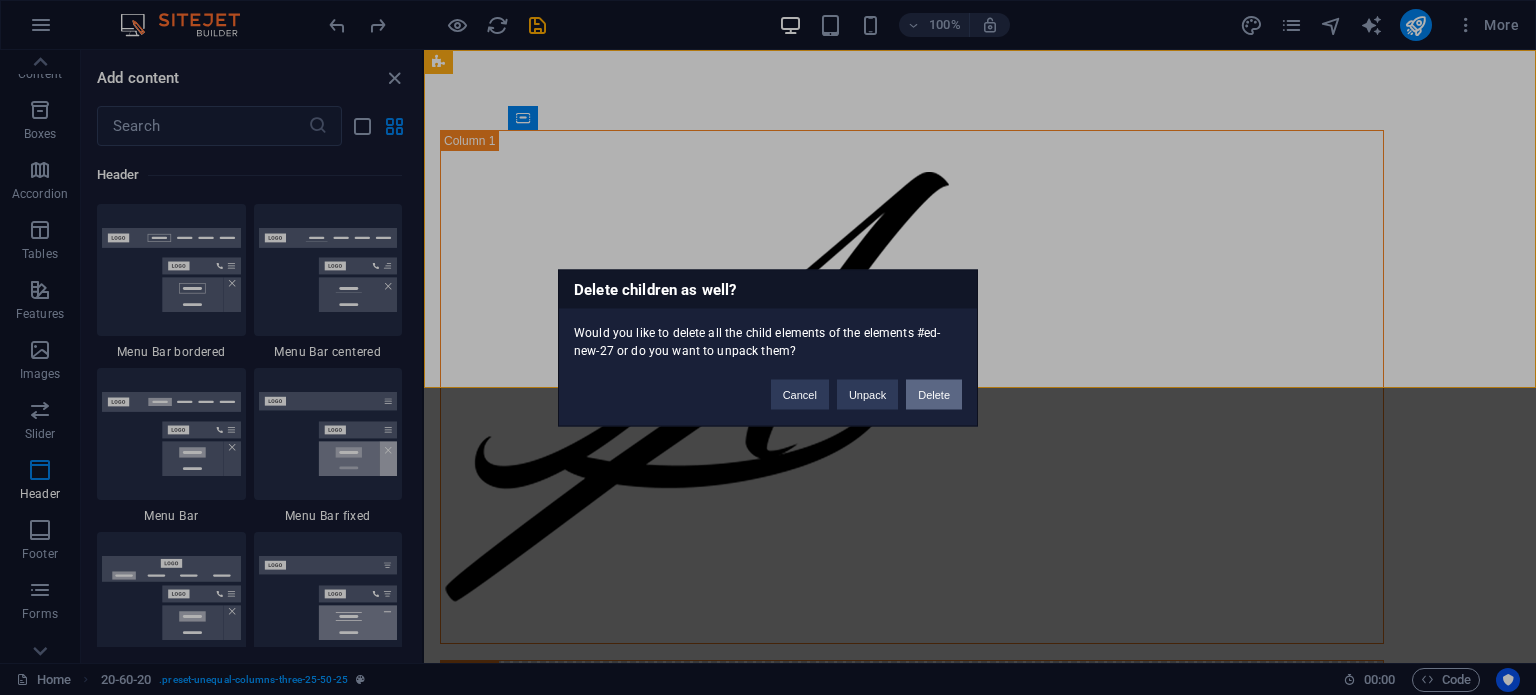click on "Delete" at bounding box center (934, 394) 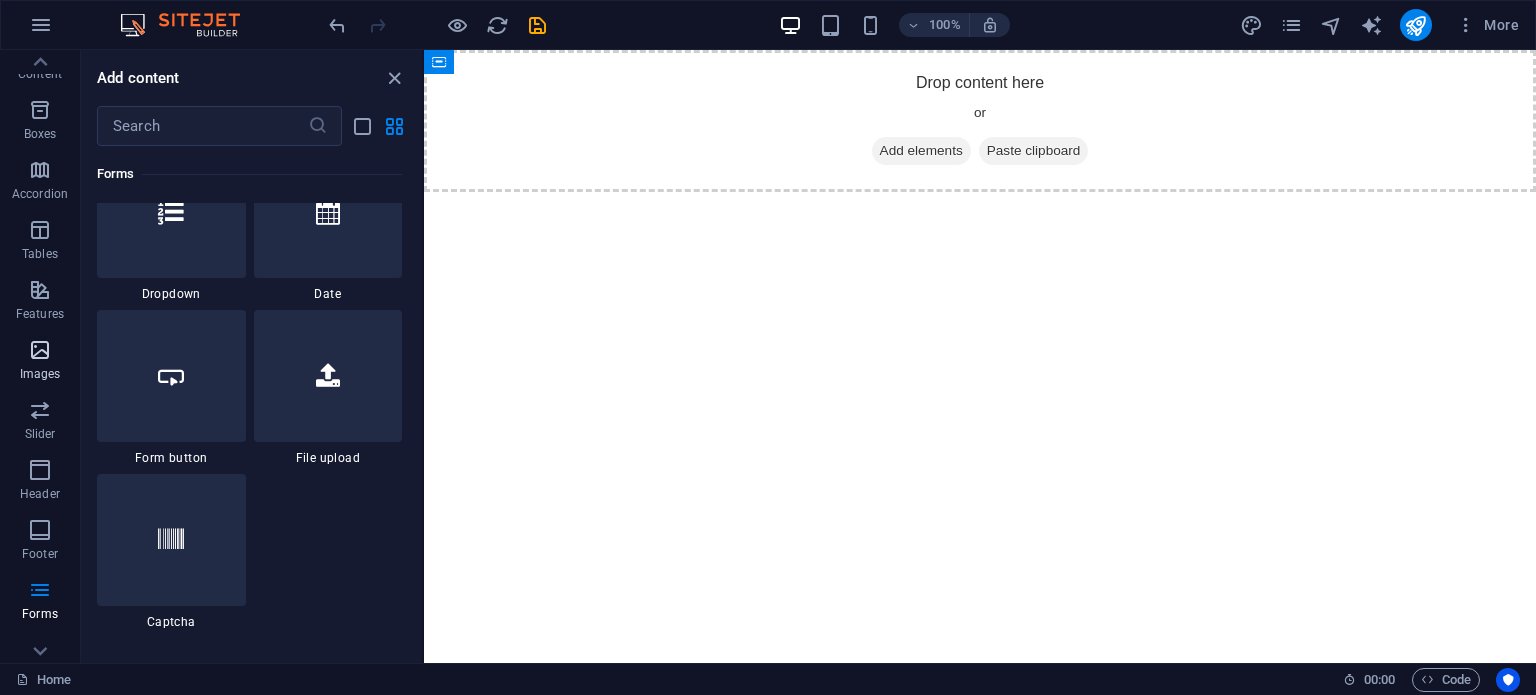 scroll, scrollTop: 15841, scrollLeft: 0, axis: vertical 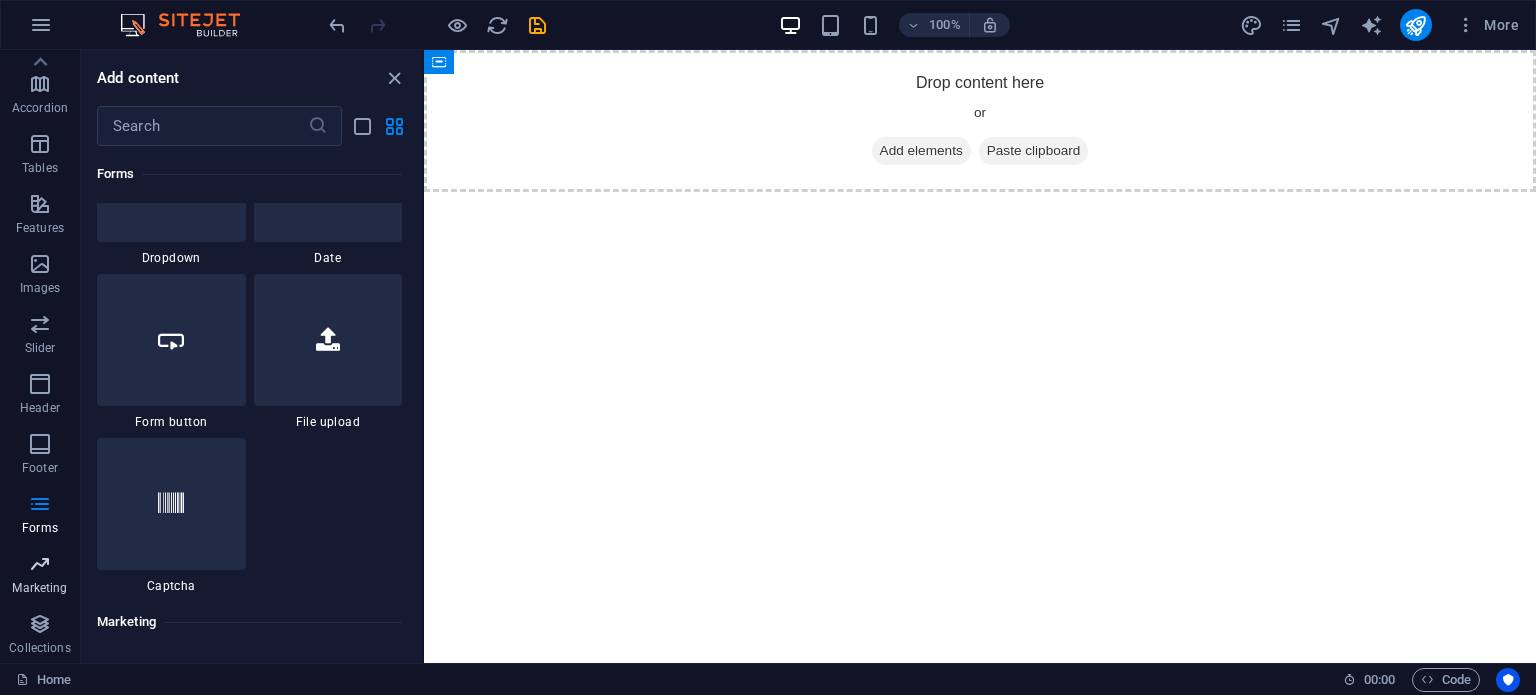 click at bounding box center (40, 564) 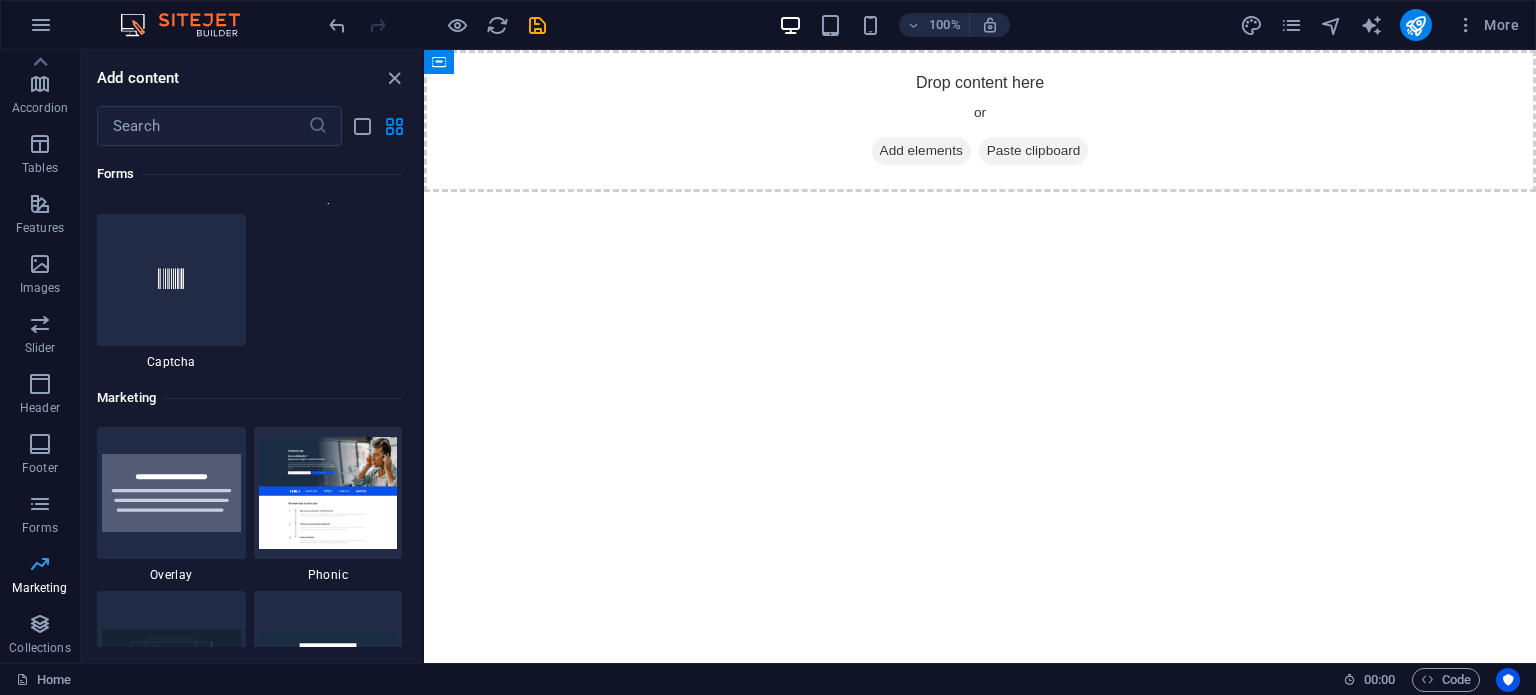 scroll, scrollTop: 16288, scrollLeft: 0, axis: vertical 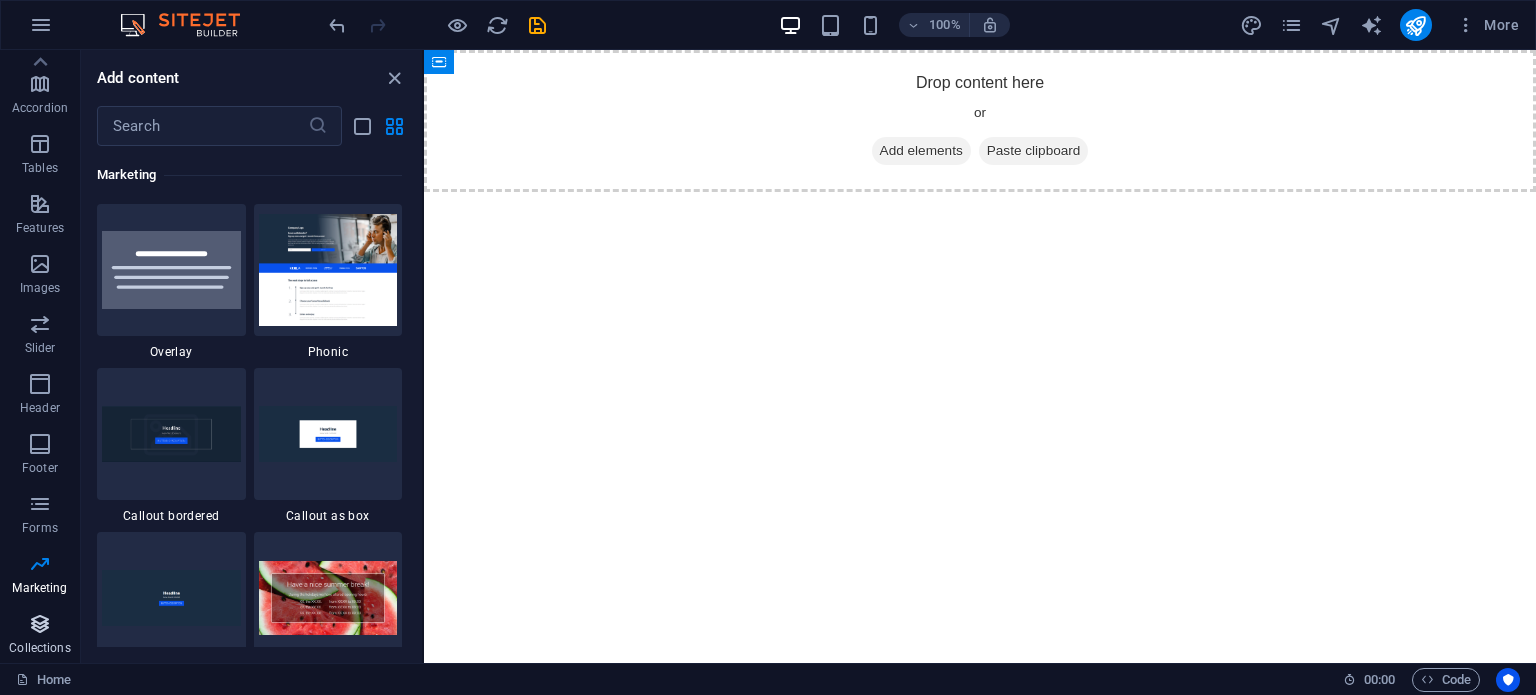 click at bounding box center (40, 624) 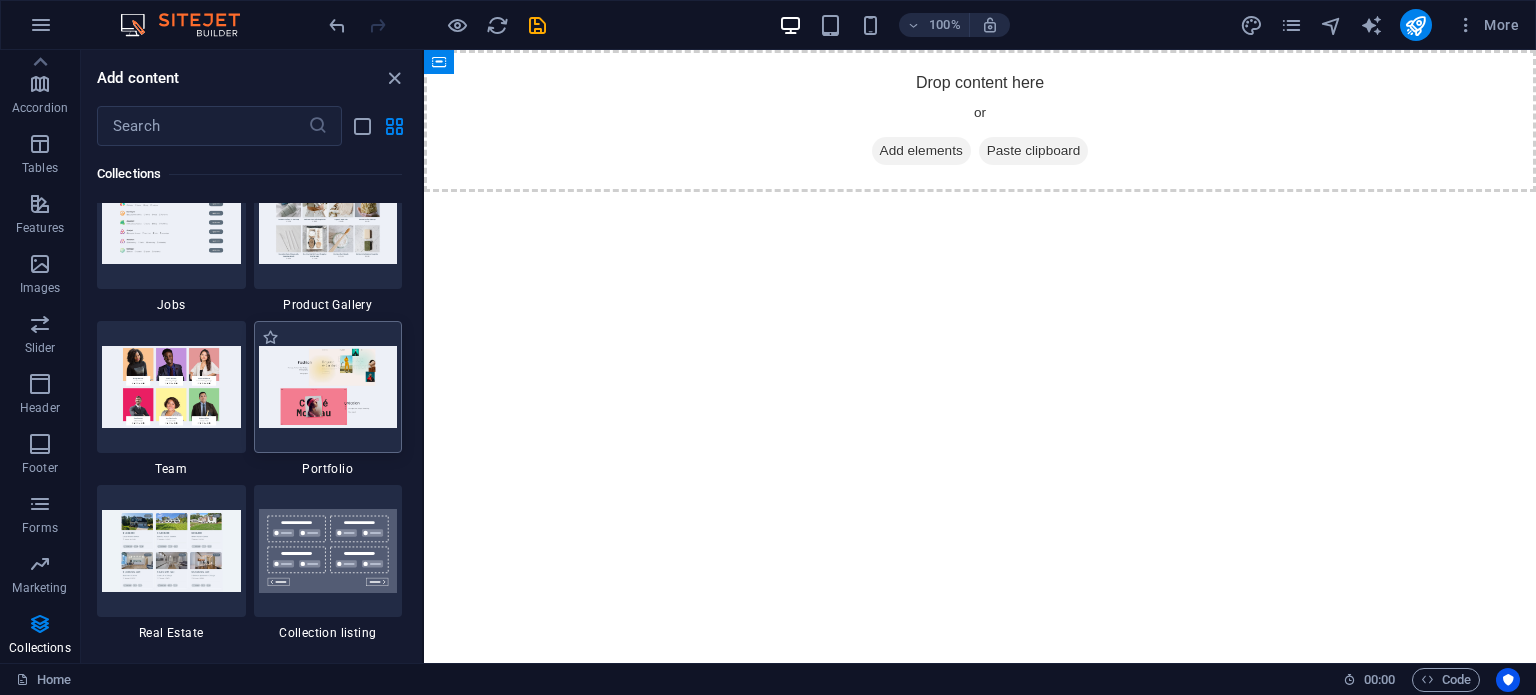 scroll, scrollTop: 18605, scrollLeft: 0, axis: vertical 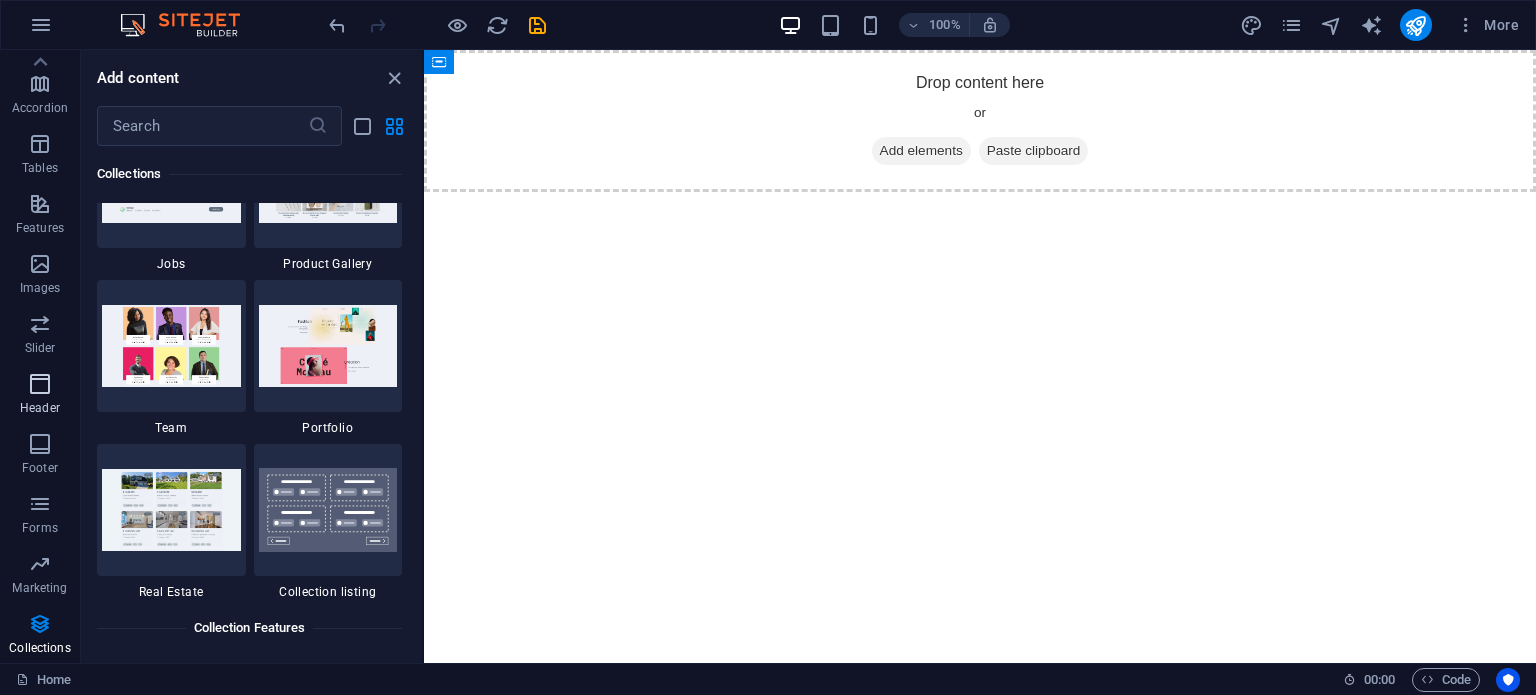 click at bounding box center (40, 384) 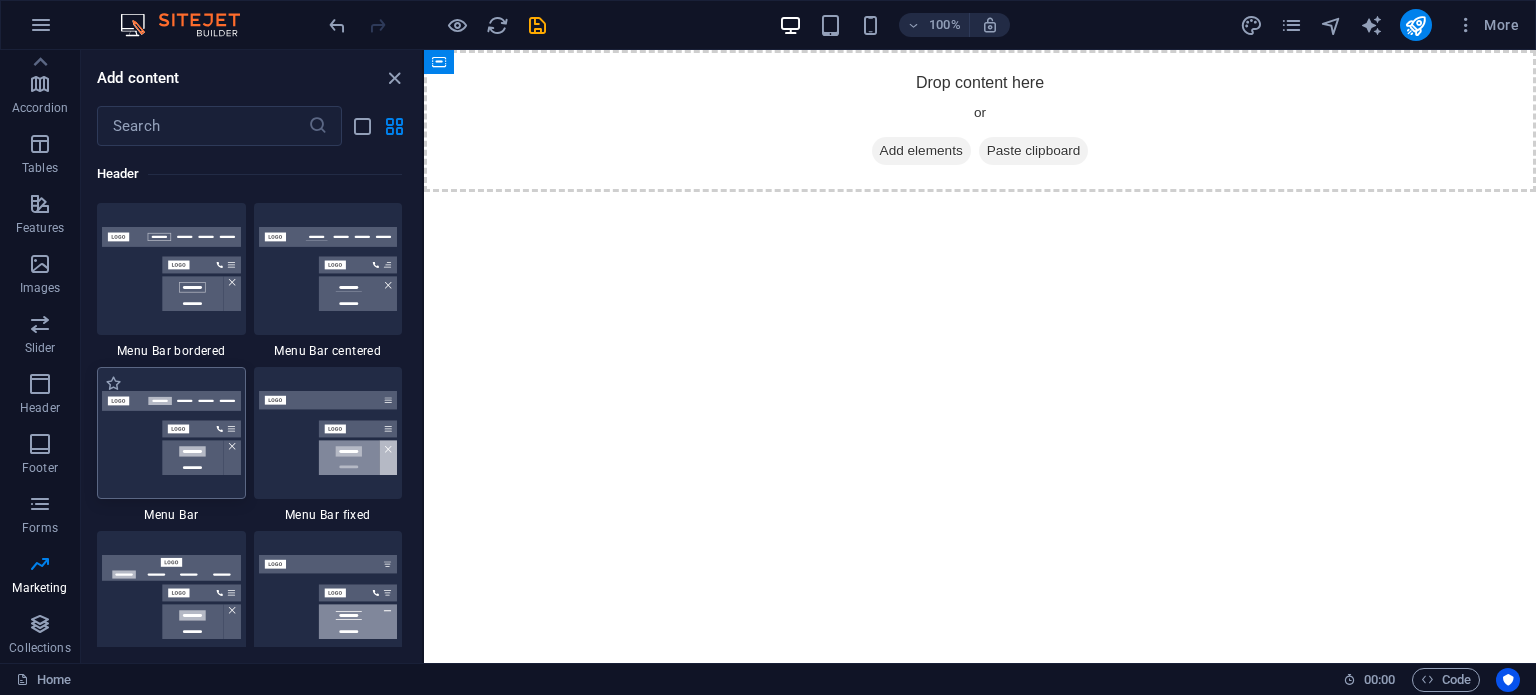 scroll, scrollTop: 12041, scrollLeft: 0, axis: vertical 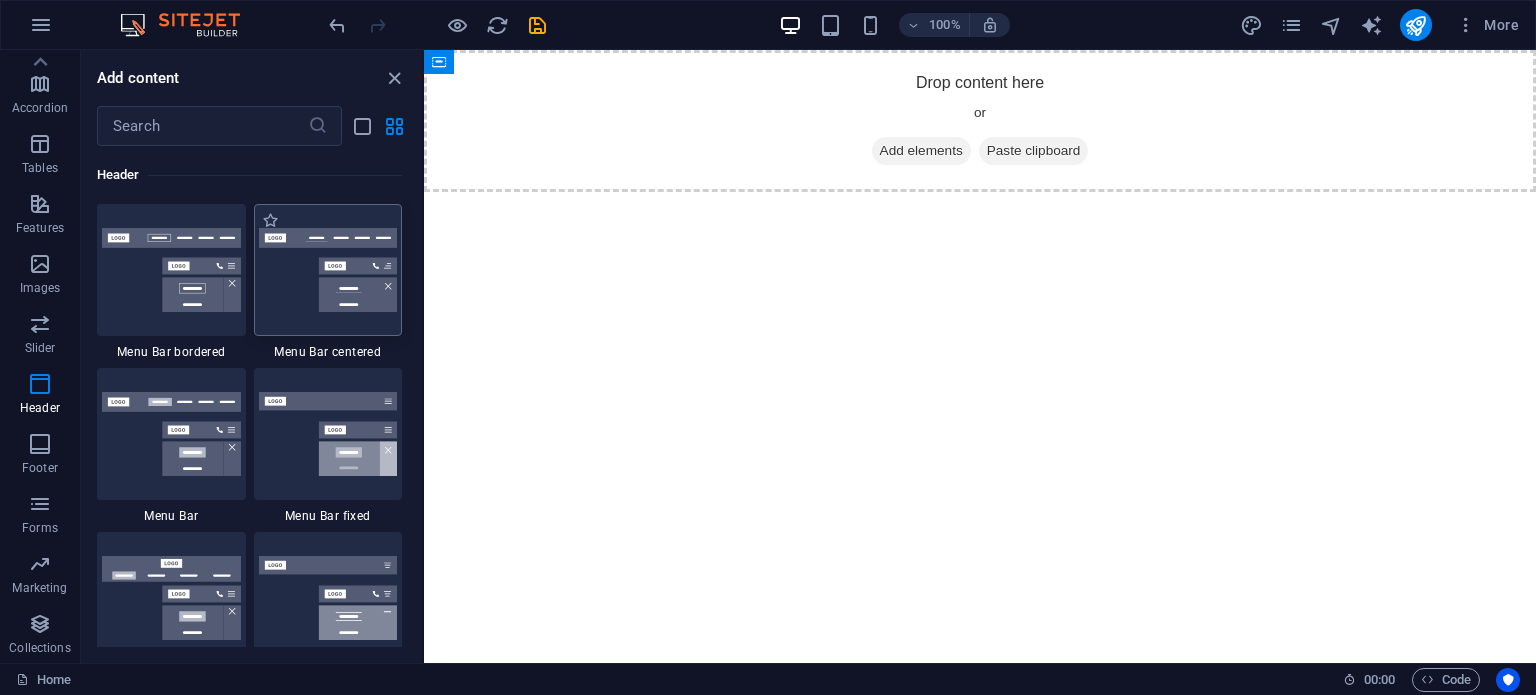 click at bounding box center (328, 270) 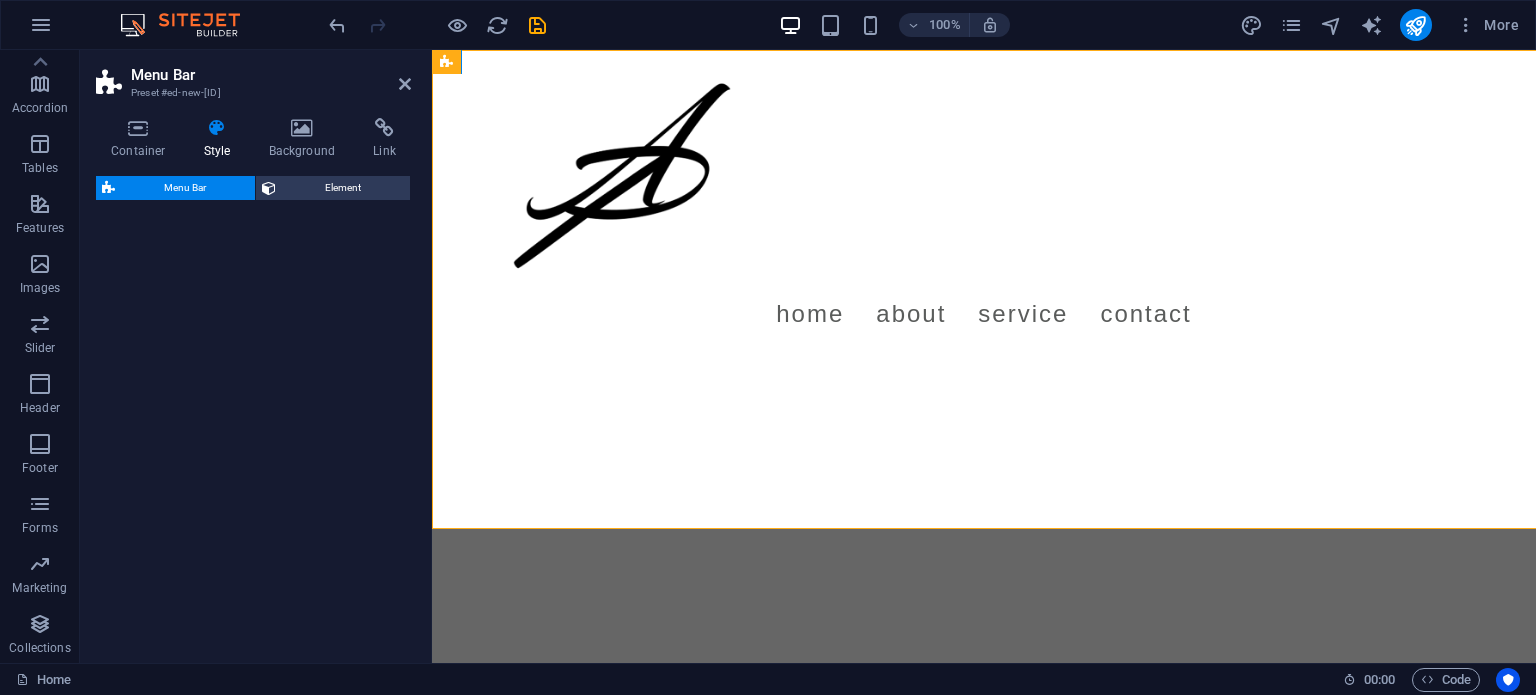 select on "rem" 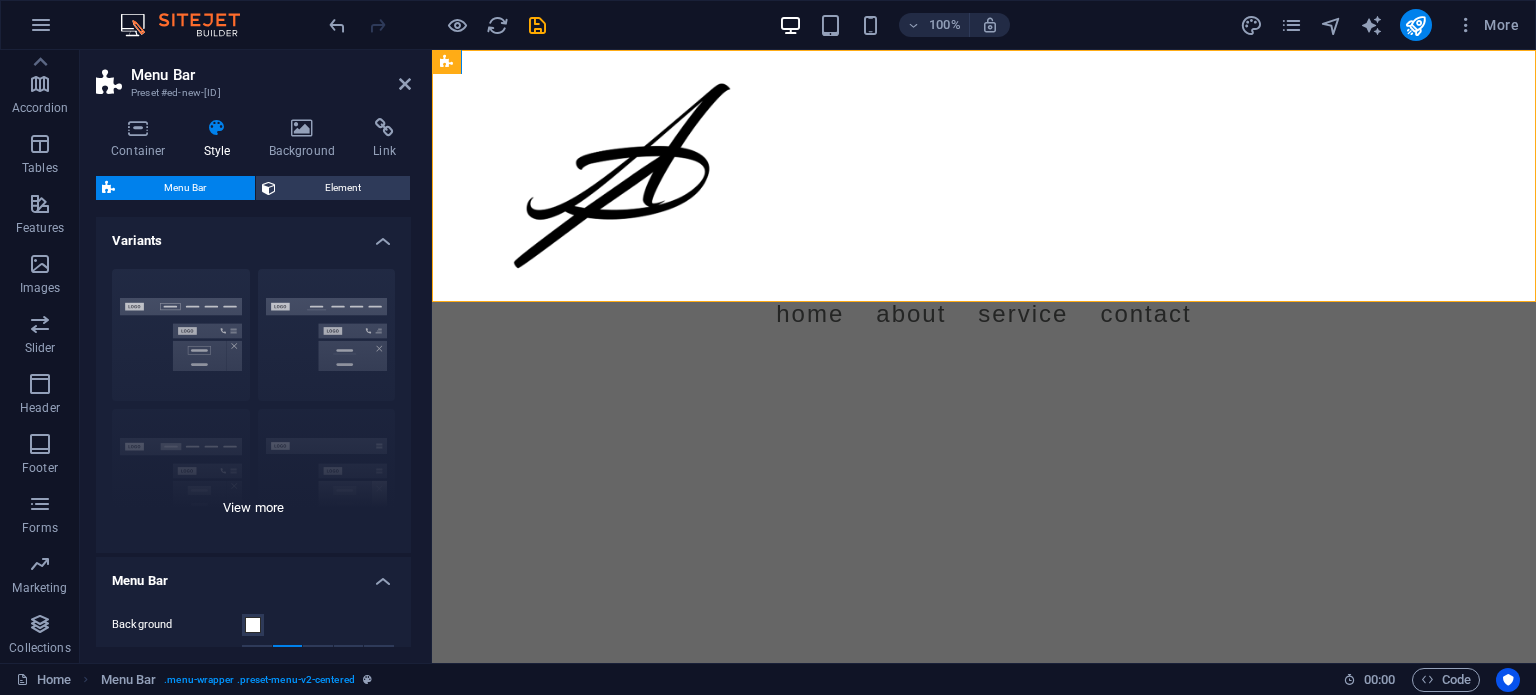 click on "Border Centered Default Fixed Loki Trigger Wide XXL" at bounding box center (253, 403) 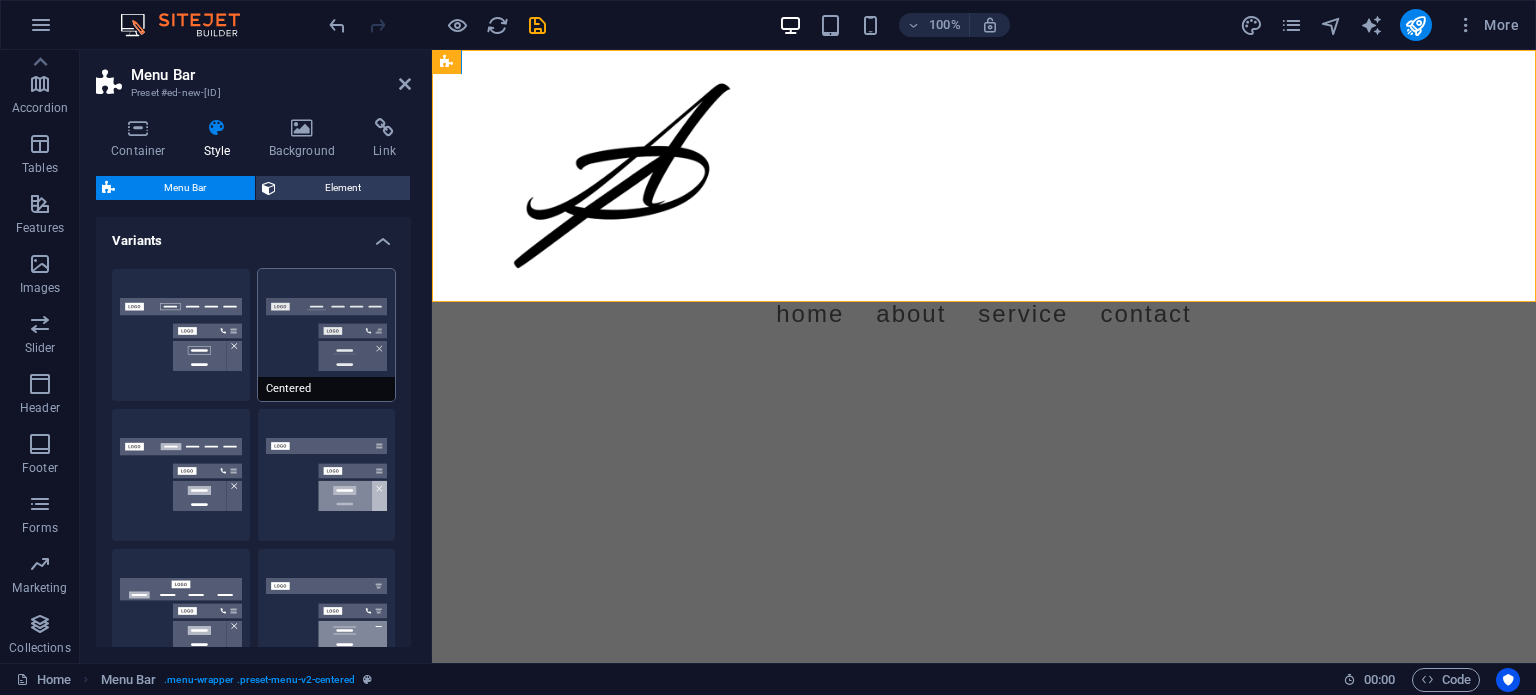 click on "Centered" at bounding box center [327, 335] 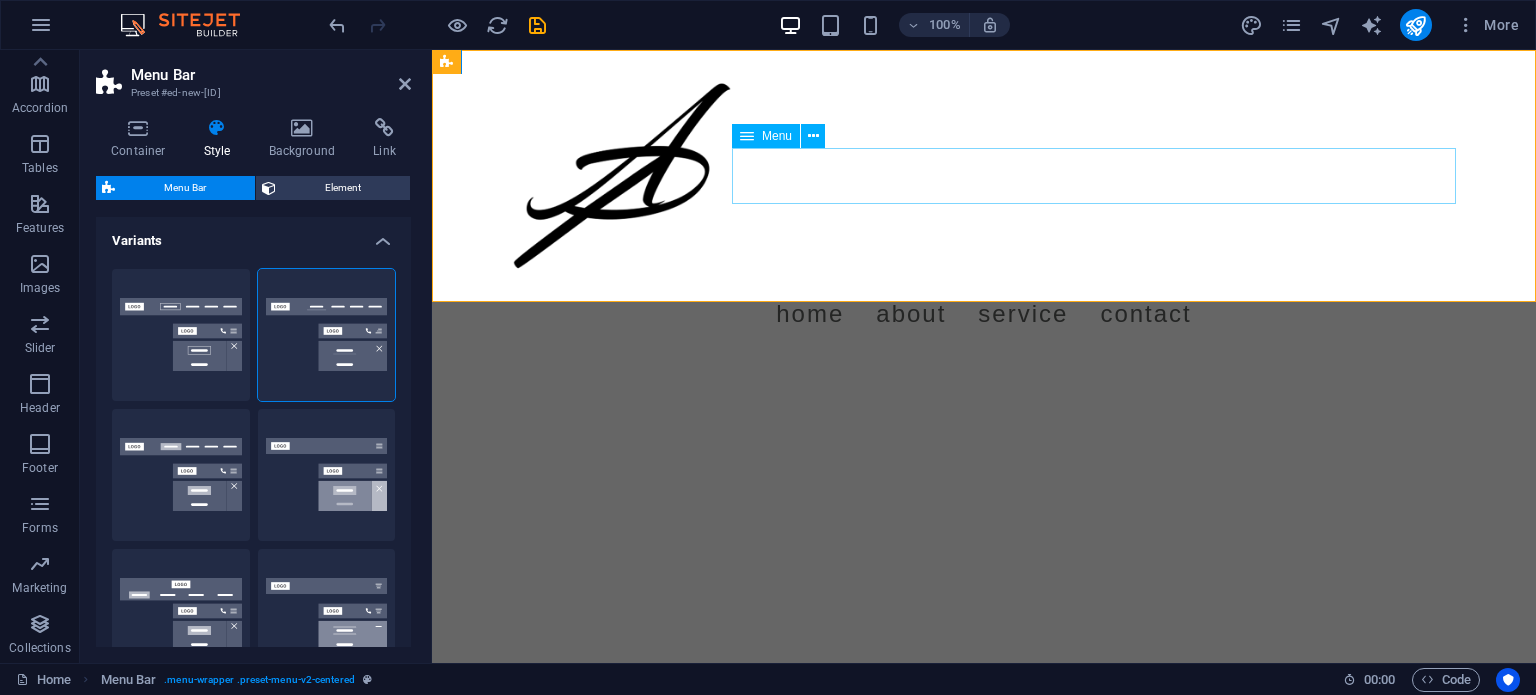 click on "Home About Service Contact" at bounding box center (984, 314) 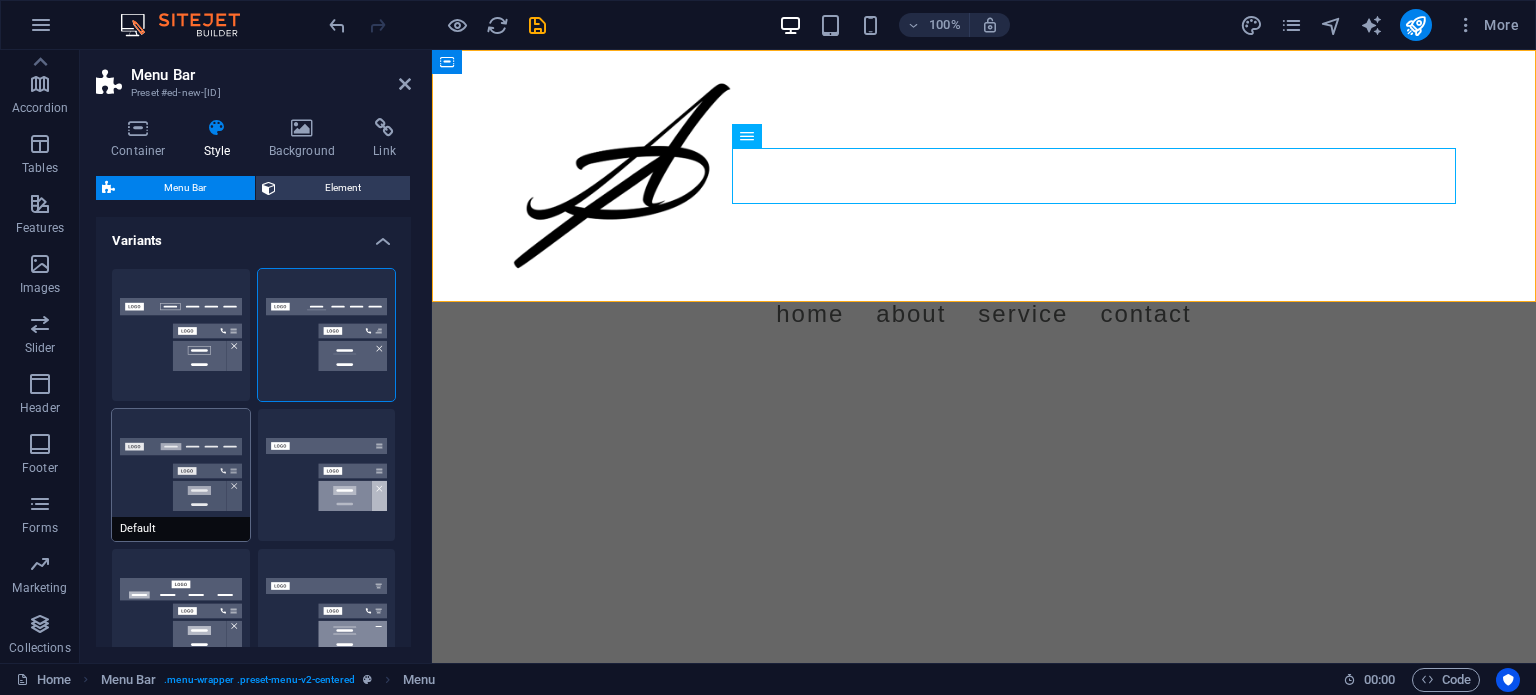 click on "Default" at bounding box center (181, 475) 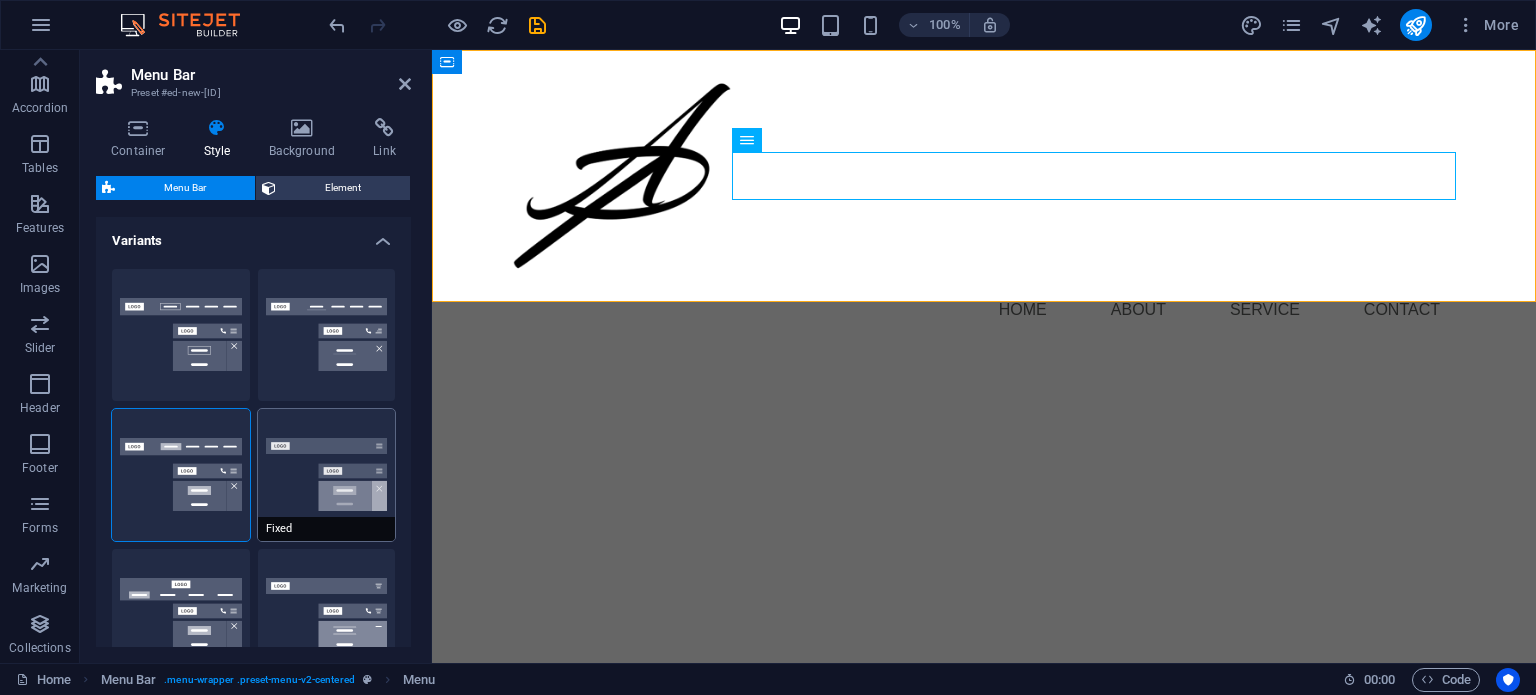 click on "Fixed" at bounding box center (327, 475) 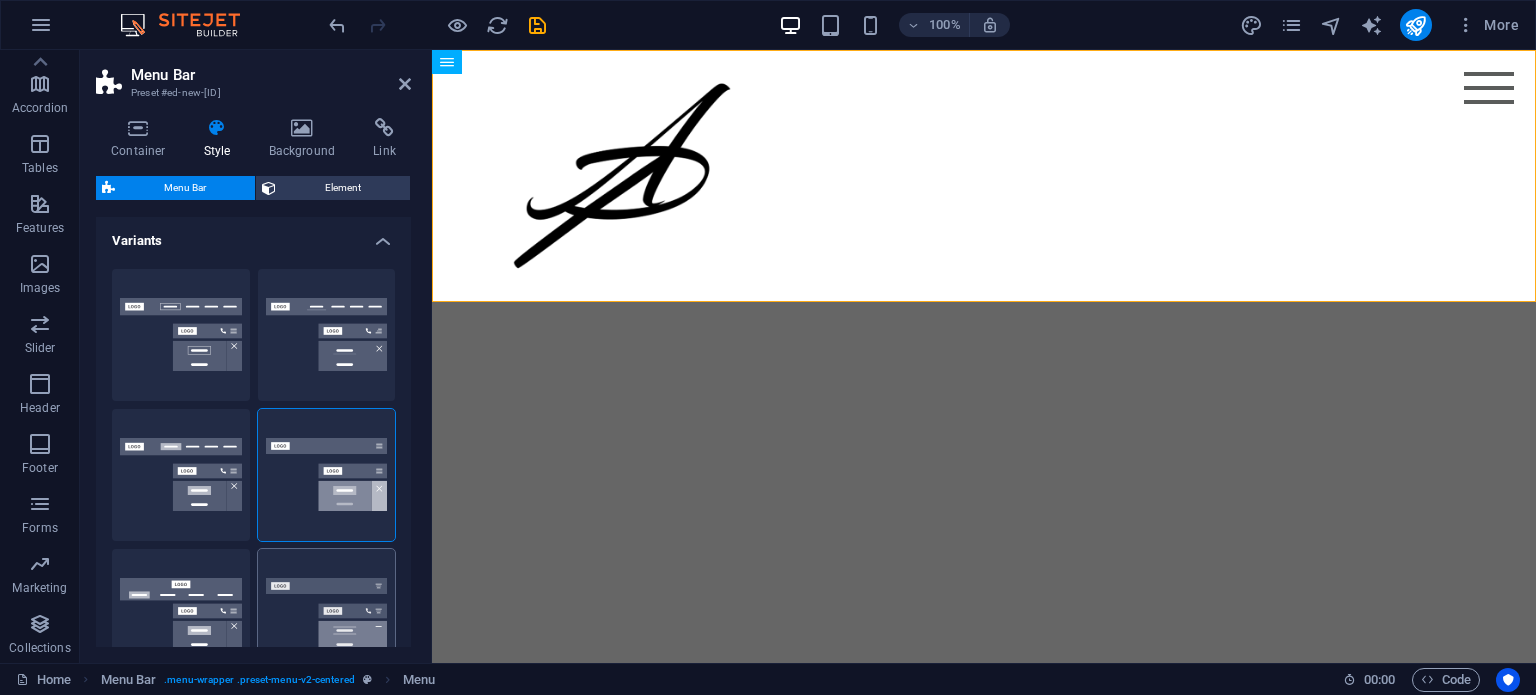 click on "Trigger" at bounding box center (327, 615) 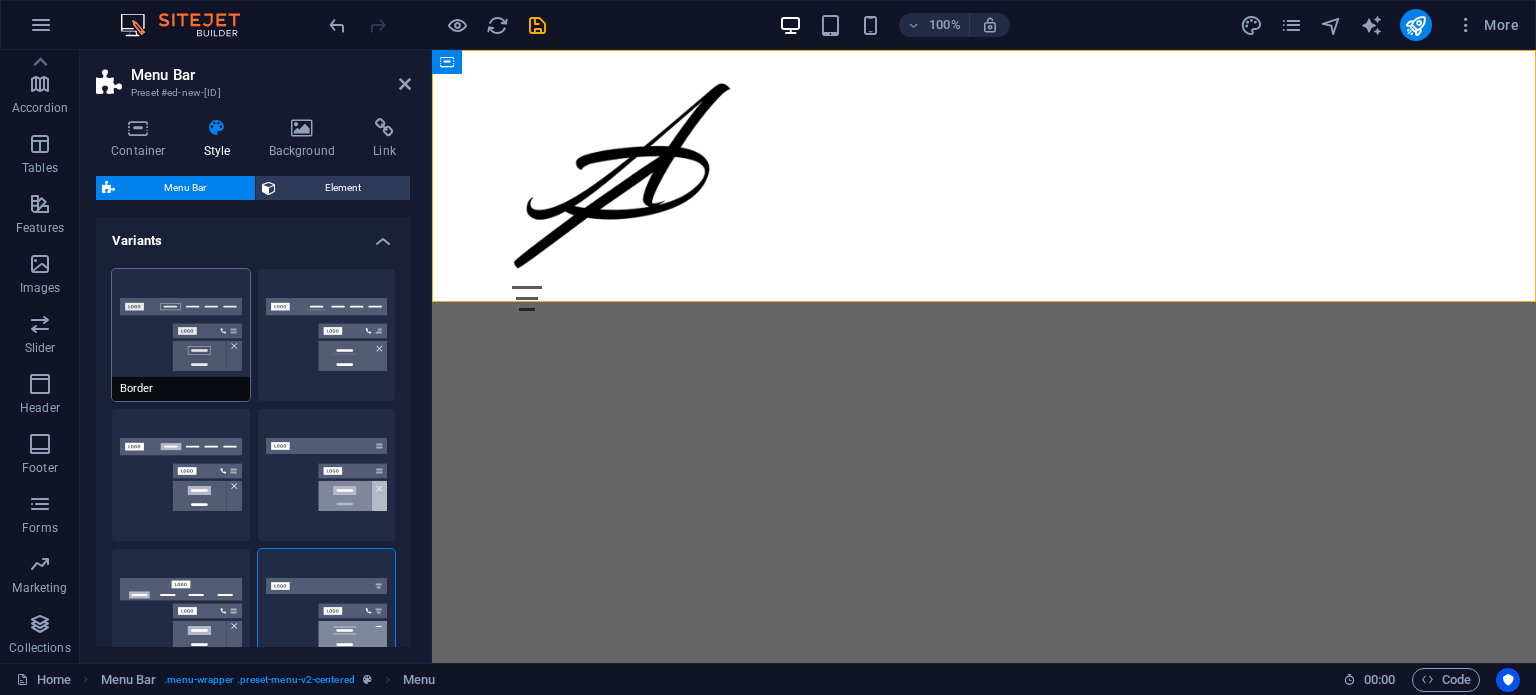 drag, startPoint x: 349, startPoint y: 302, endPoint x: 188, endPoint y: 298, distance: 161.04968 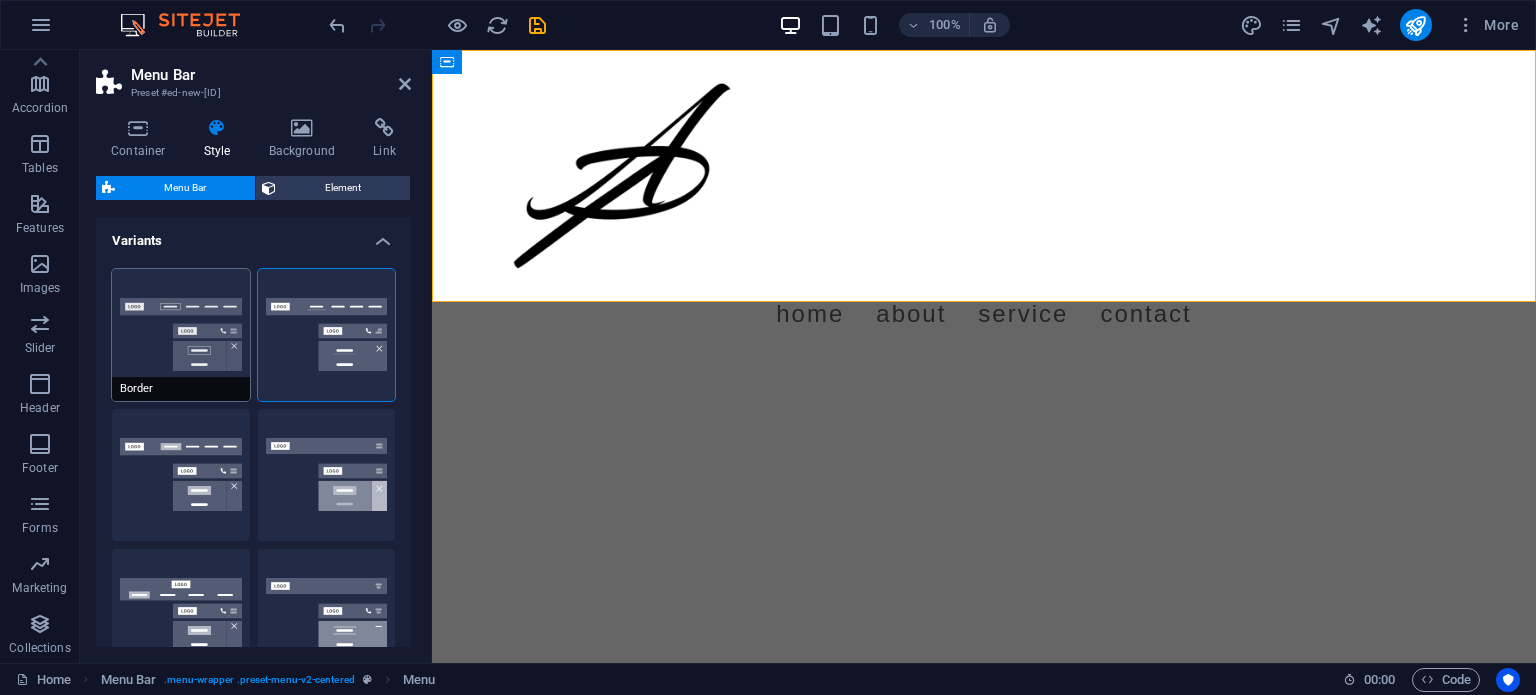 click on "Border" at bounding box center (181, 335) 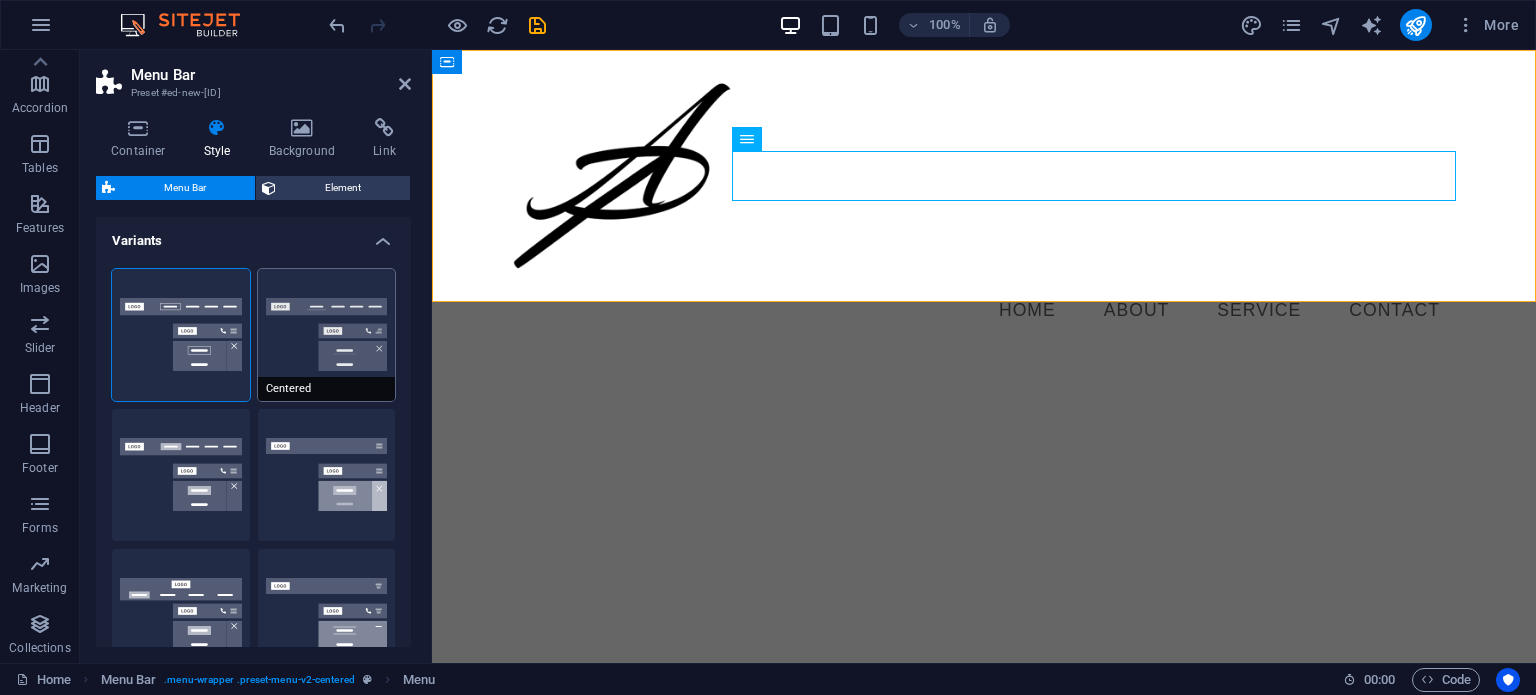 scroll, scrollTop: 200, scrollLeft: 0, axis: vertical 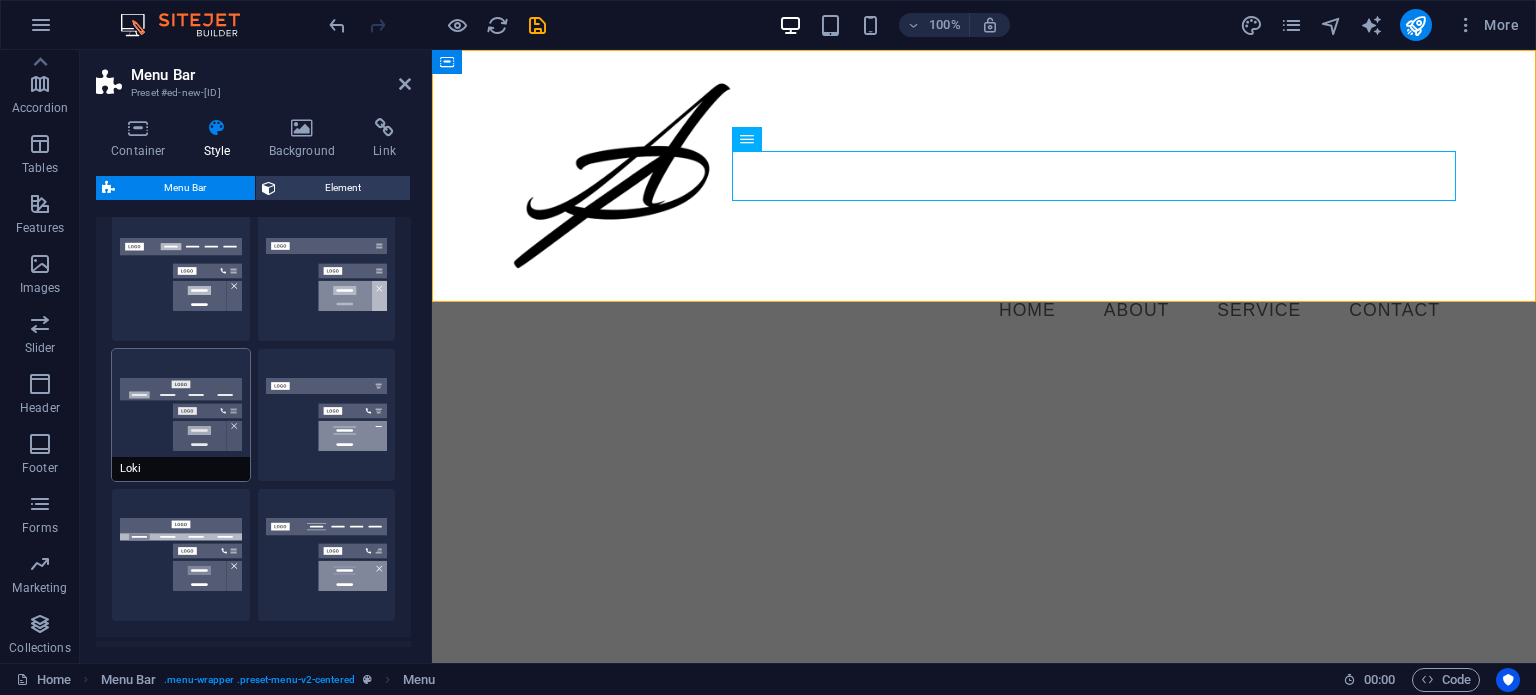 click on "Loki" at bounding box center [181, 415] 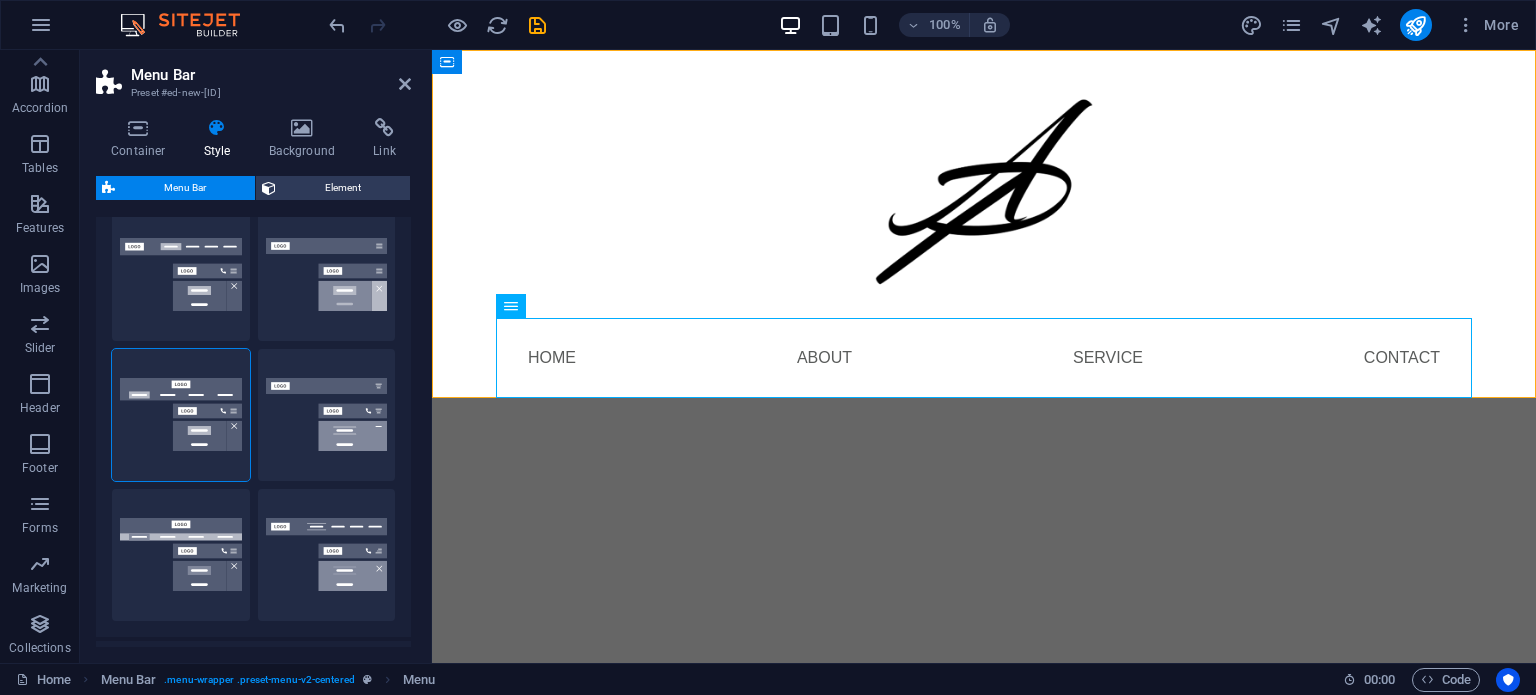 click on "Menu Bar" at bounding box center [271, 75] 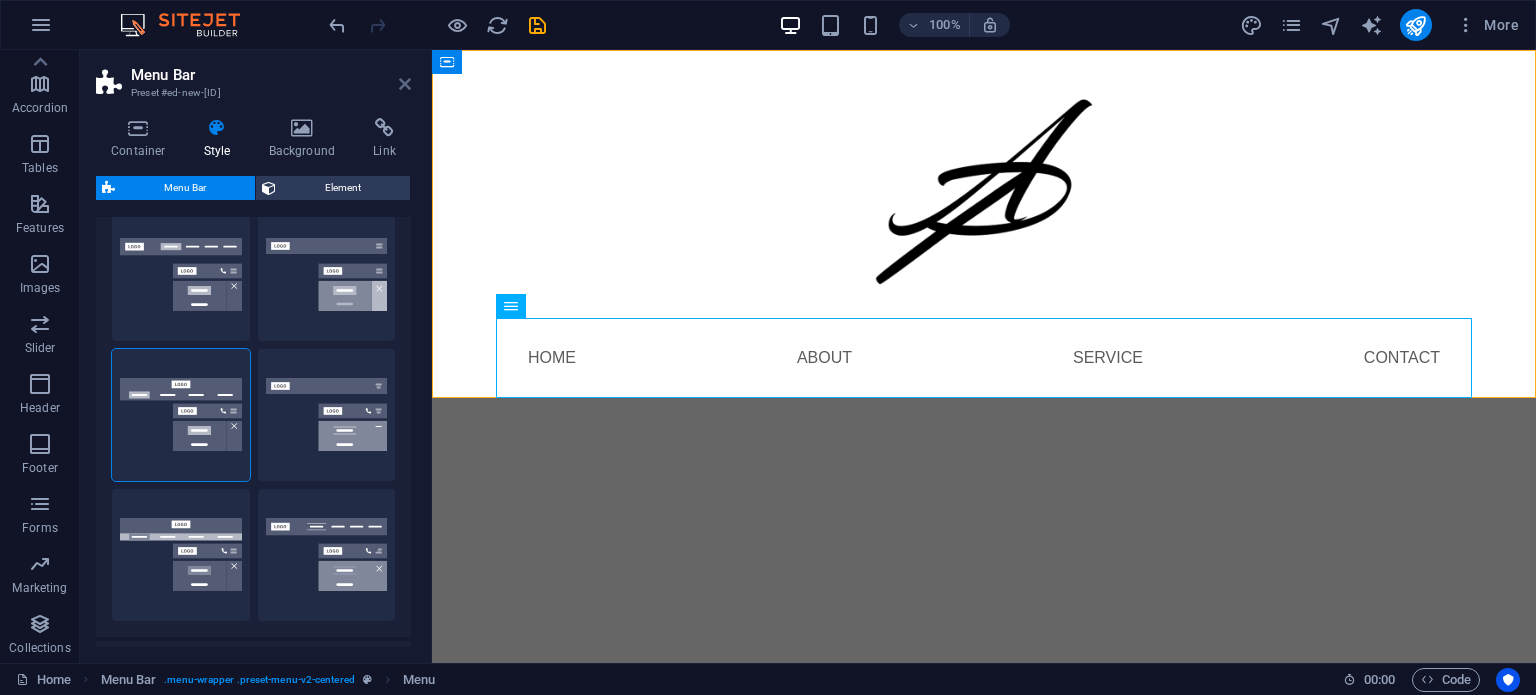 drag, startPoint x: 402, startPoint y: 83, endPoint x: 328, endPoint y: 57, distance: 78.434685 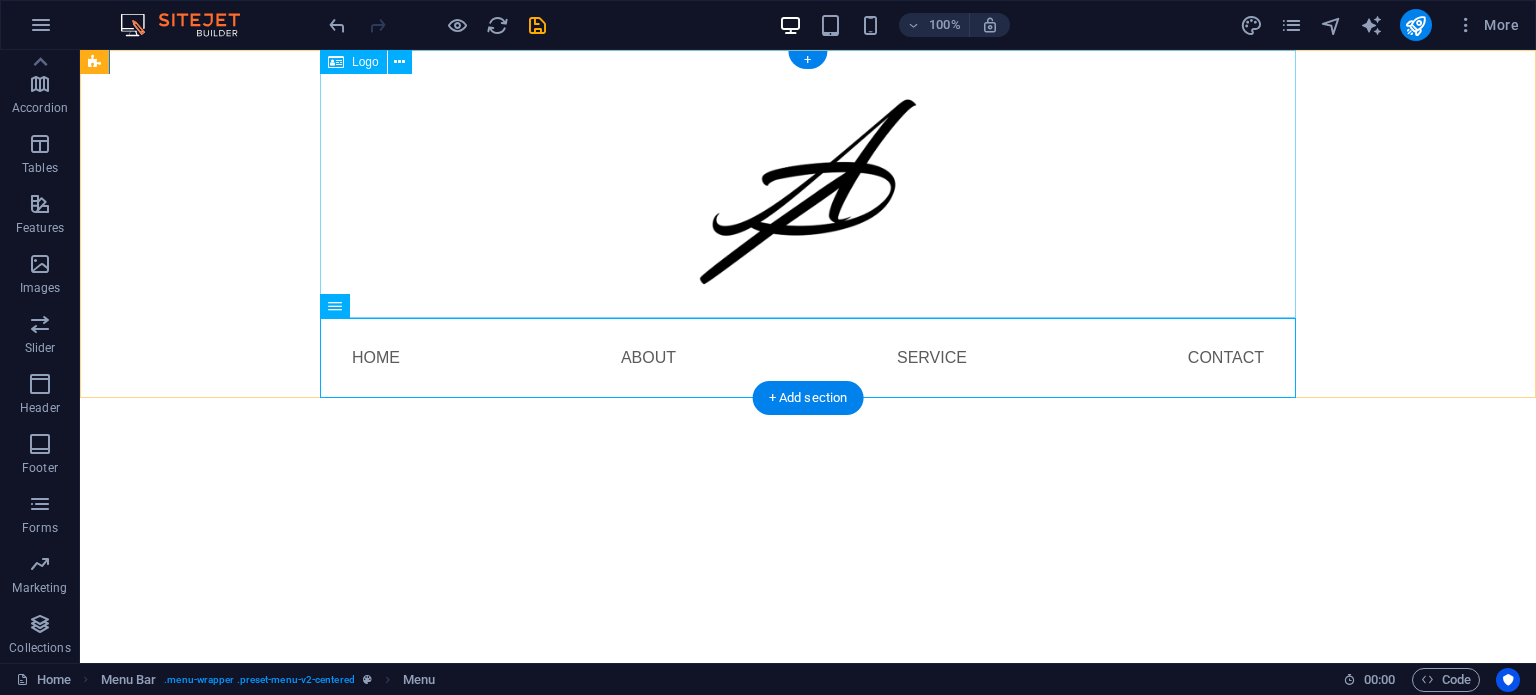 click at bounding box center (808, 184) 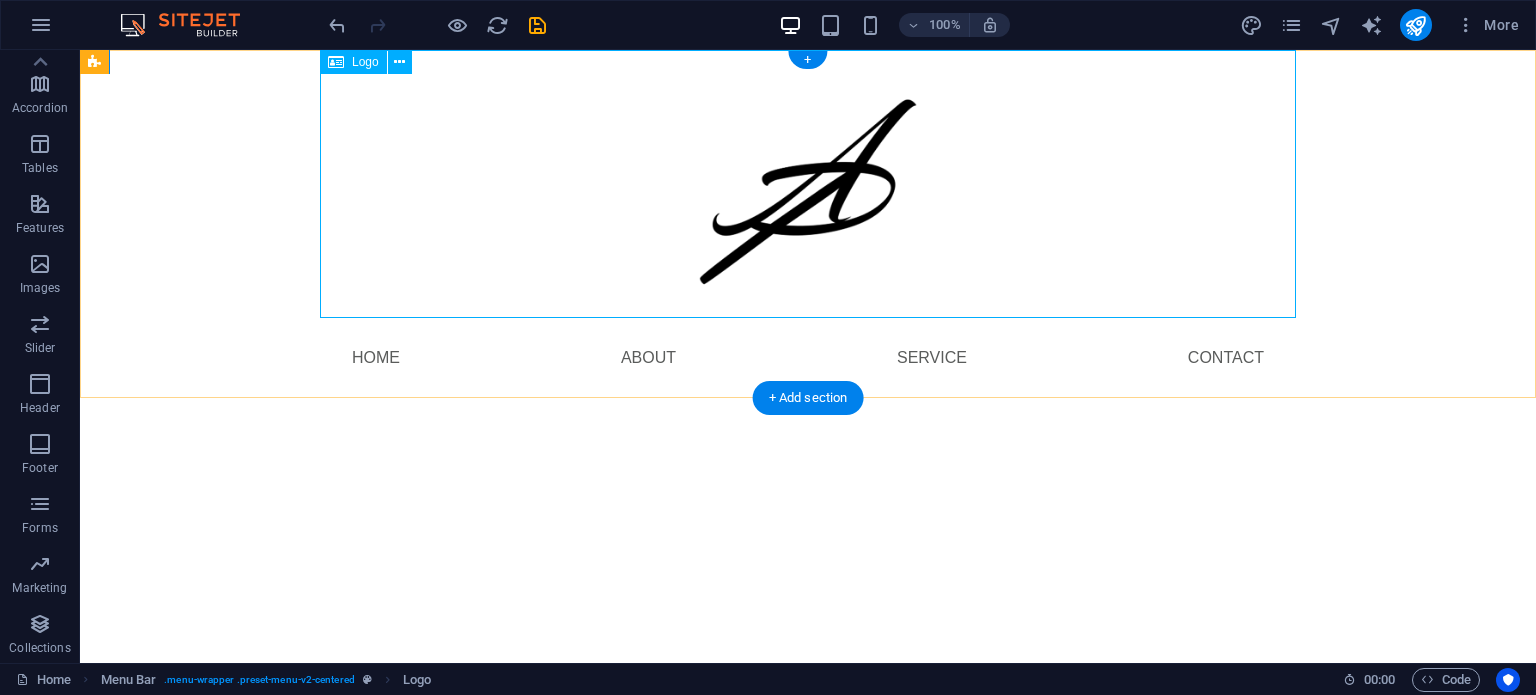 click at bounding box center [808, 184] 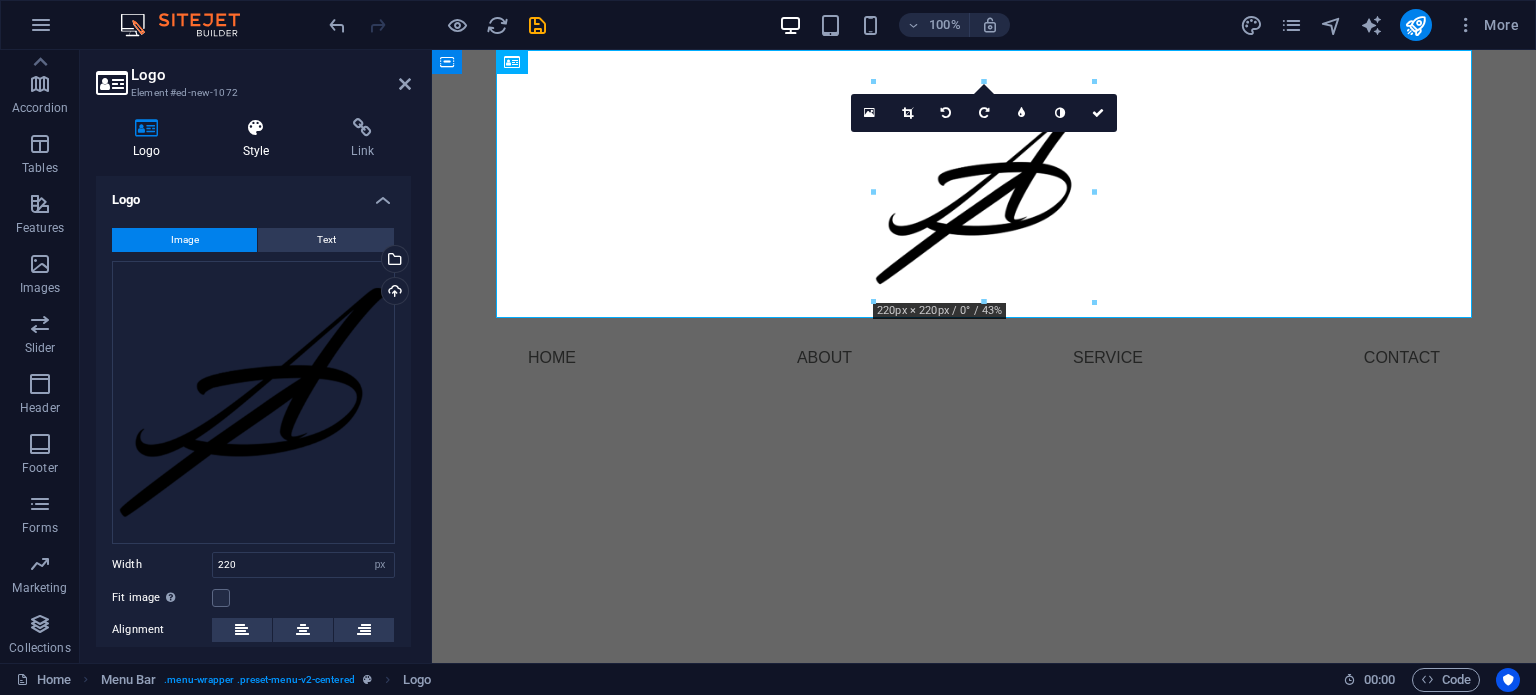 click on "Style" at bounding box center [260, 139] 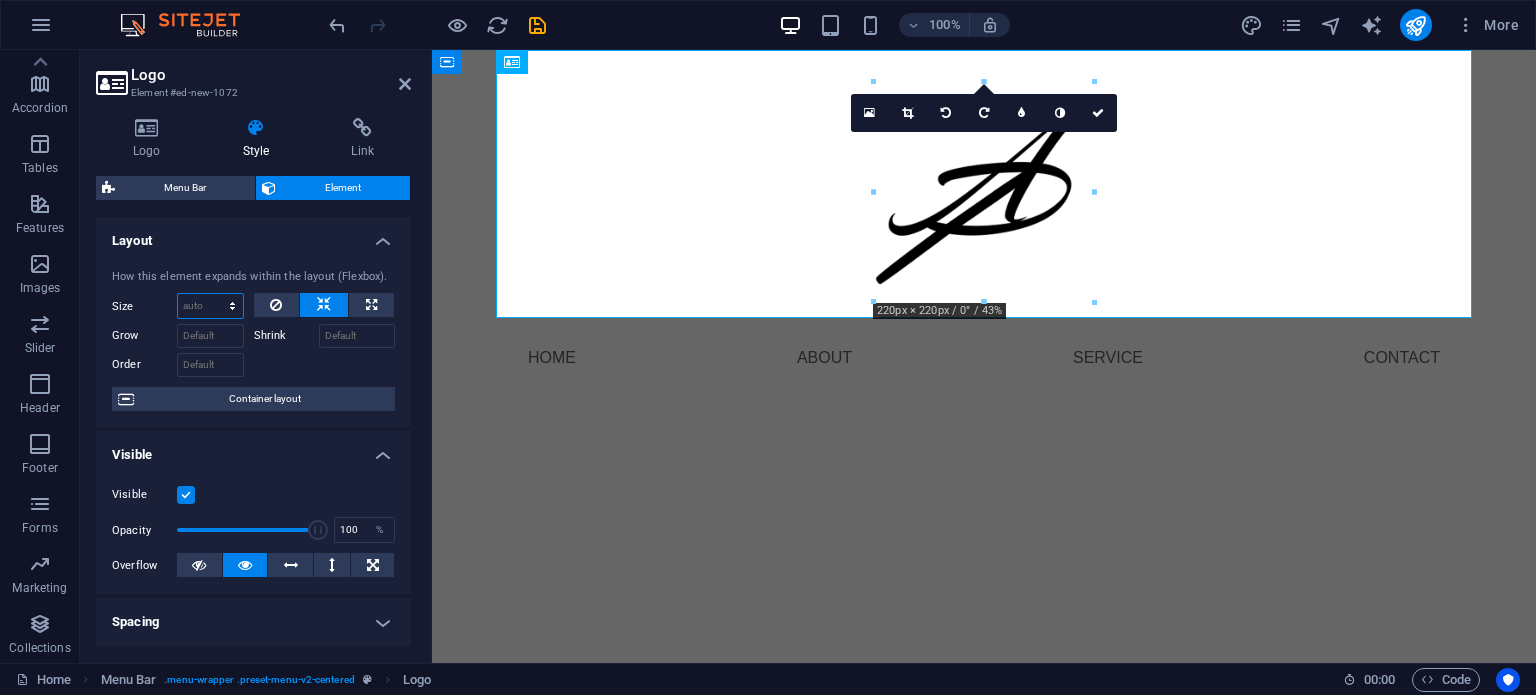 click on "Default auto px % 1/1 1/2 1/3 1/4 1/5 1/6 1/7 1/8 1/9 1/10" at bounding box center (210, 306) 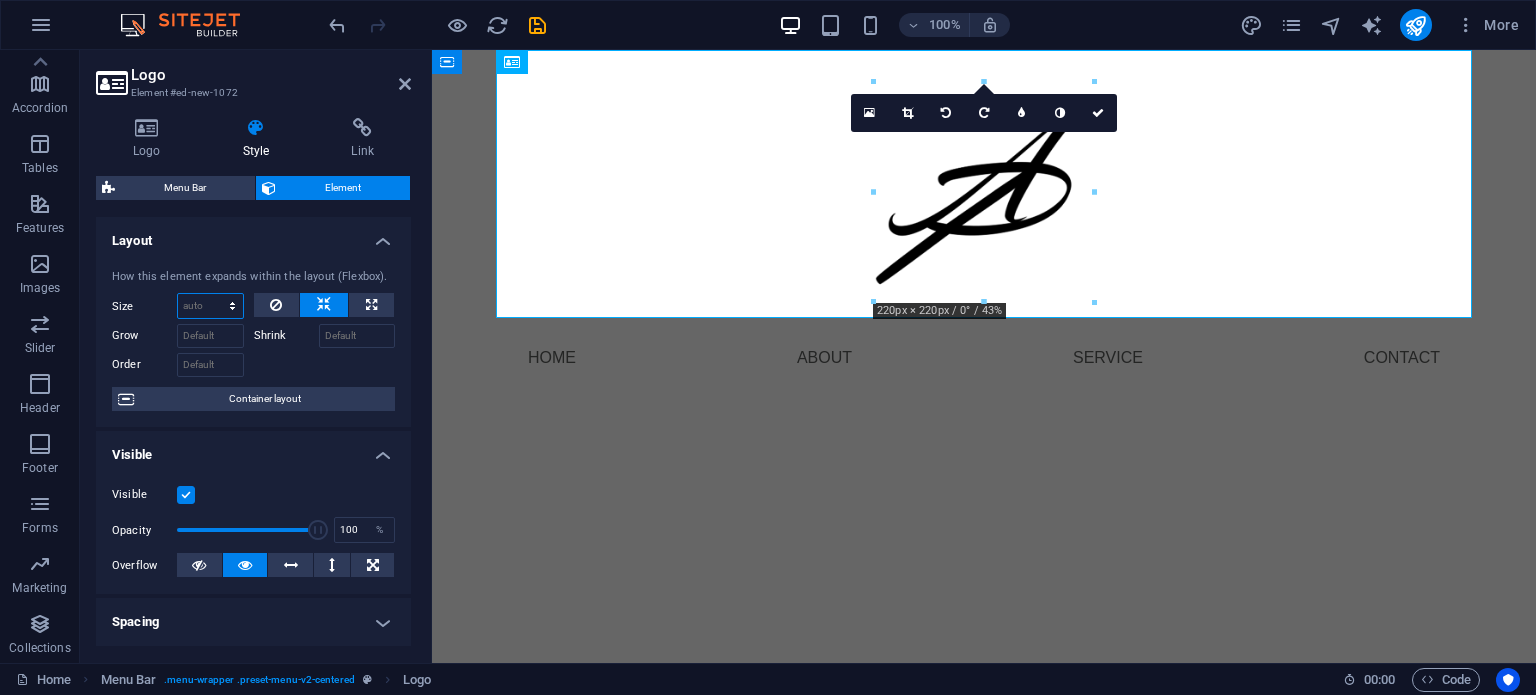 select on "%" 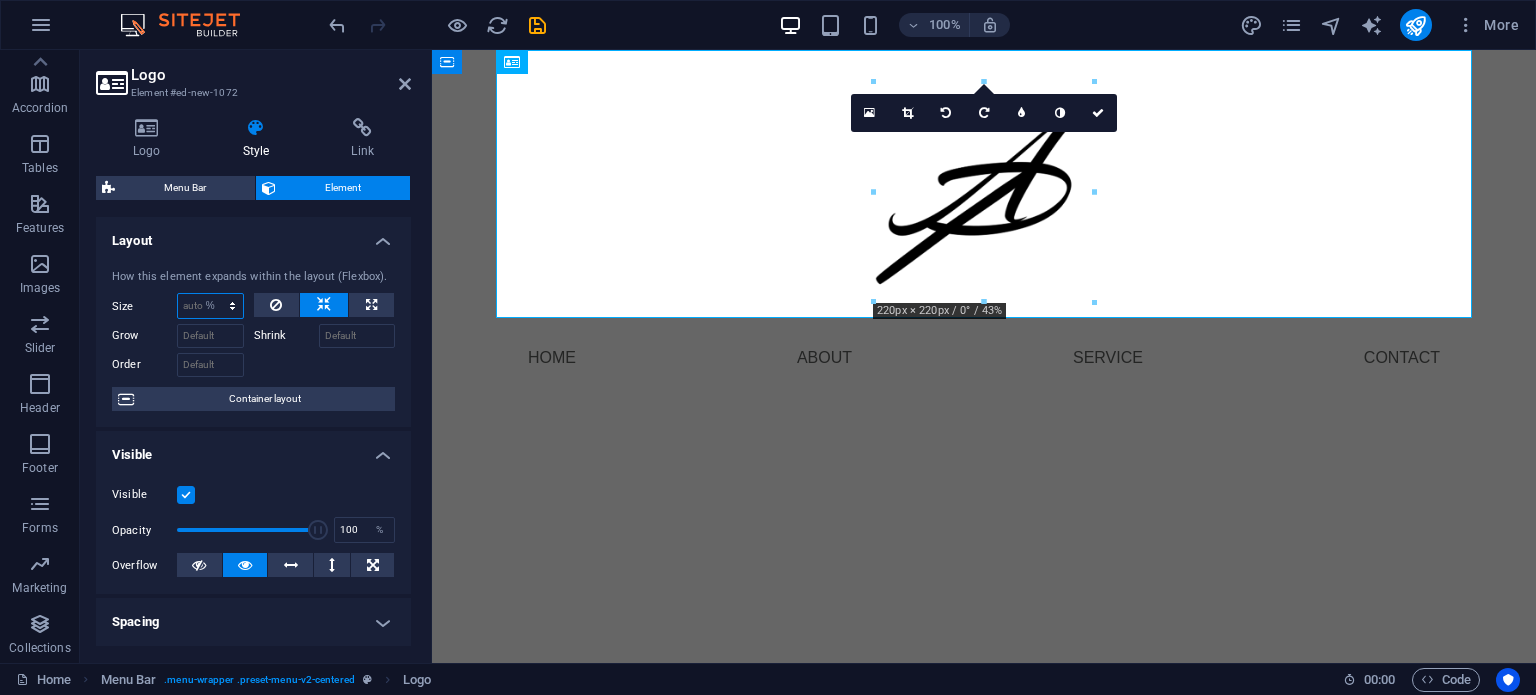 click on "Default auto px % 1/1 1/2 1/3 1/4 1/5 1/6 1/7 1/8 1/9 1/10" at bounding box center [210, 306] 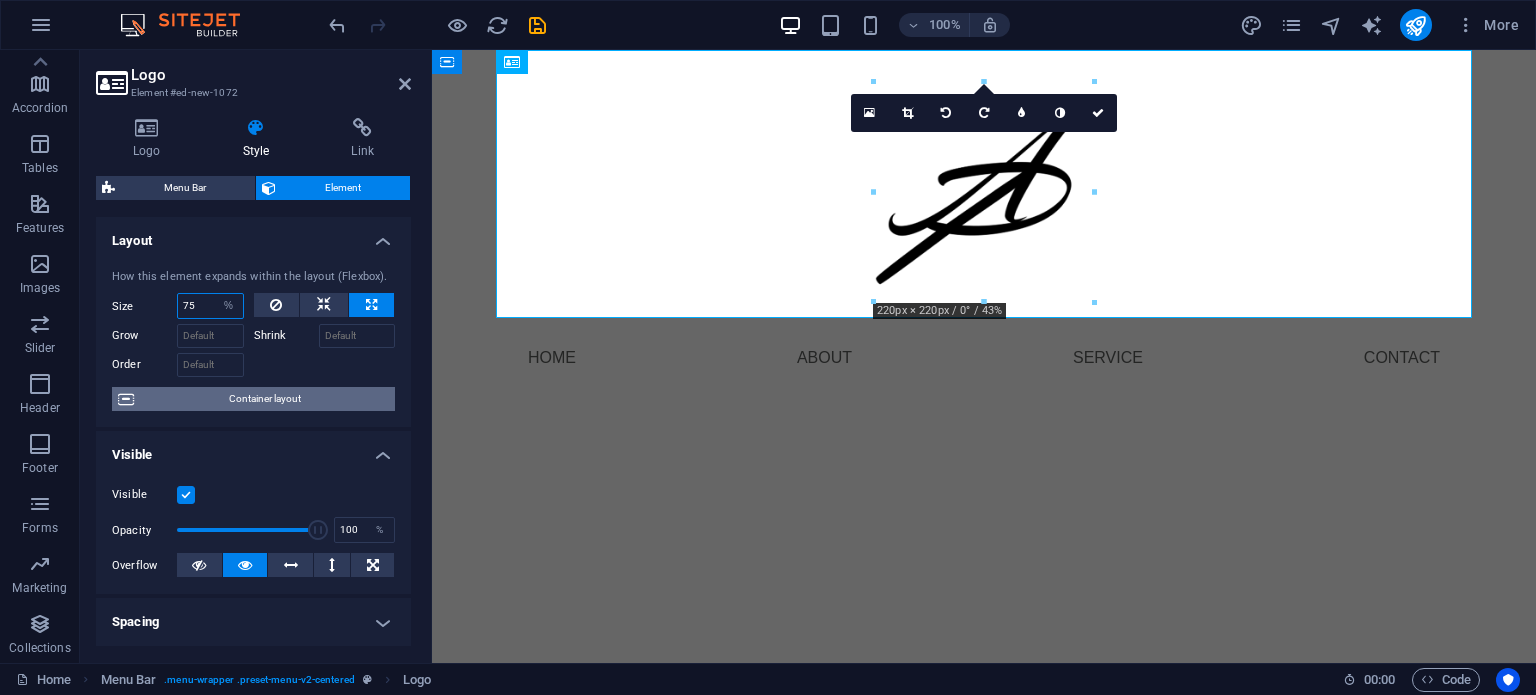 type on "75" 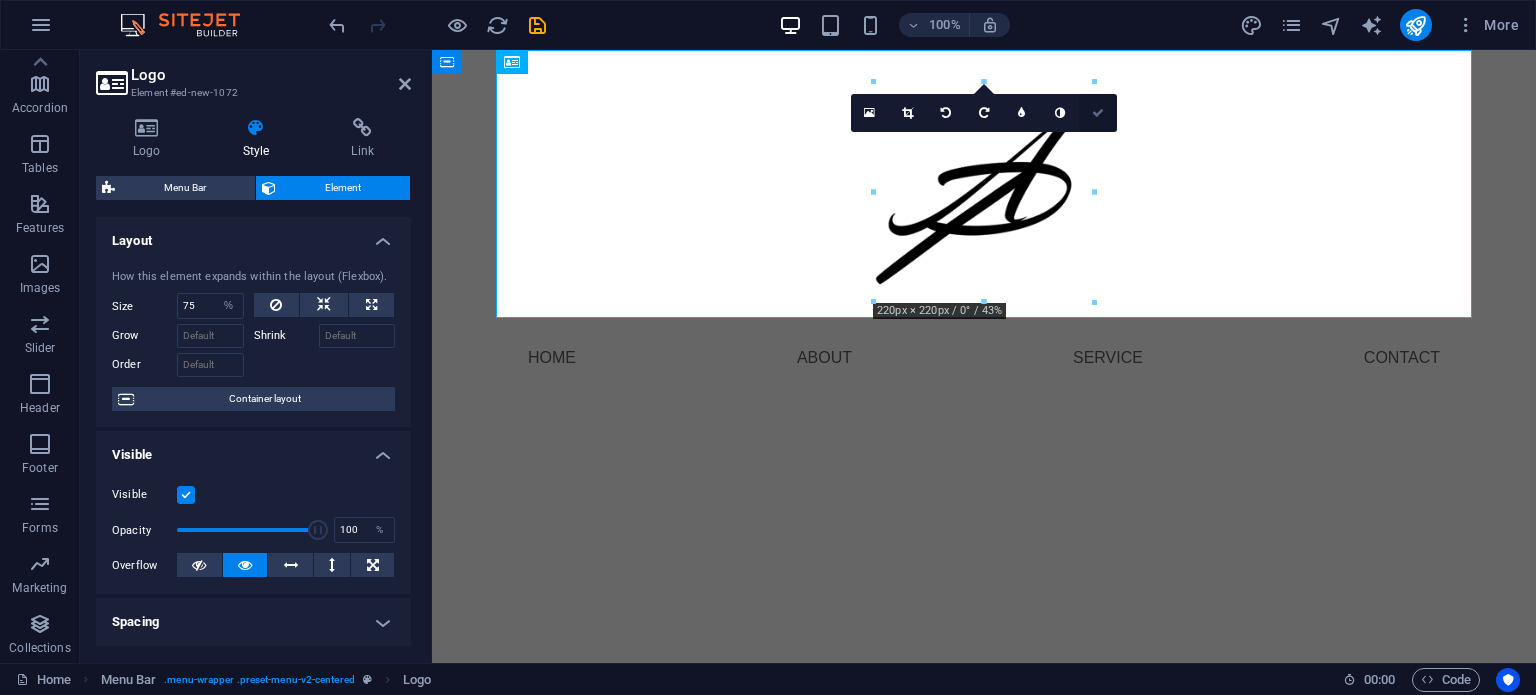 drag, startPoint x: 1099, startPoint y: 115, endPoint x: 1020, endPoint y: 66, distance: 92.96236 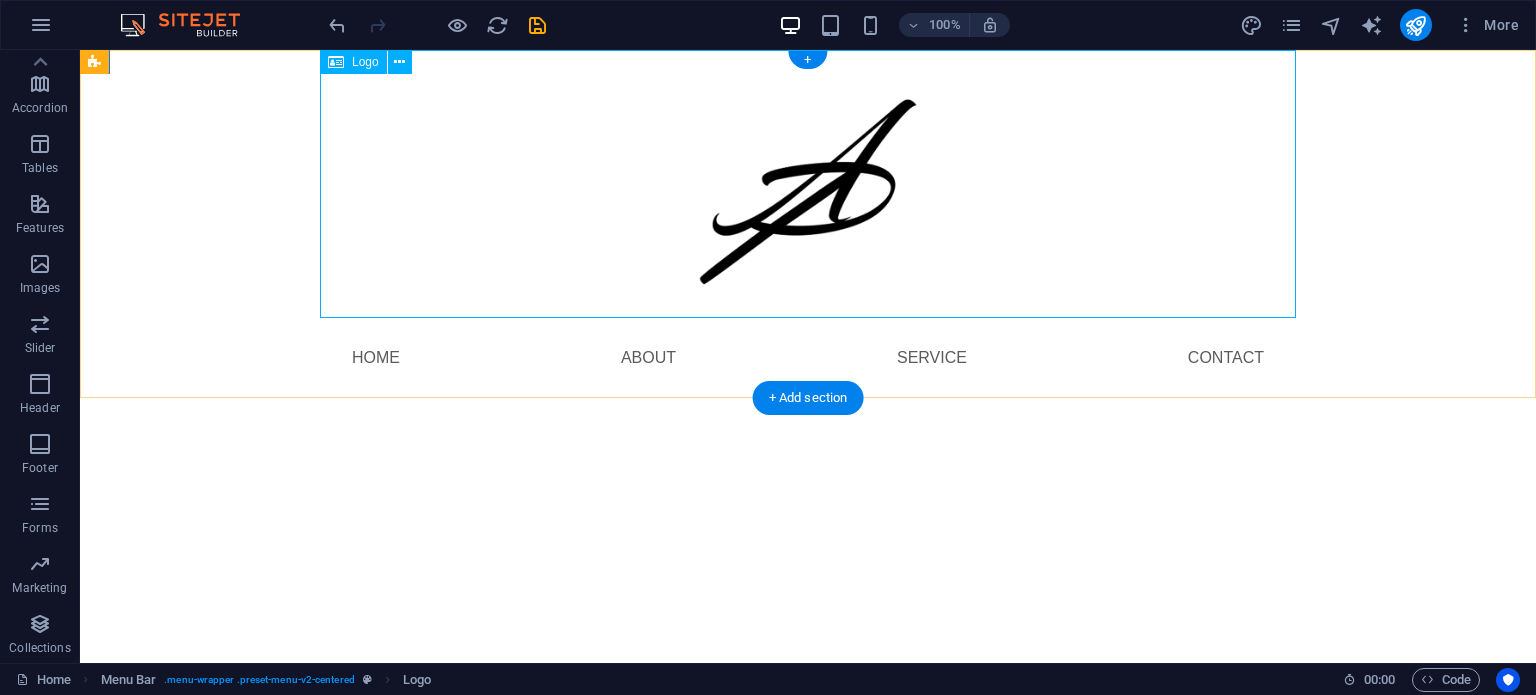 click at bounding box center (808, 184) 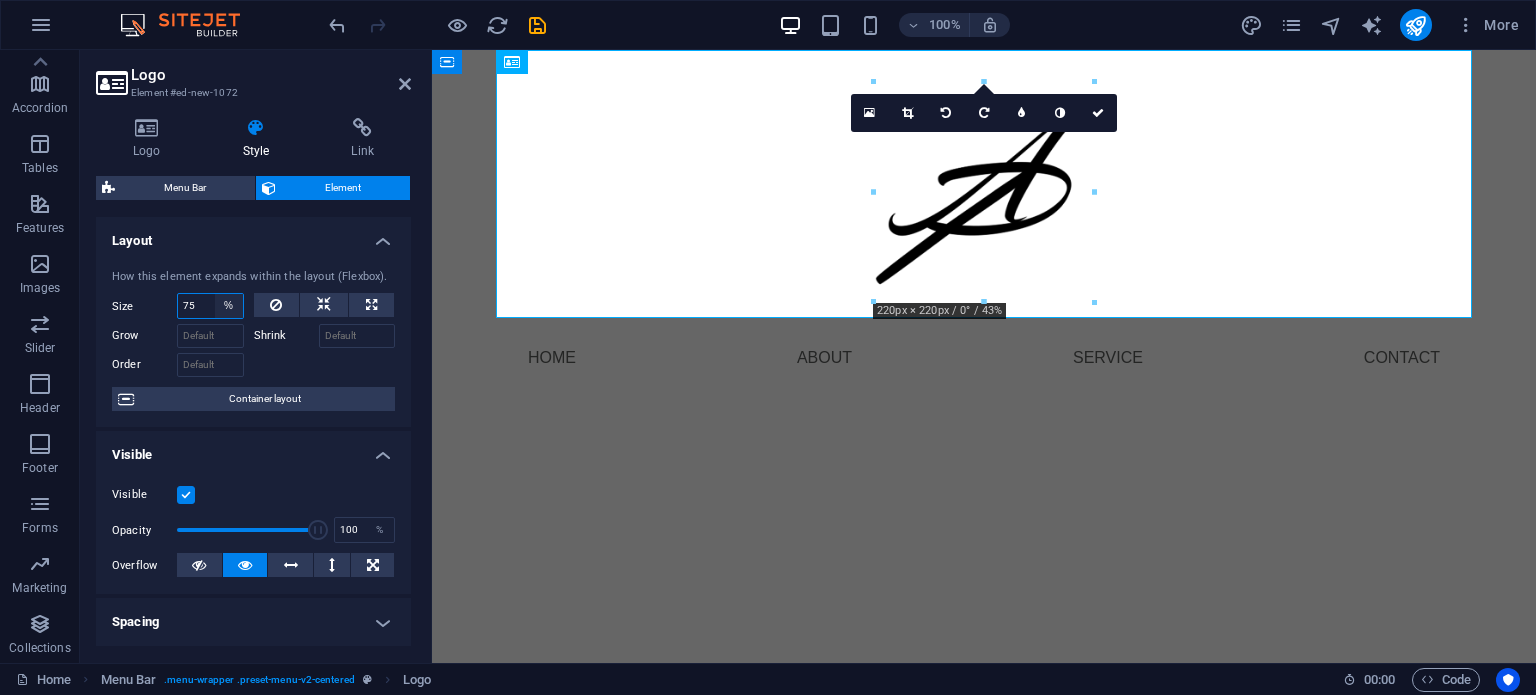 click on "Default auto px % 1/1 1/2 1/3 1/4 1/5 1/6 1/7 1/8 1/9 1/10" at bounding box center [229, 306] 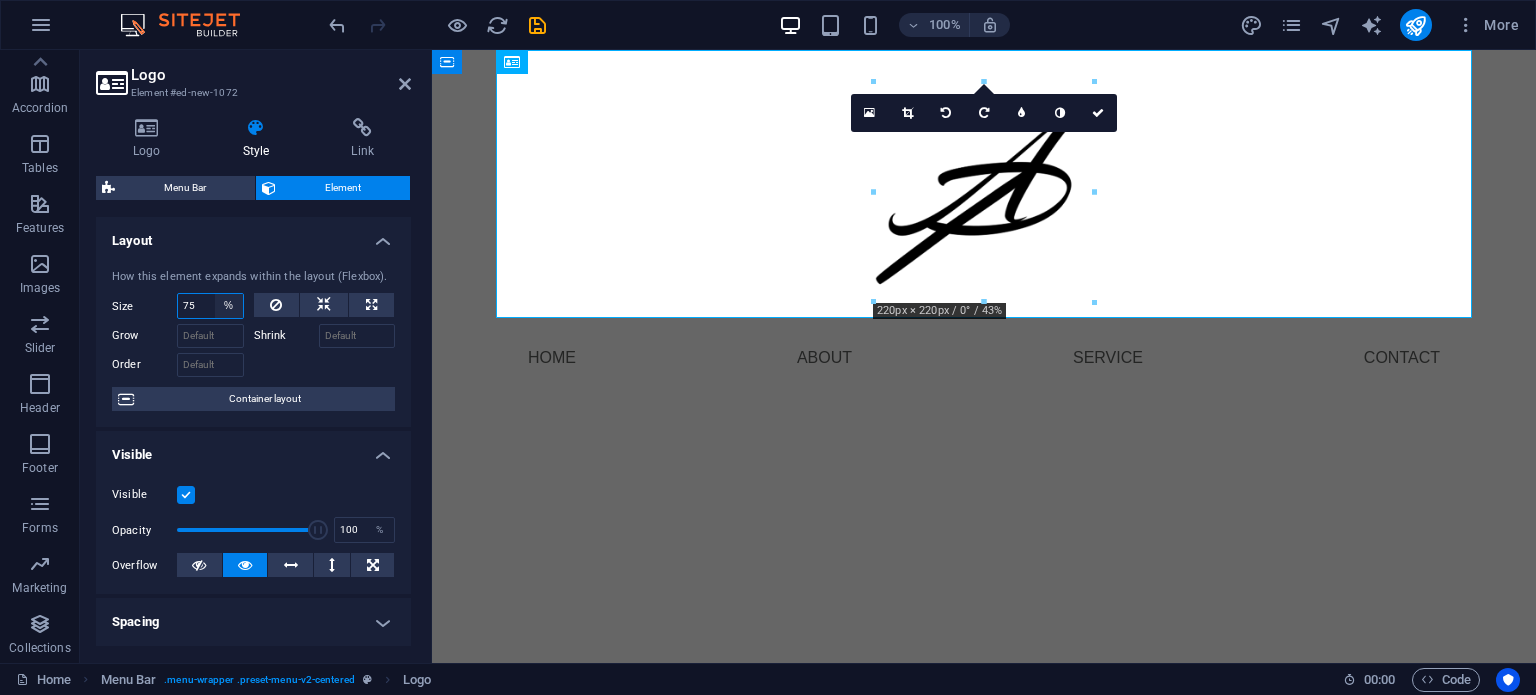 select on "1/2" 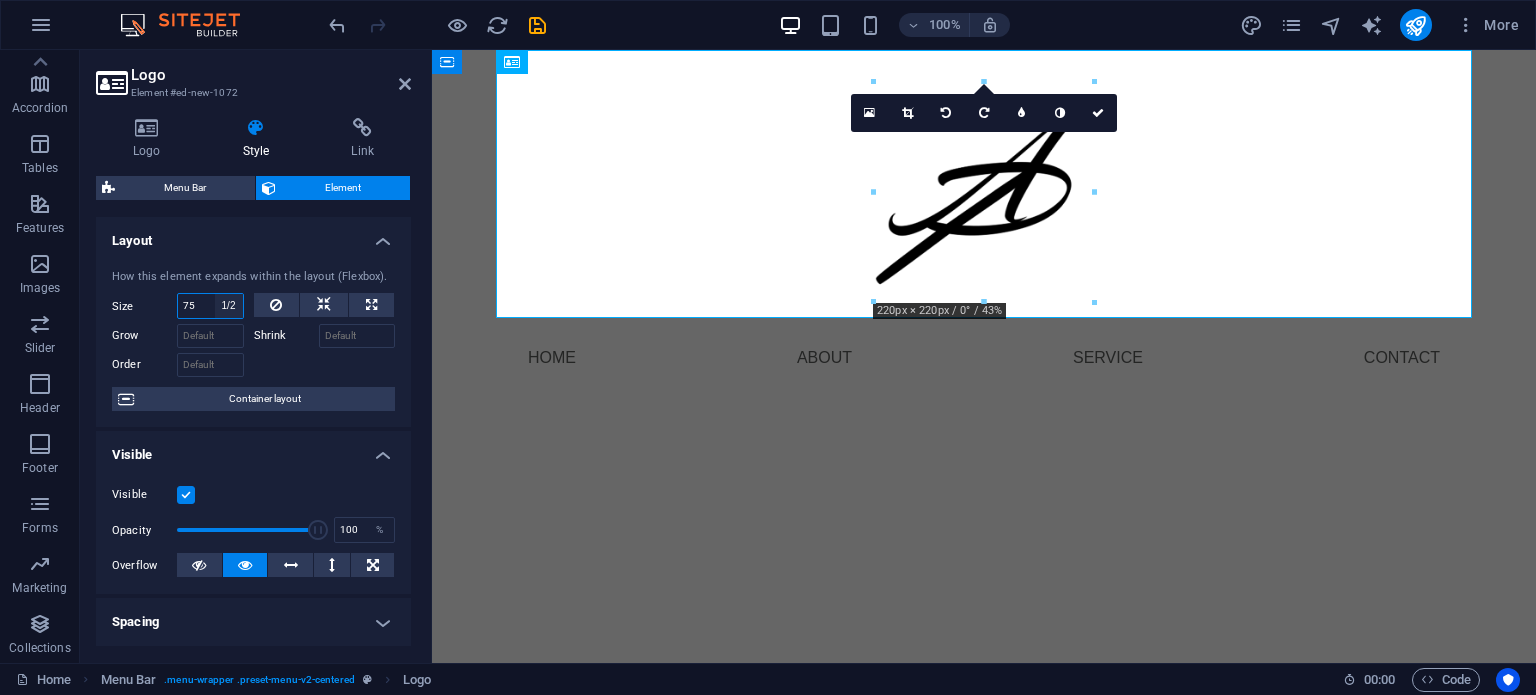 click on "Default auto px % 1/1 1/2 1/3 1/4 1/5 1/6 1/7 1/8 1/9 1/10" at bounding box center [229, 306] 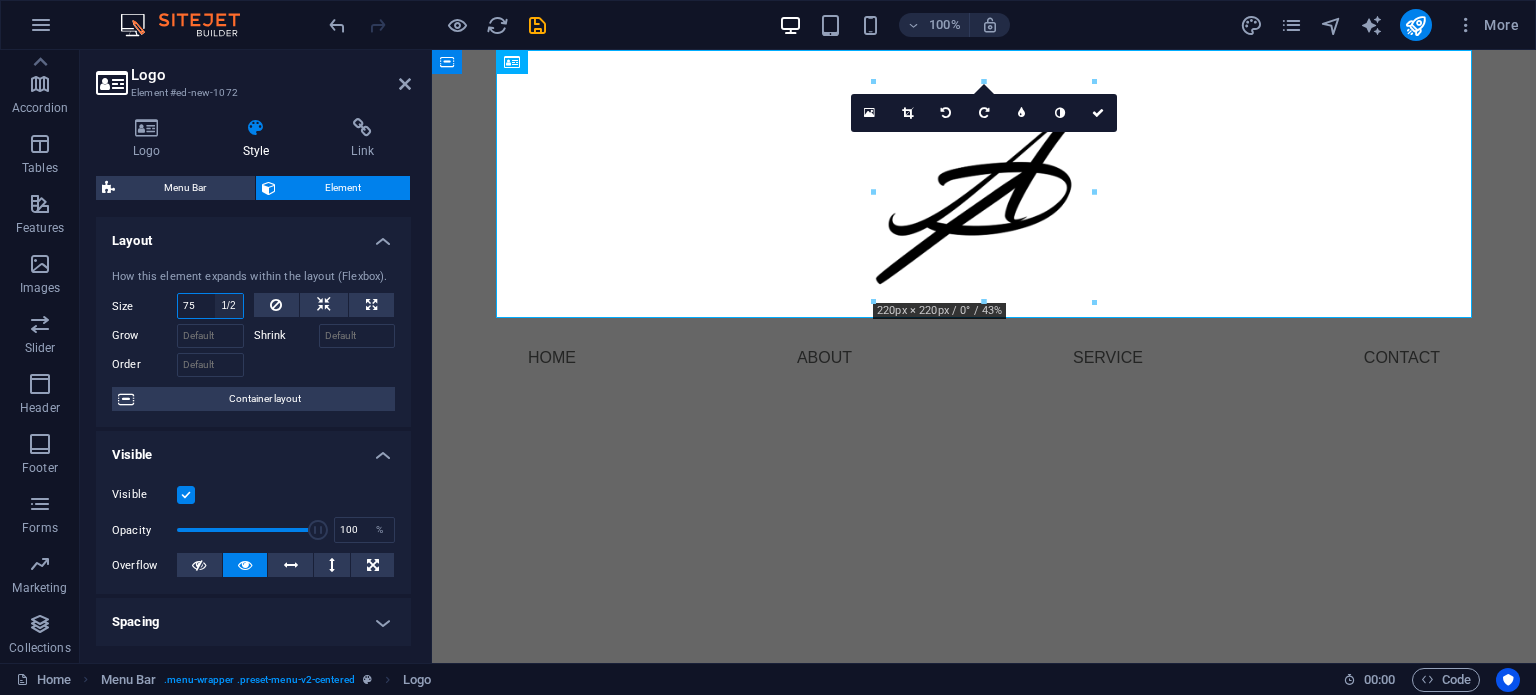 type on "50" 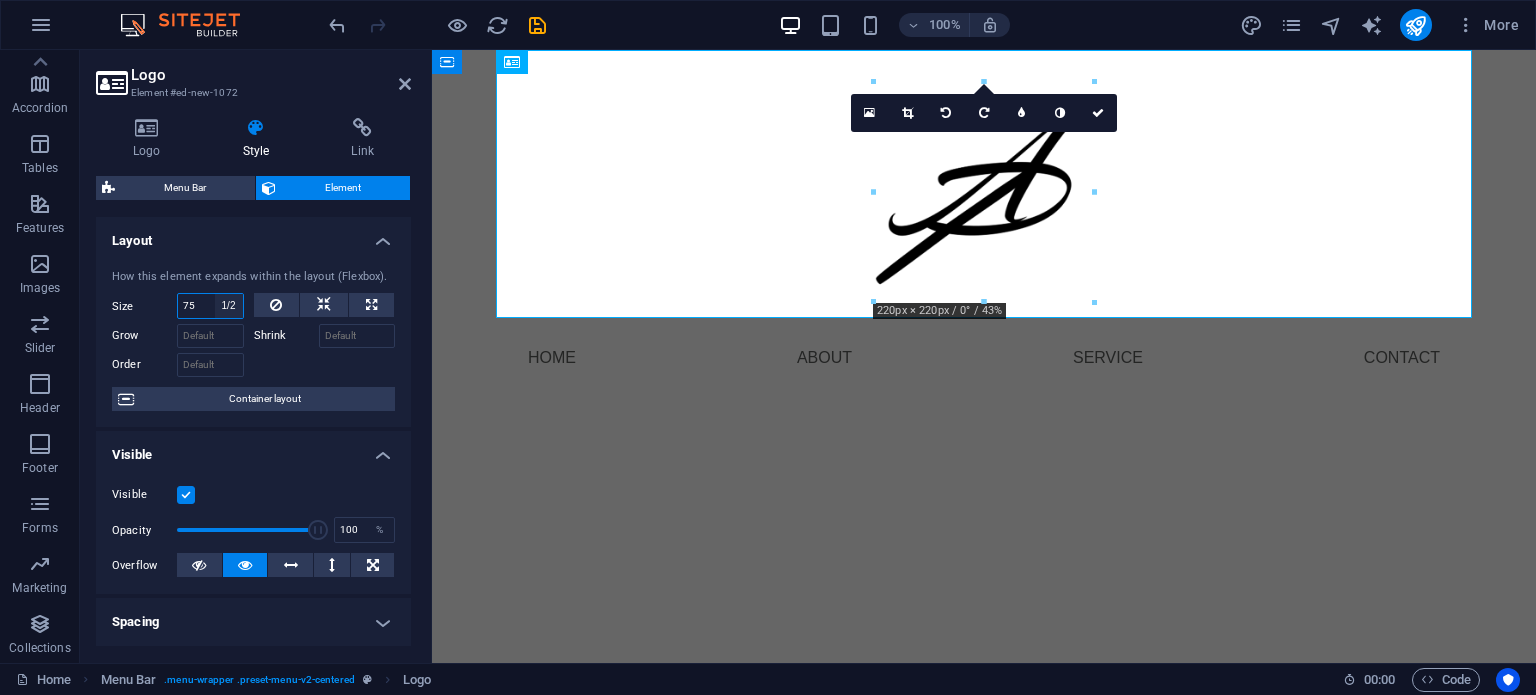 select on "%" 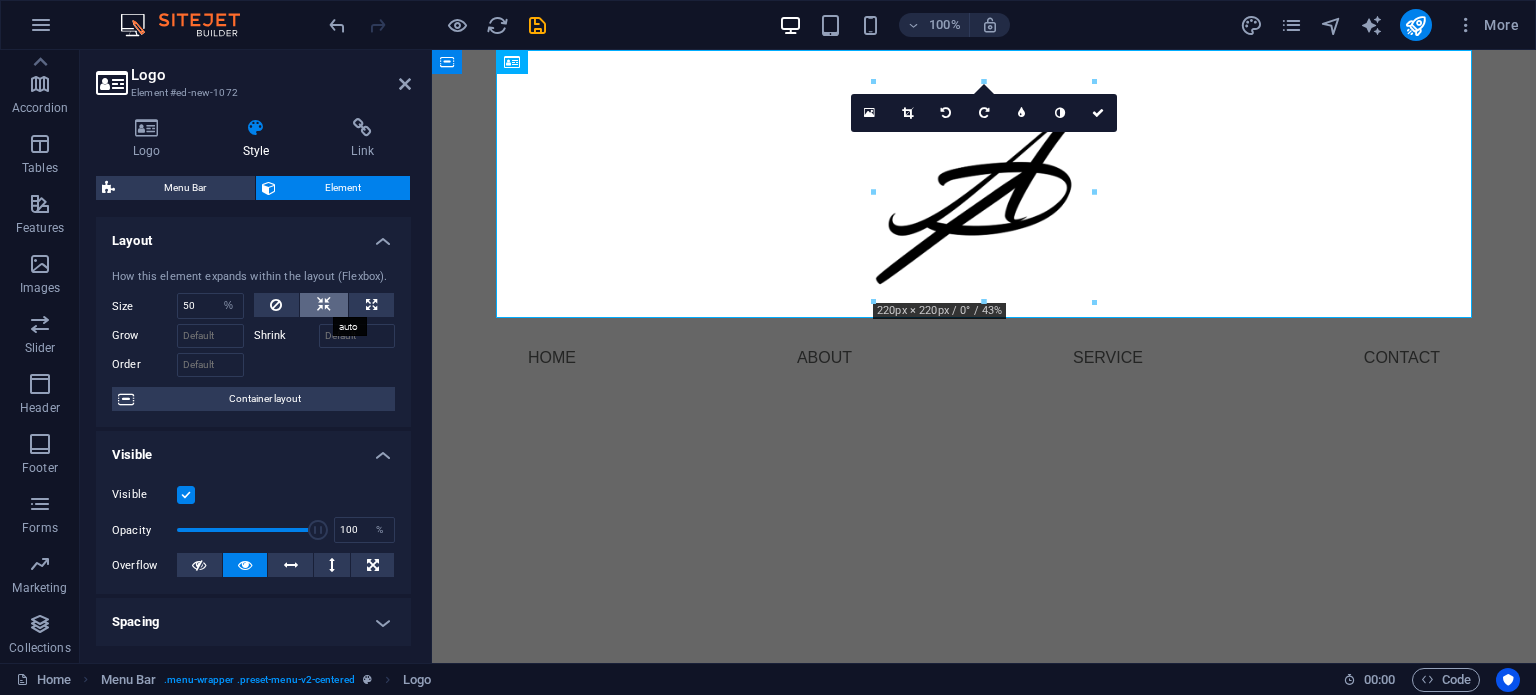 click at bounding box center (324, 305) 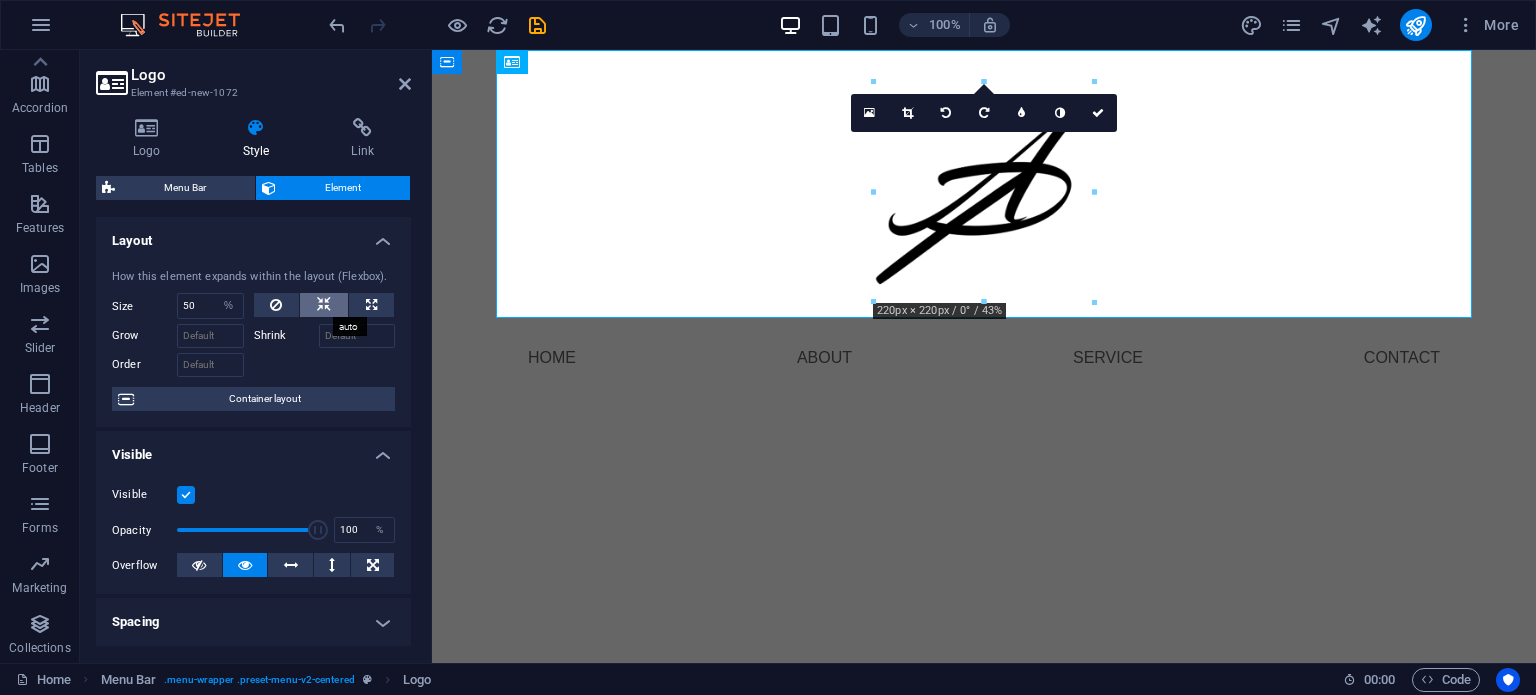 type 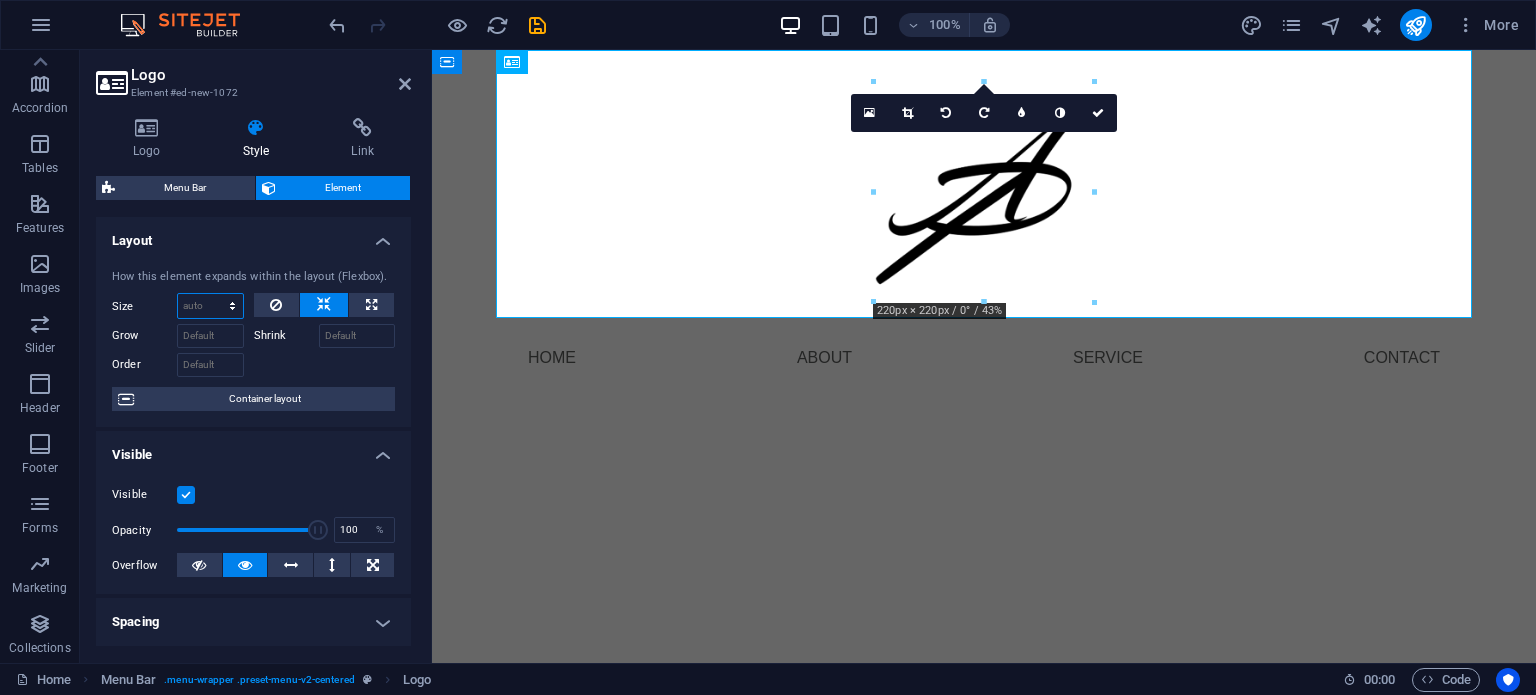 click on "Default auto px % 1/1 1/2 1/3 1/4 1/5 1/6 1/7 1/8 1/9 1/10" at bounding box center (210, 306) 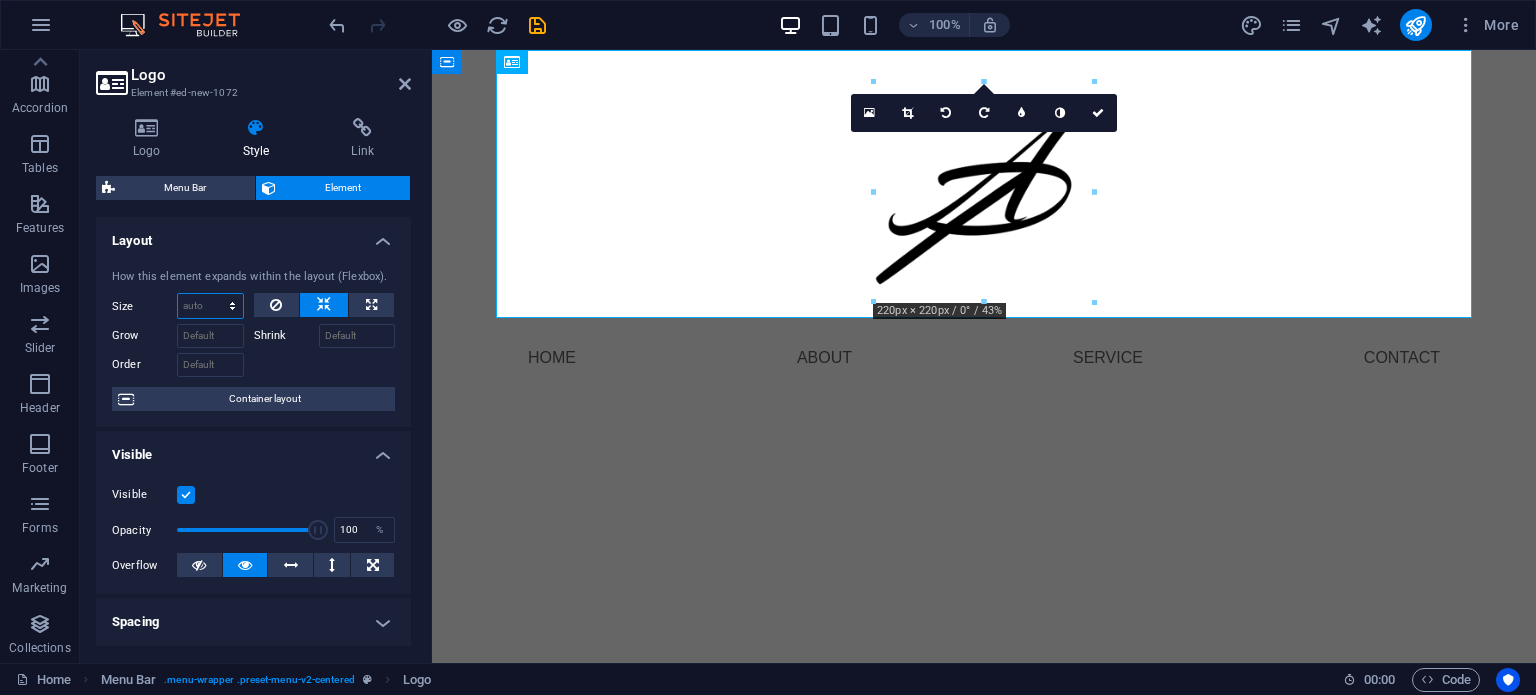 select on "1/2" 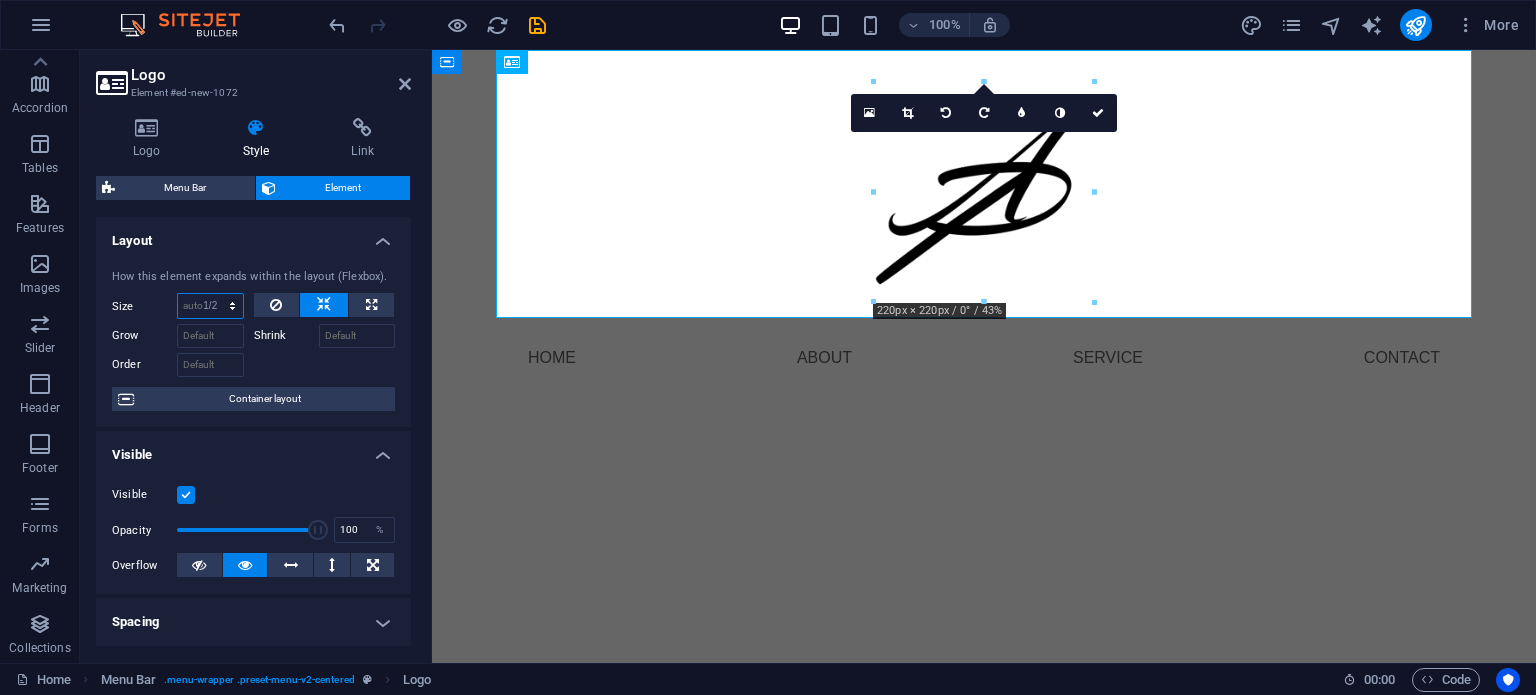 click on "Default auto px % 1/1 1/2 1/3 1/4 1/5 1/6 1/7 1/8 1/9 1/10" at bounding box center [210, 306] 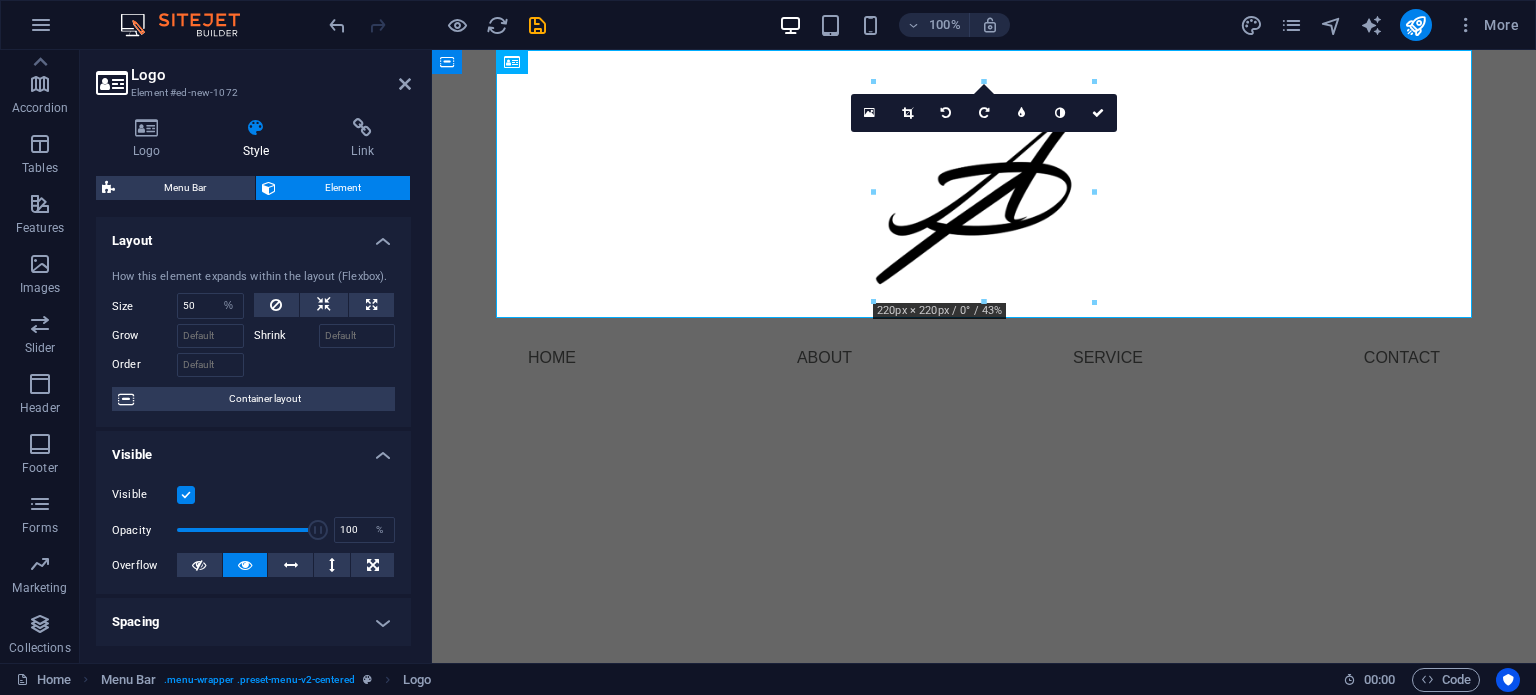 click on "Element" at bounding box center (343, 188) 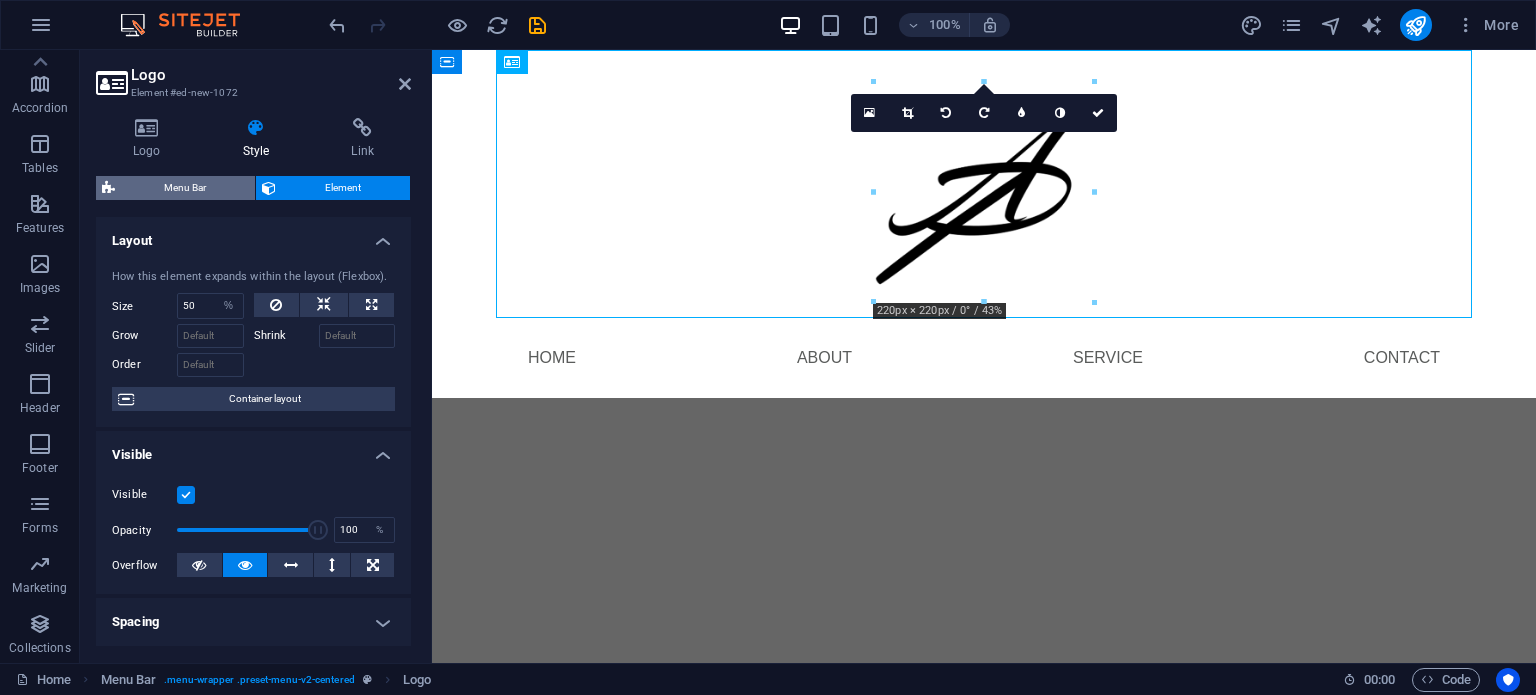 click on "Menu Bar" at bounding box center (185, 188) 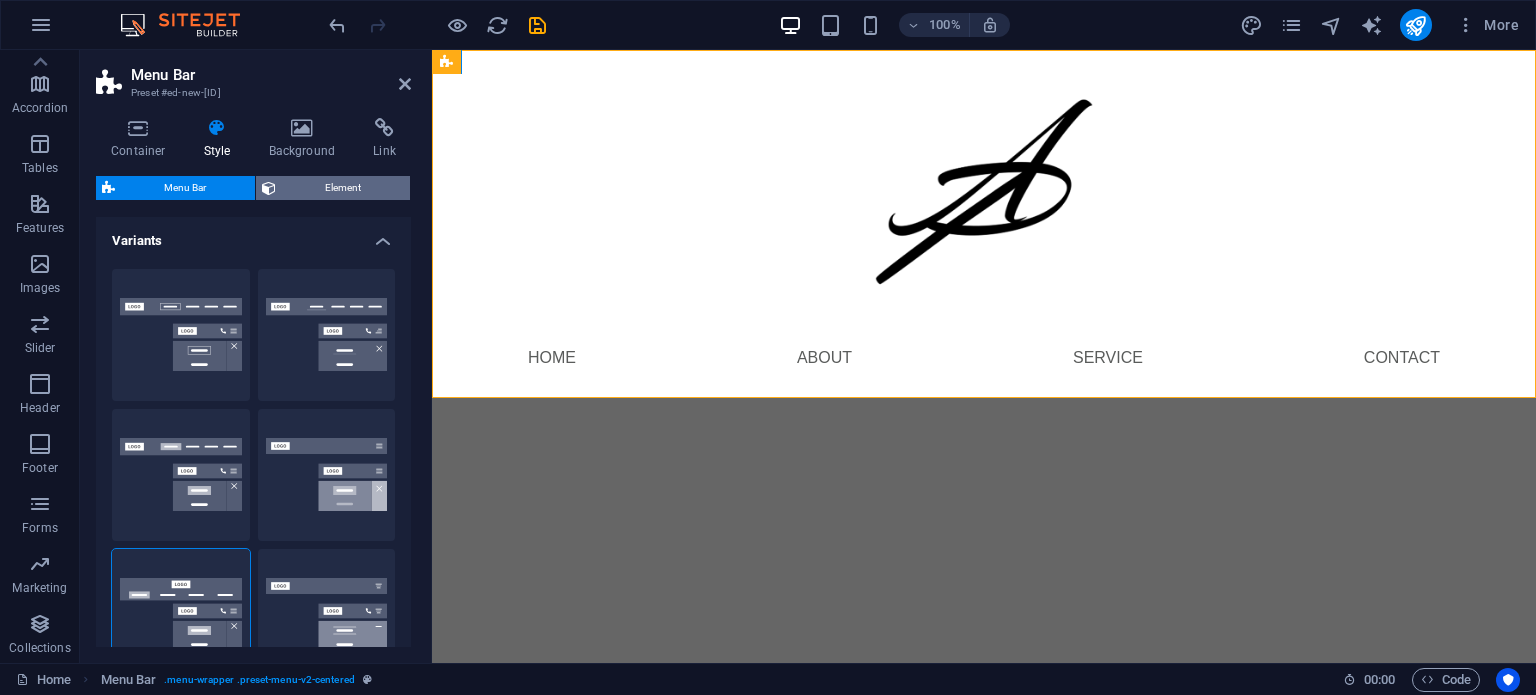 click on "Element" at bounding box center (343, 188) 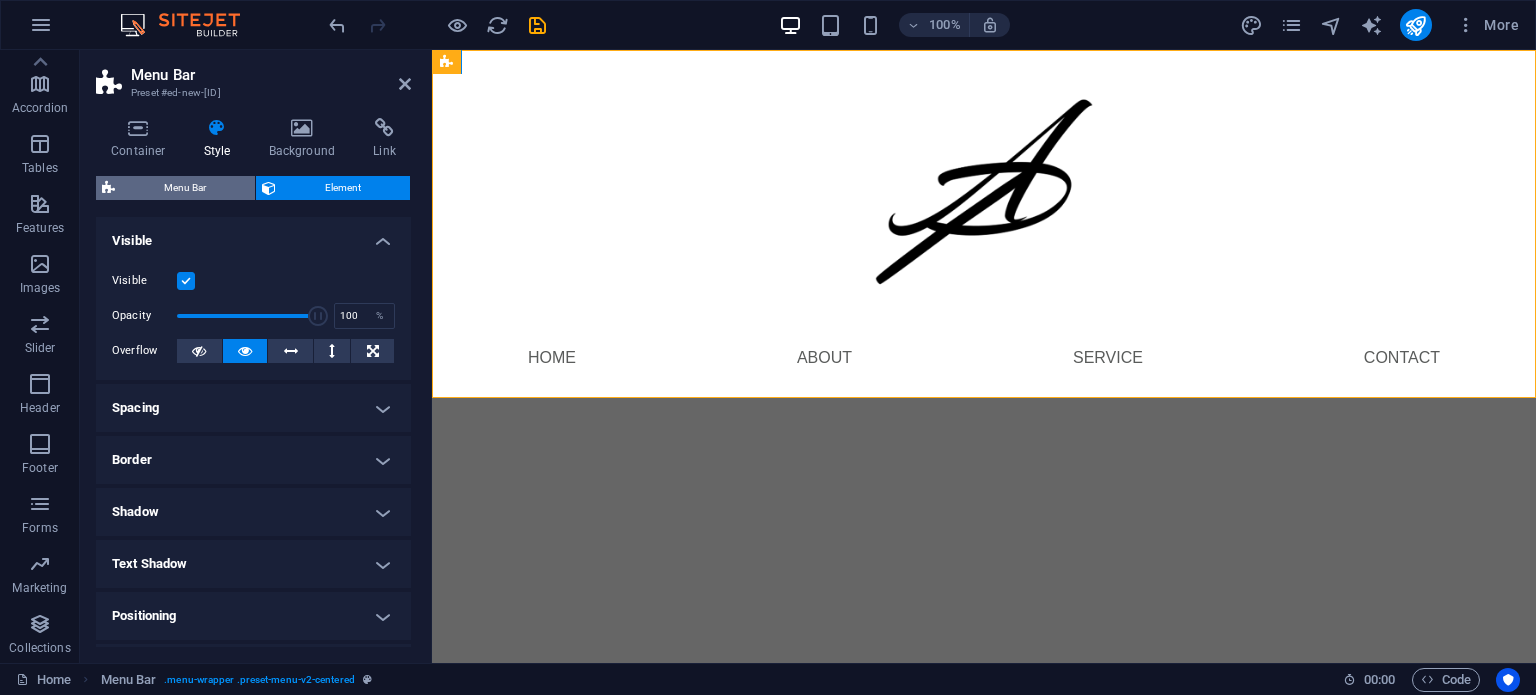 click on "Menu Bar" at bounding box center [185, 188] 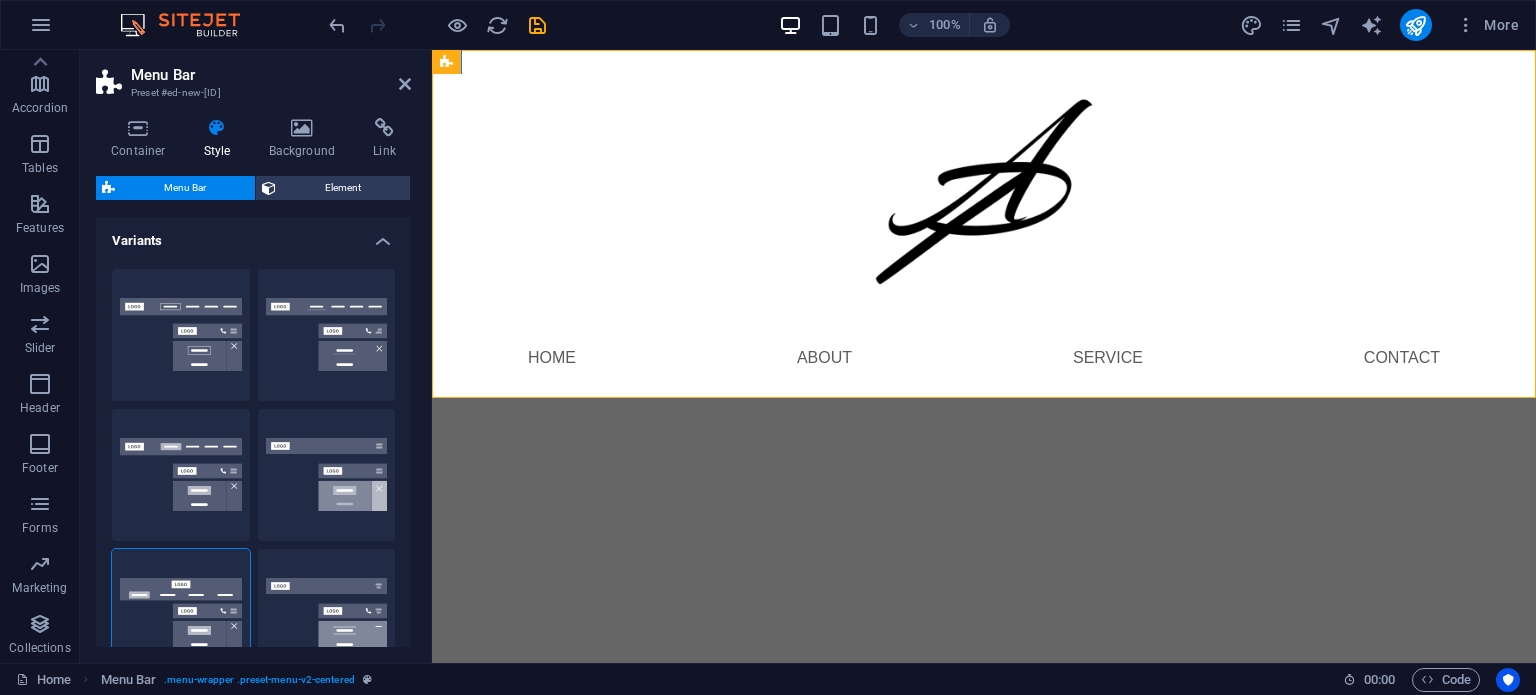 click at bounding box center (984, 184) 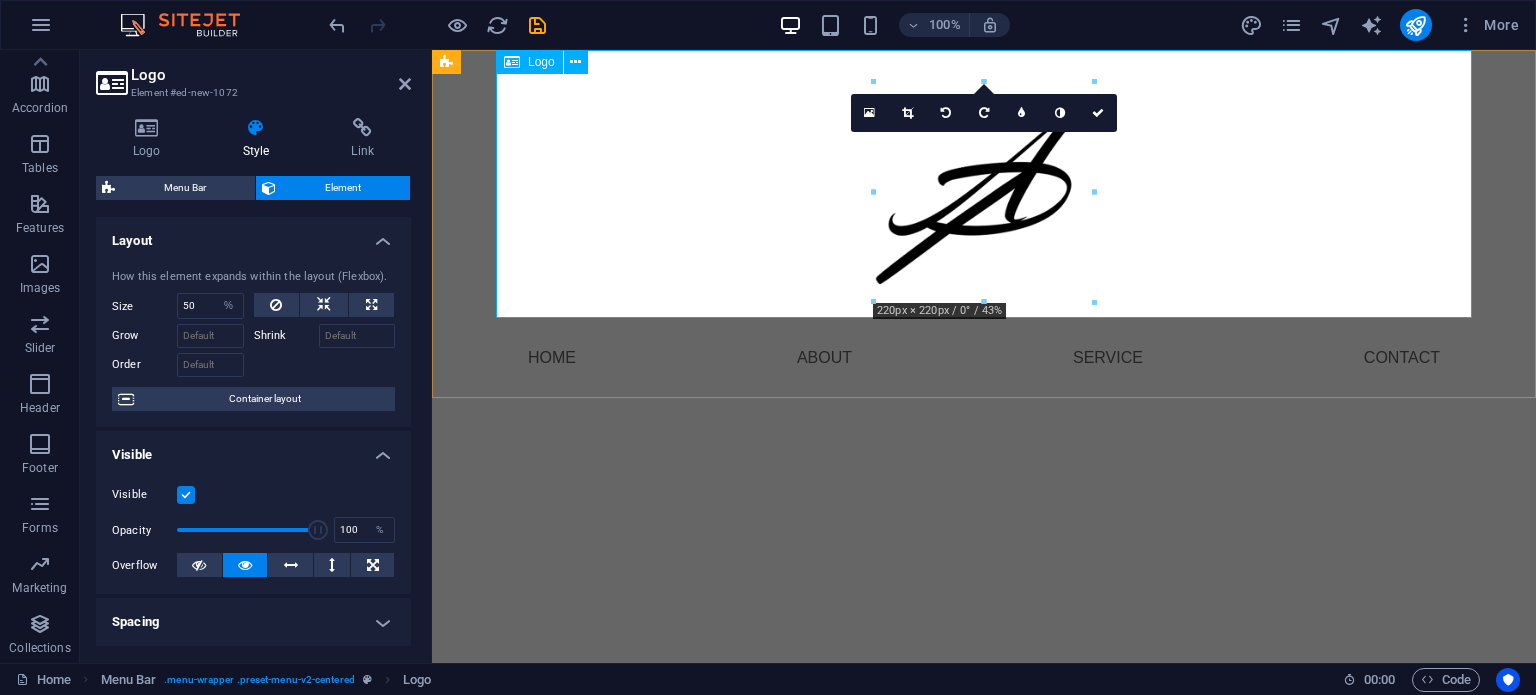 click at bounding box center [984, 184] 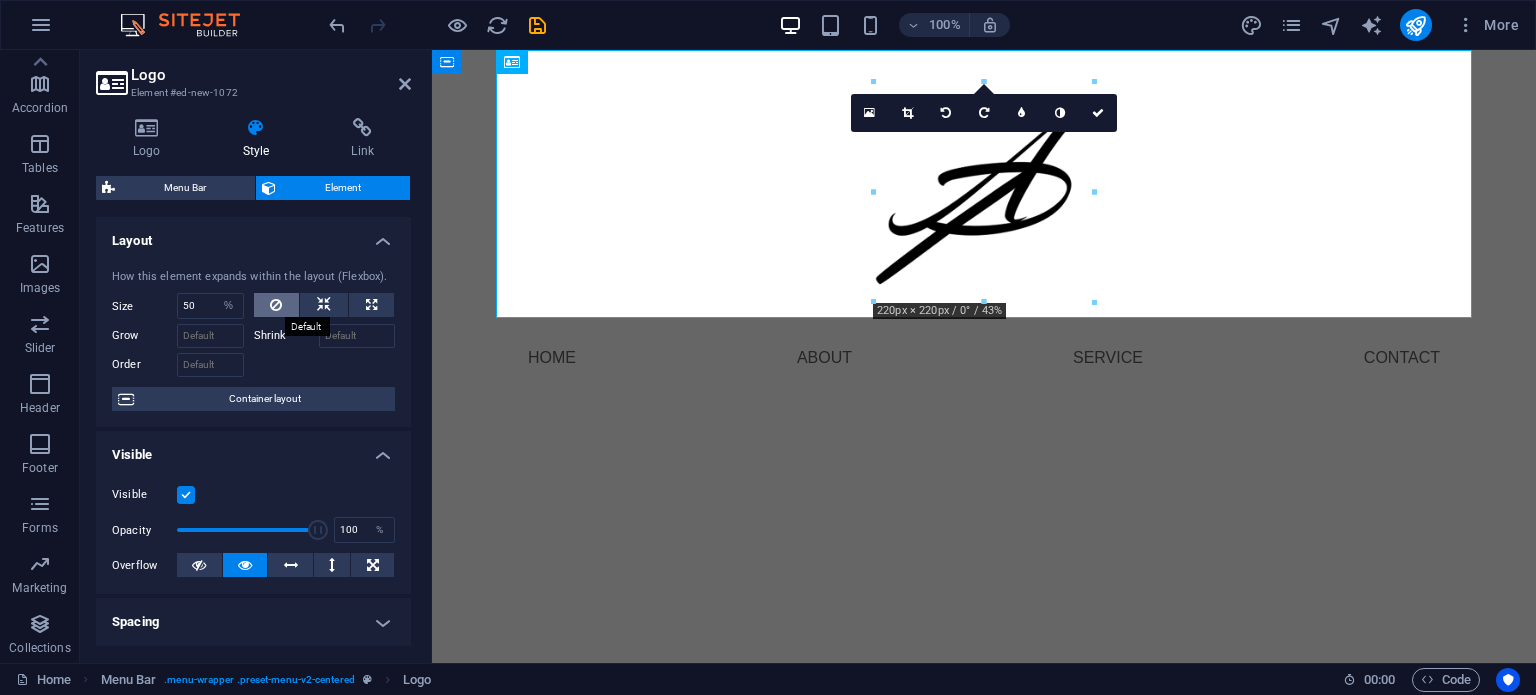 click at bounding box center (276, 305) 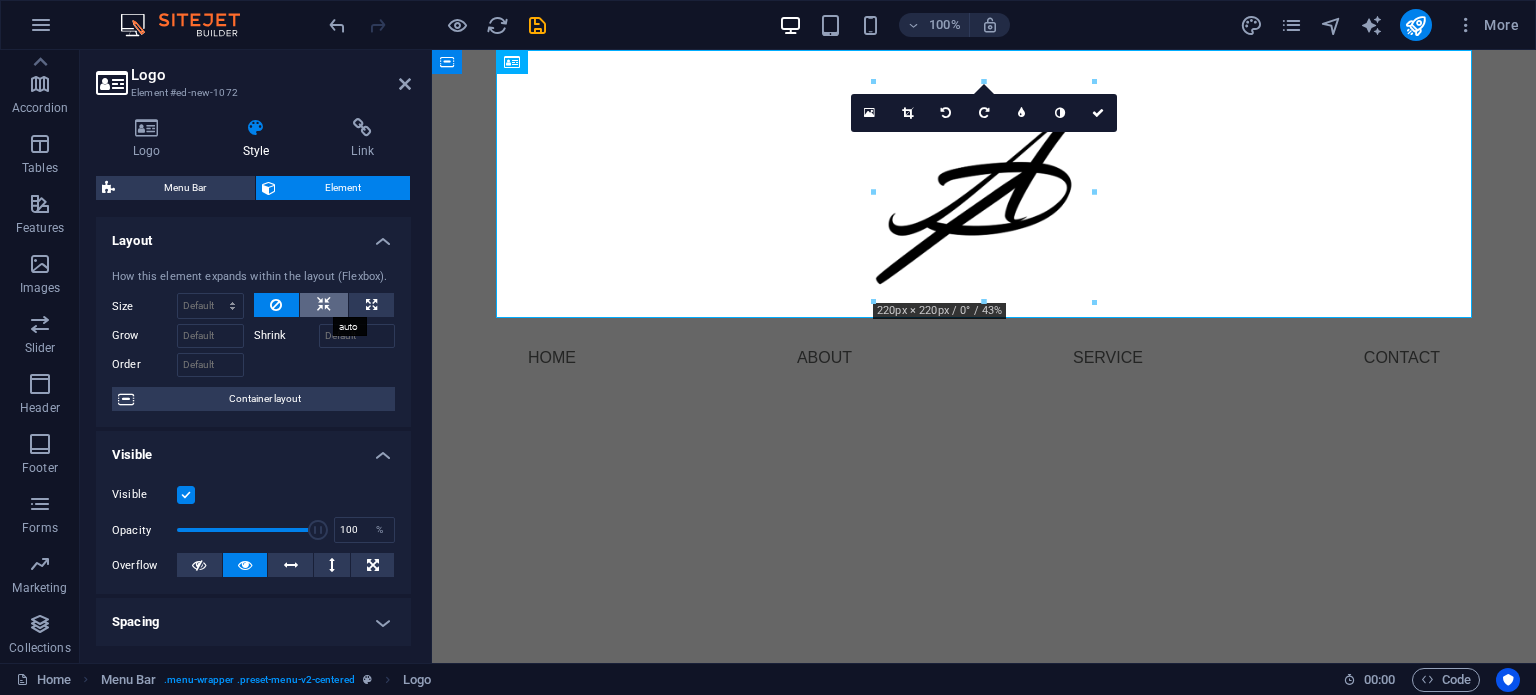 click at bounding box center [324, 305] 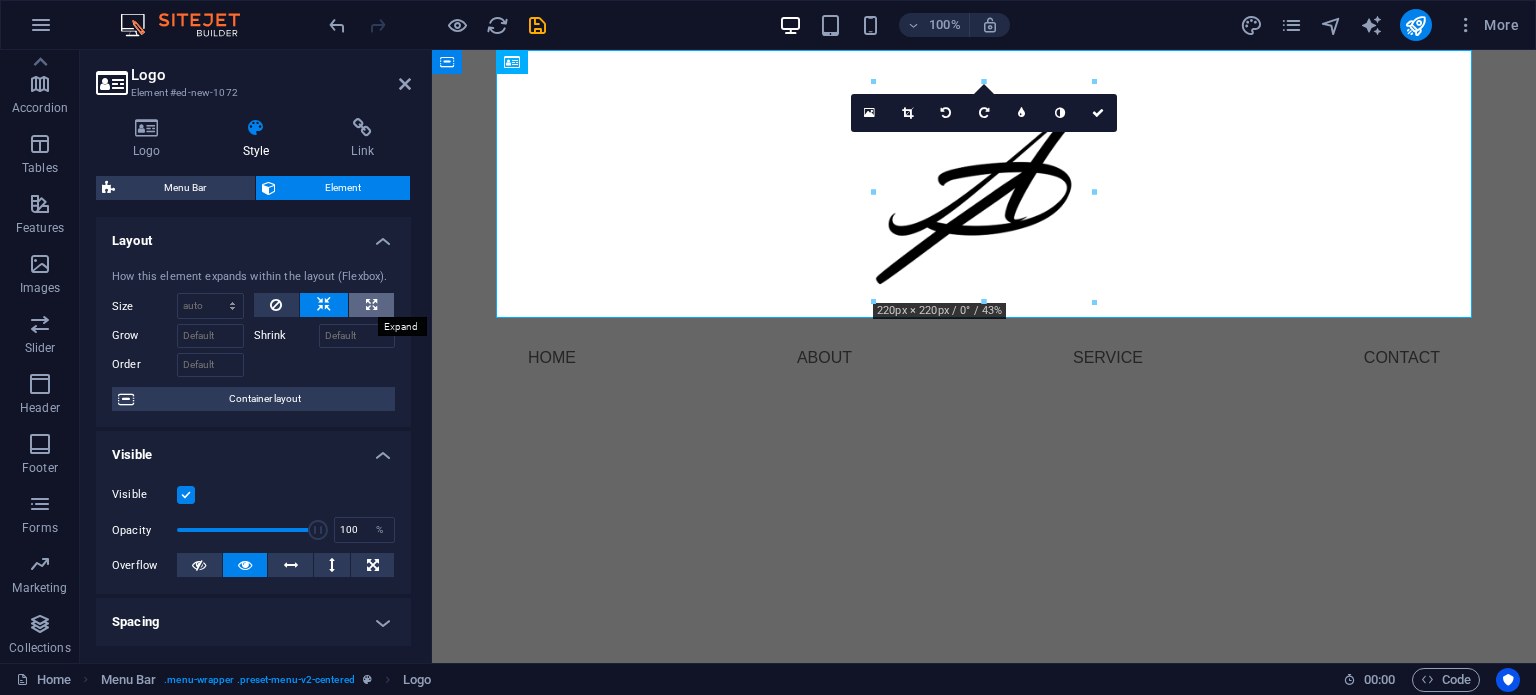 click at bounding box center (371, 305) 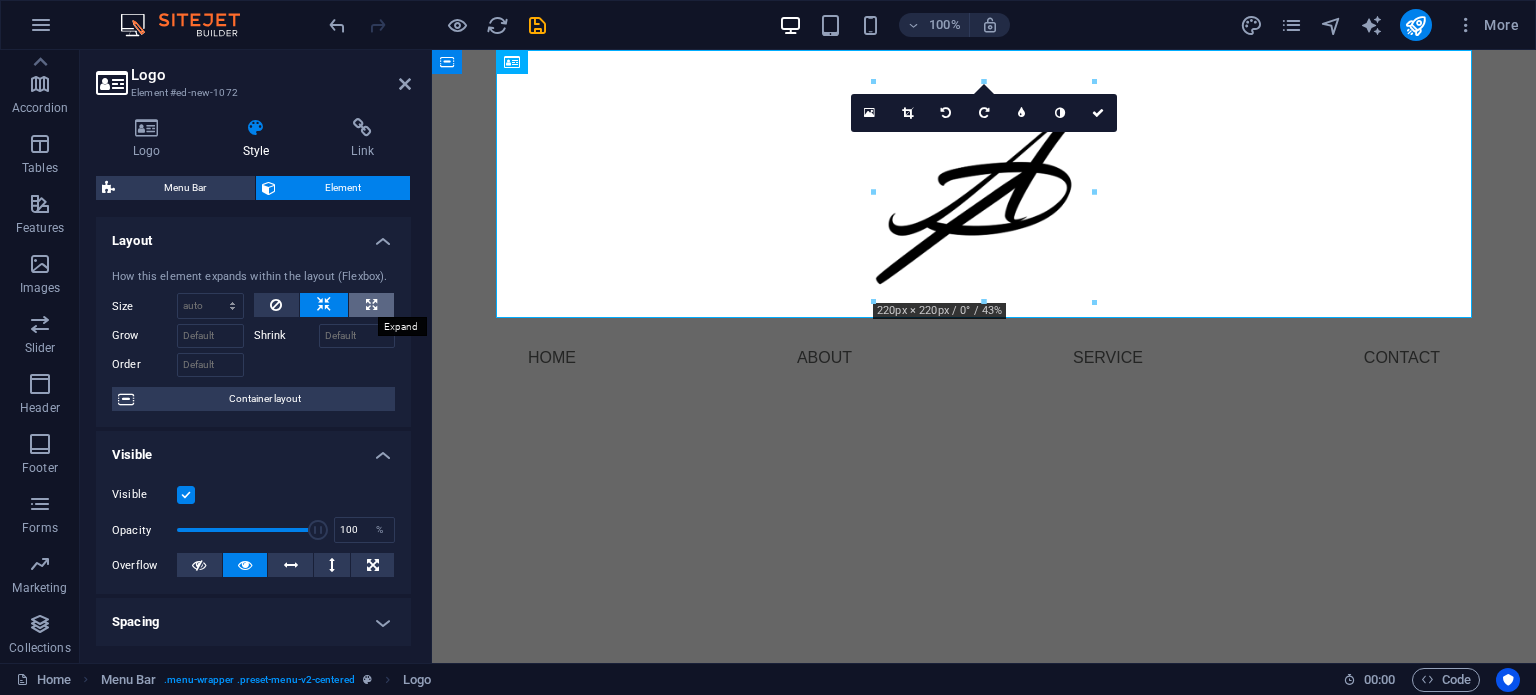 type on "100" 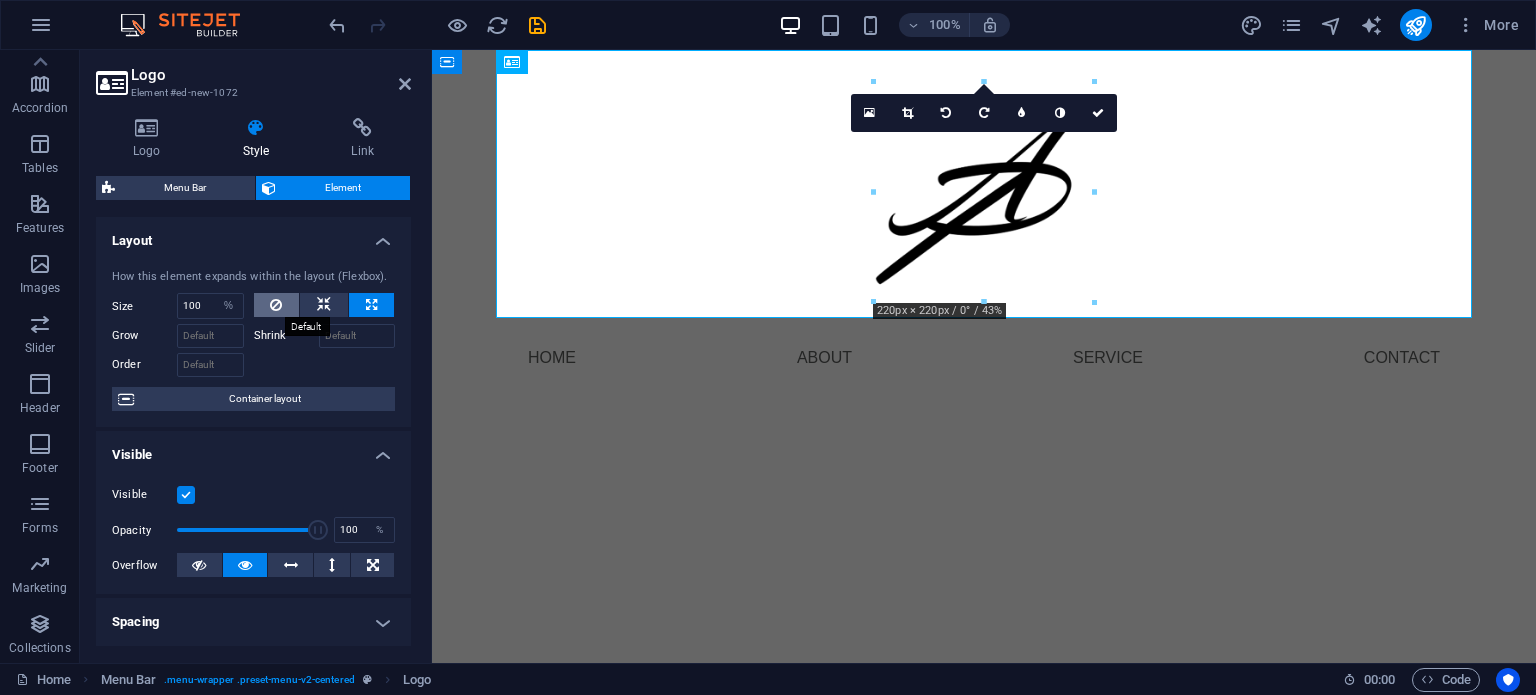click at bounding box center [277, 305] 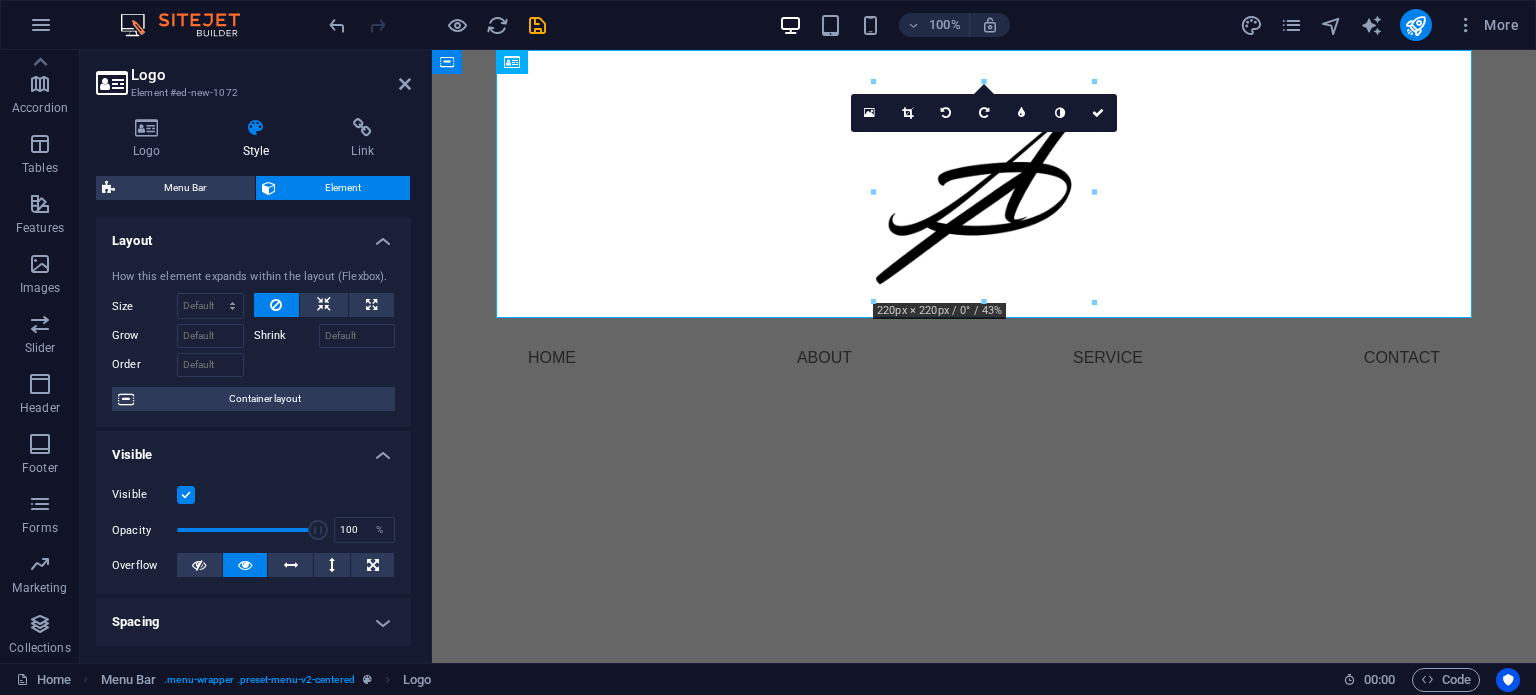 click at bounding box center [277, 305] 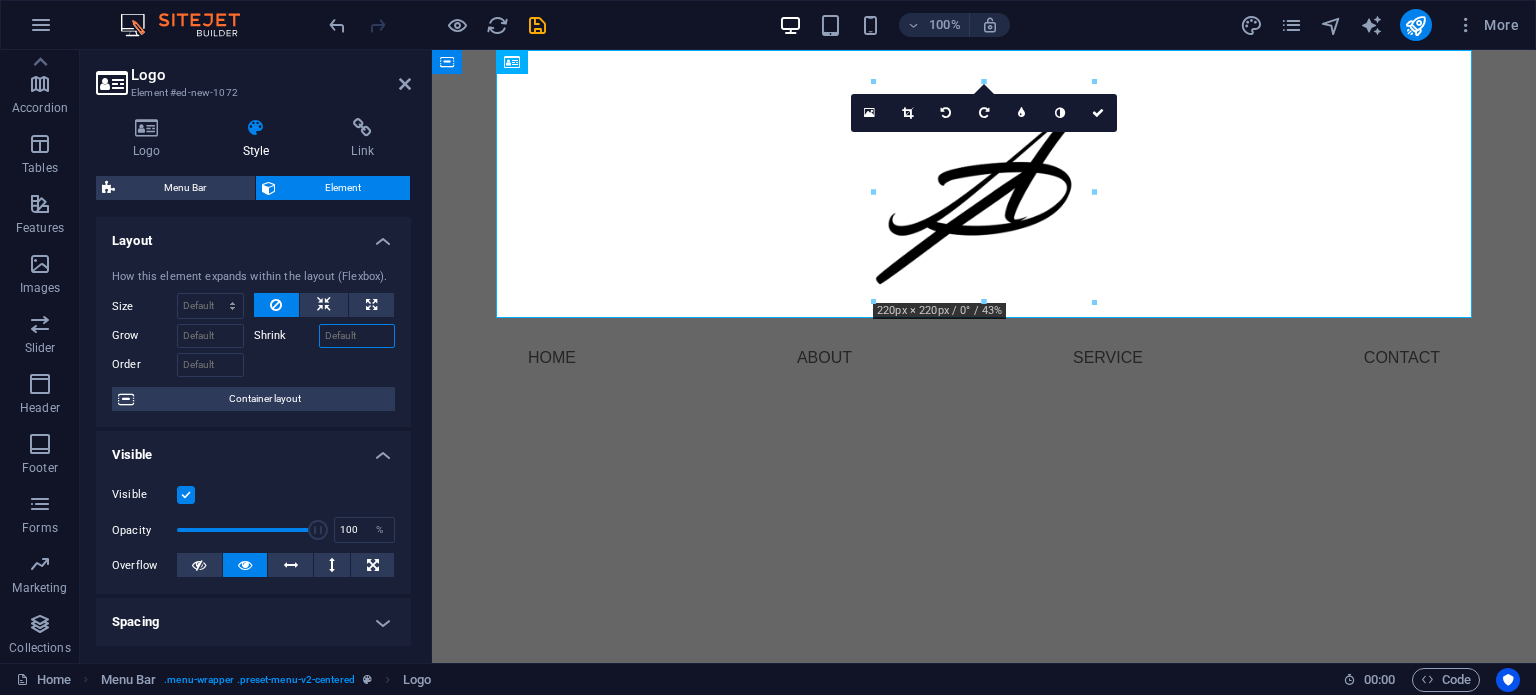 click on "Shrink" at bounding box center (357, 336) 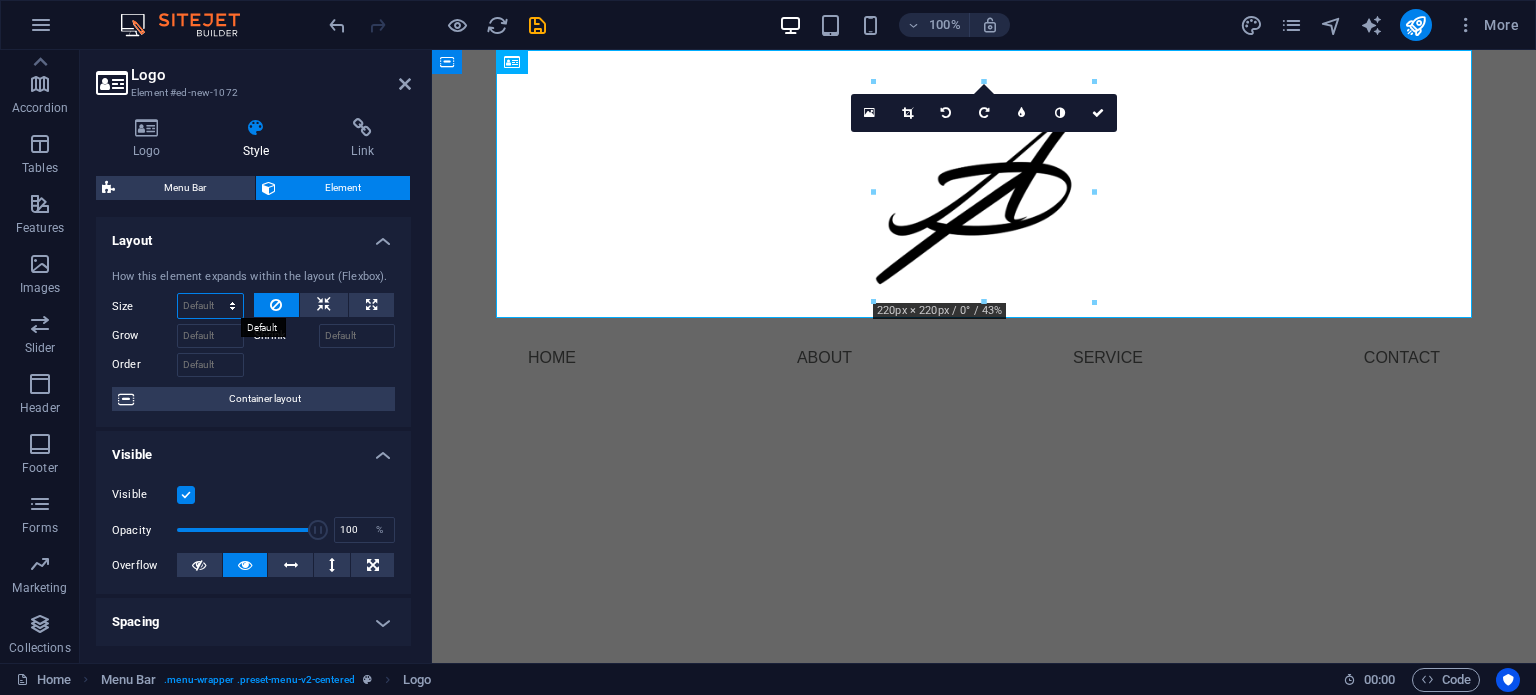 click on "Default auto px % 1/1 1/2 1/3 1/4 1/5 1/6 1/7 1/8 1/9 1/10" at bounding box center [210, 306] 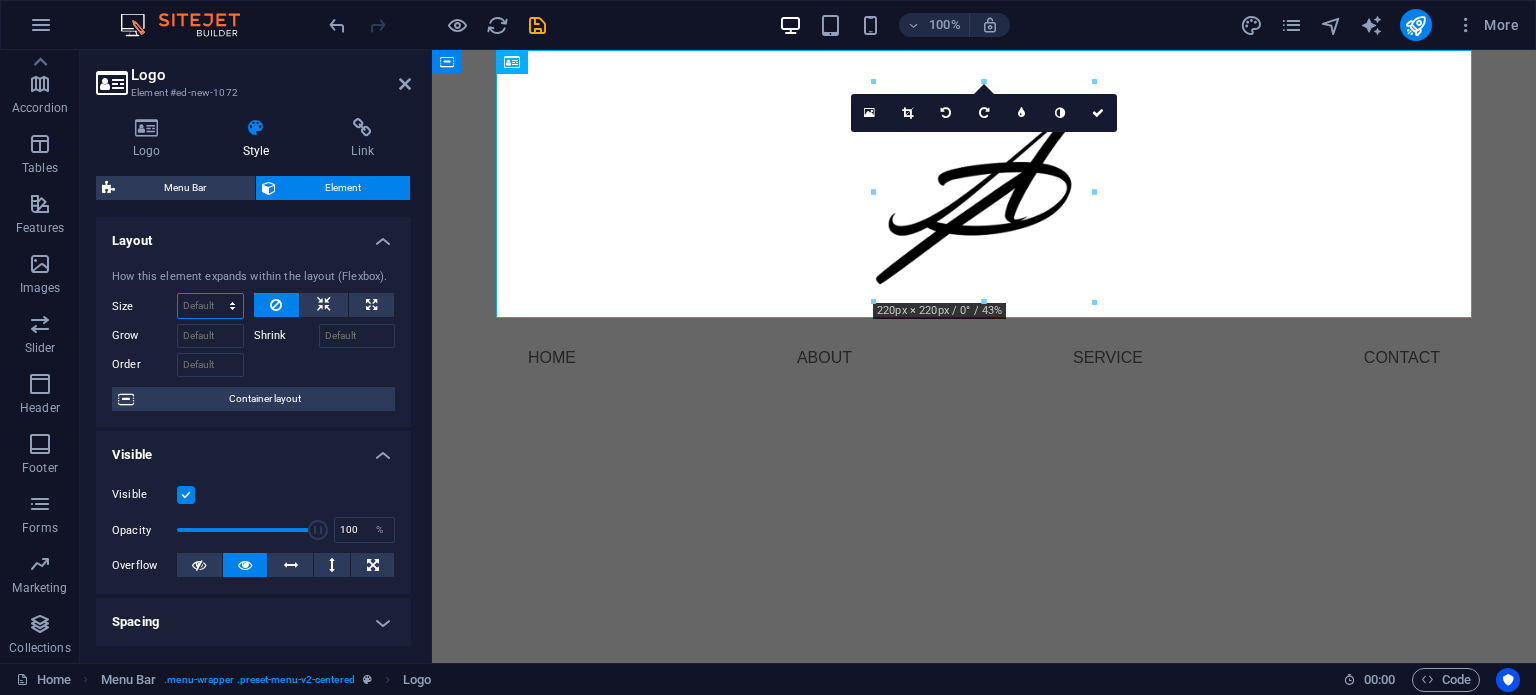select on "1/1" 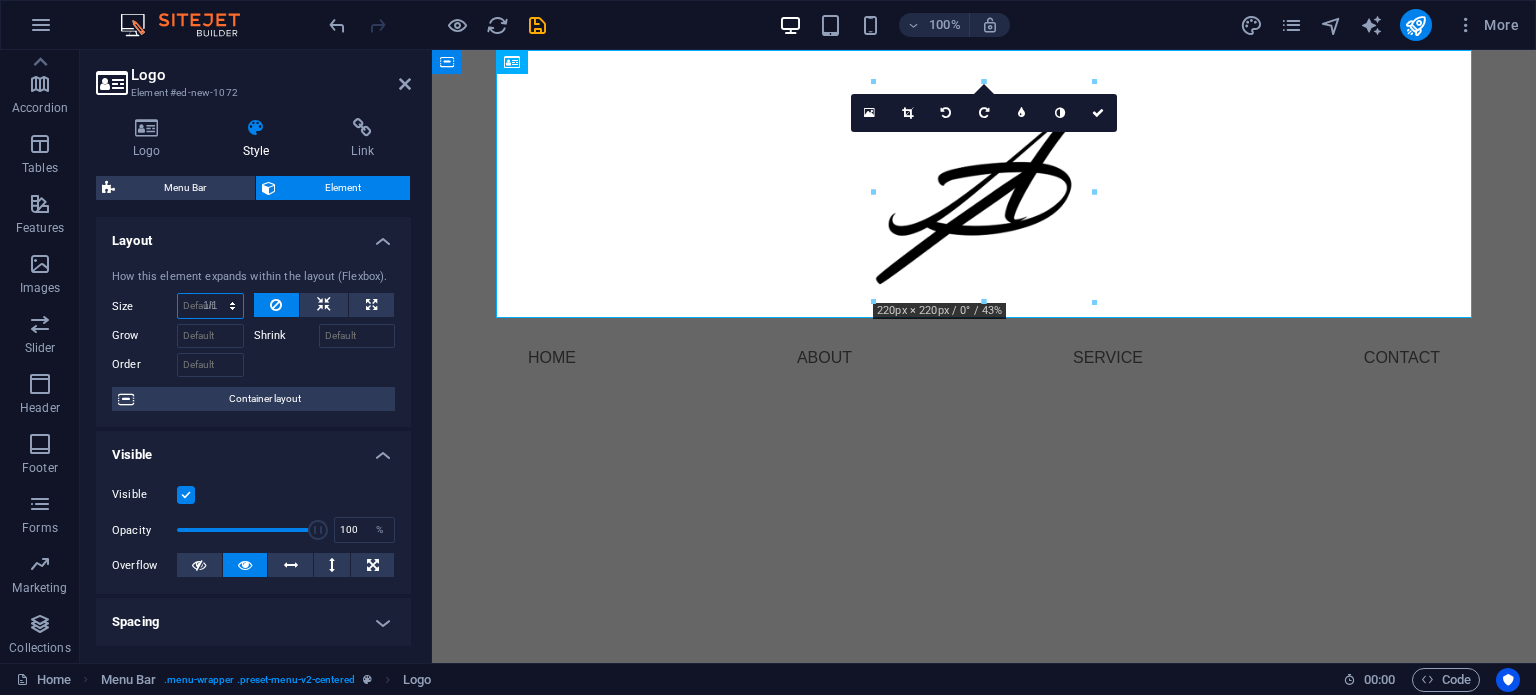 click on "Default auto px % 1/1 1/2 1/3 1/4 1/5 1/6 1/7 1/8 1/9 1/10" at bounding box center [210, 306] 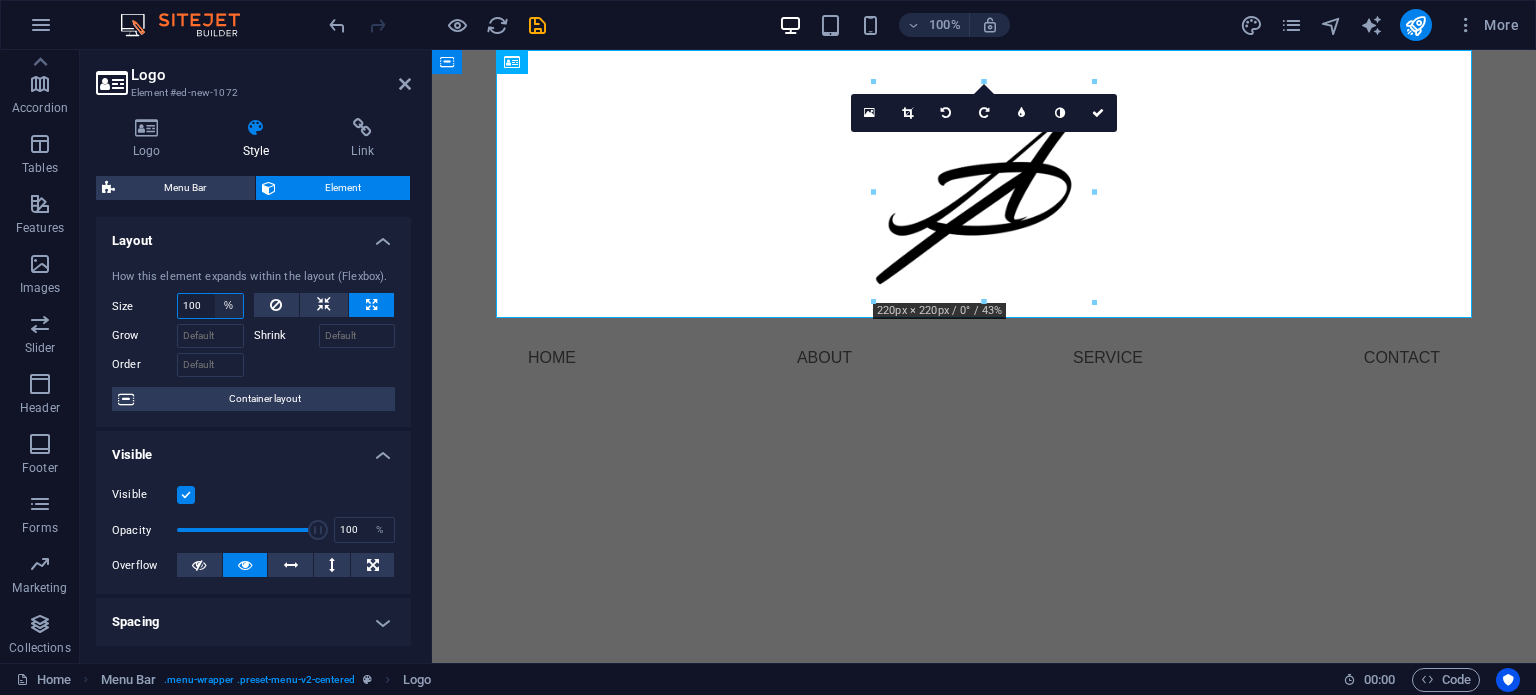 click on "Default auto px % 1/1 1/2 1/3 1/4 1/5 1/6 1/7 1/8 1/9 1/10" at bounding box center (229, 306) 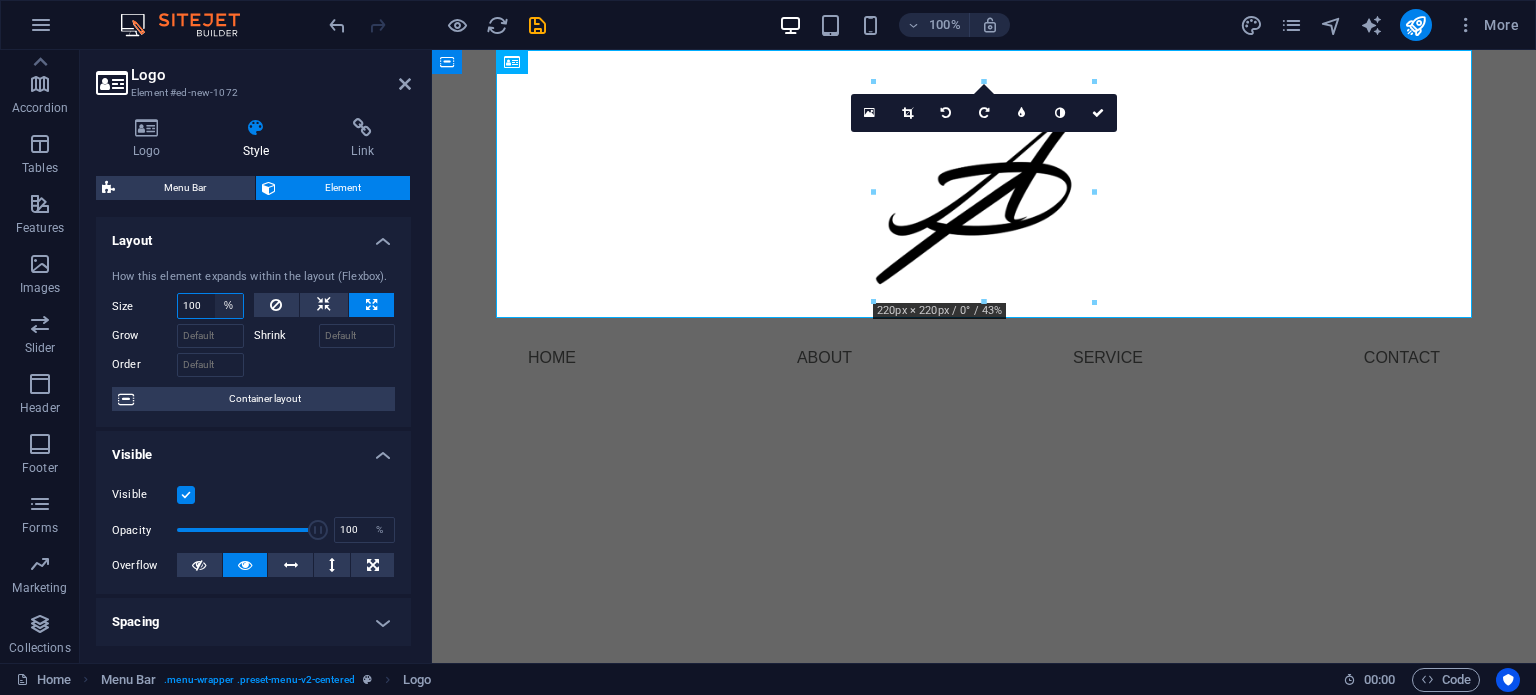 select on "1/9" 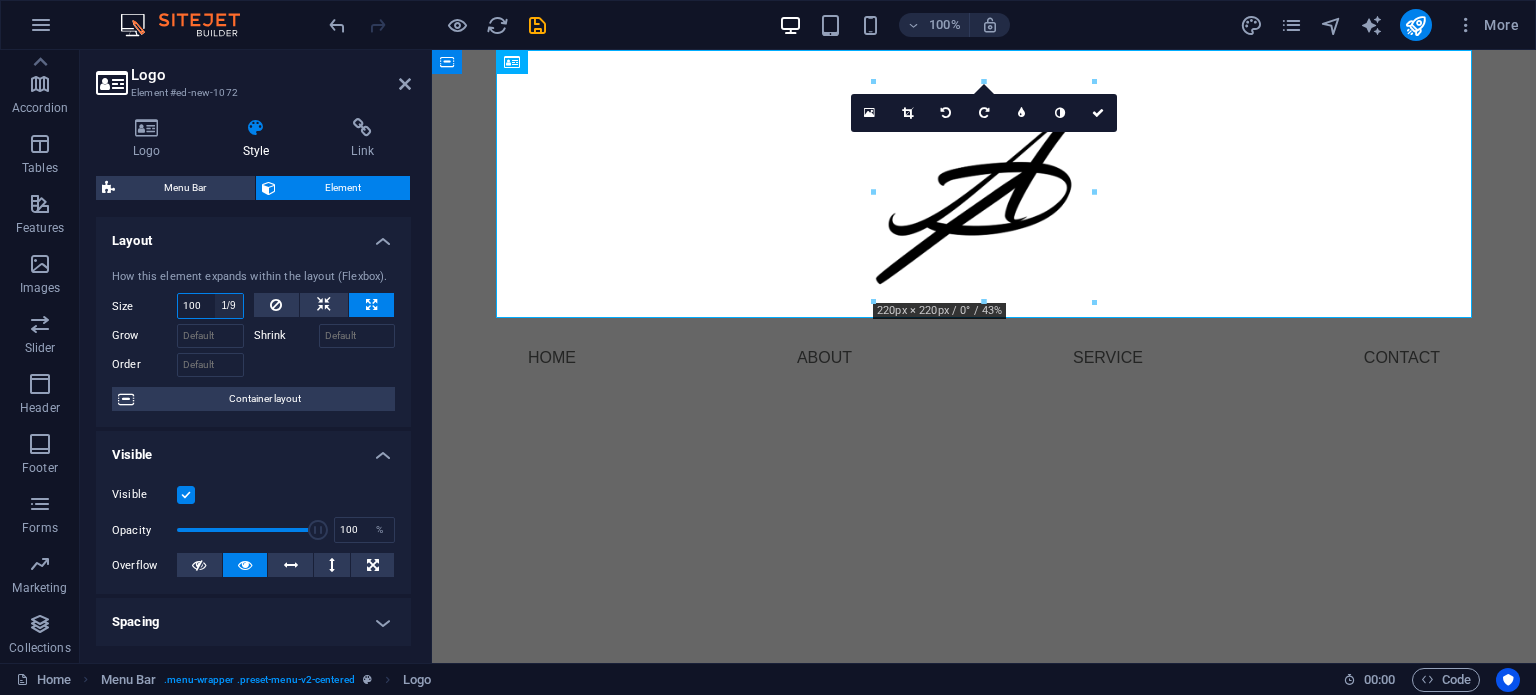click on "Default auto px % 1/1 1/2 1/3 1/4 1/5 1/6 1/7 1/8 1/9 1/10" at bounding box center [229, 306] 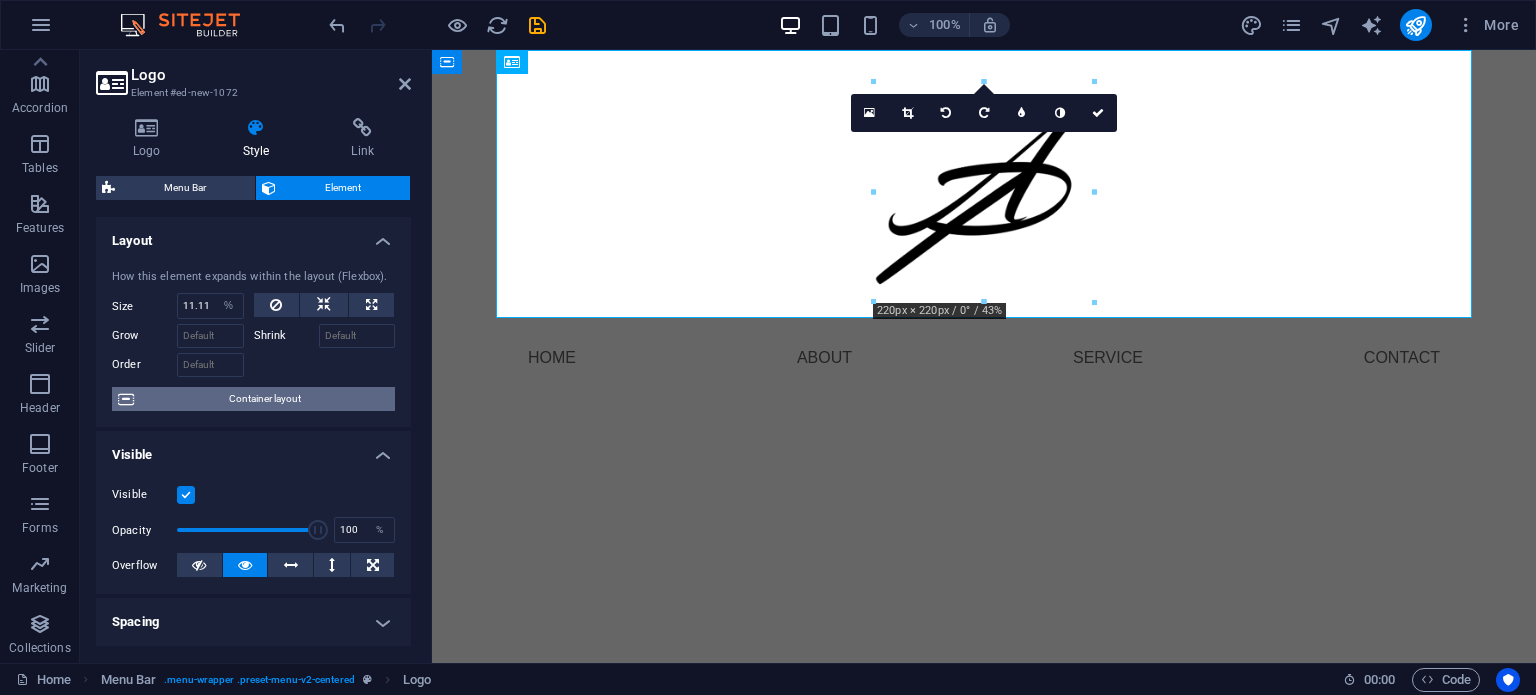 click on "Container layout" at bounding box center (264, 399) 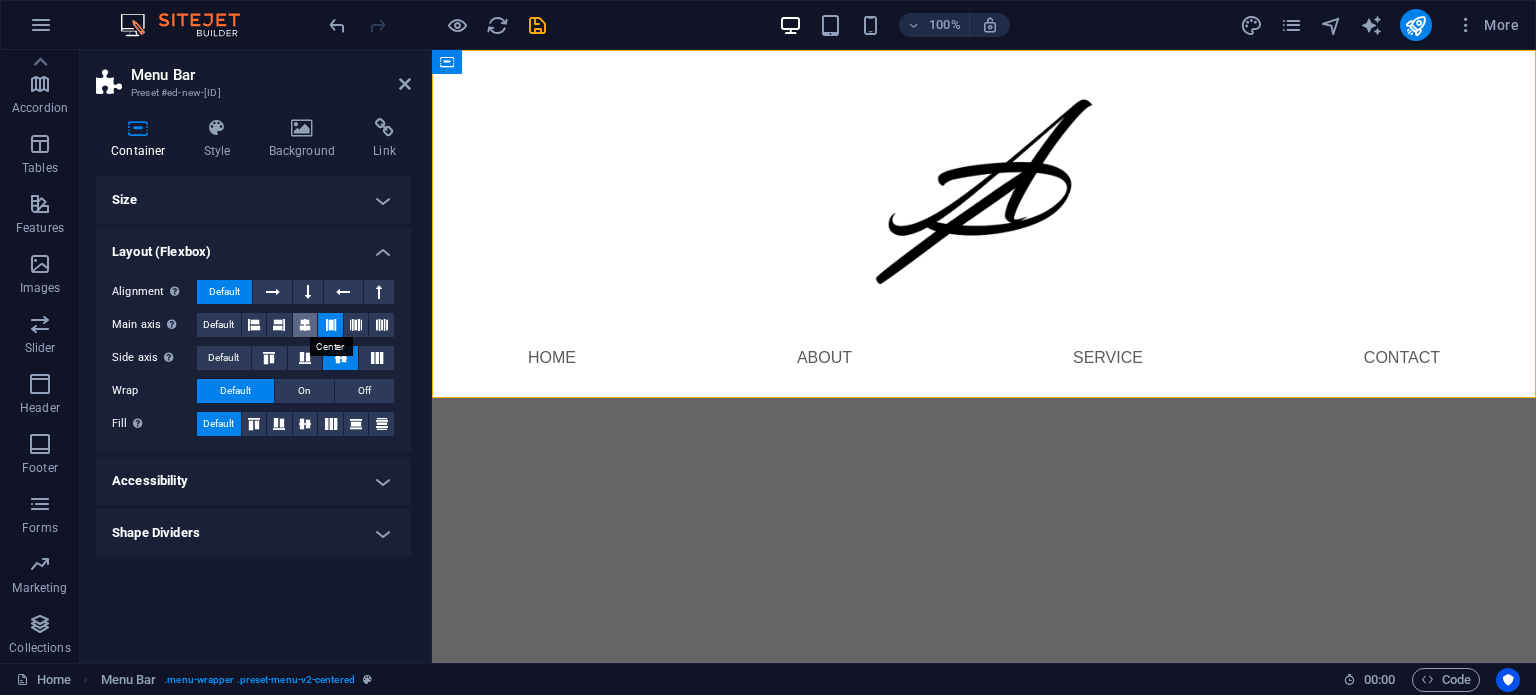 click at bounding box center [305, 325] 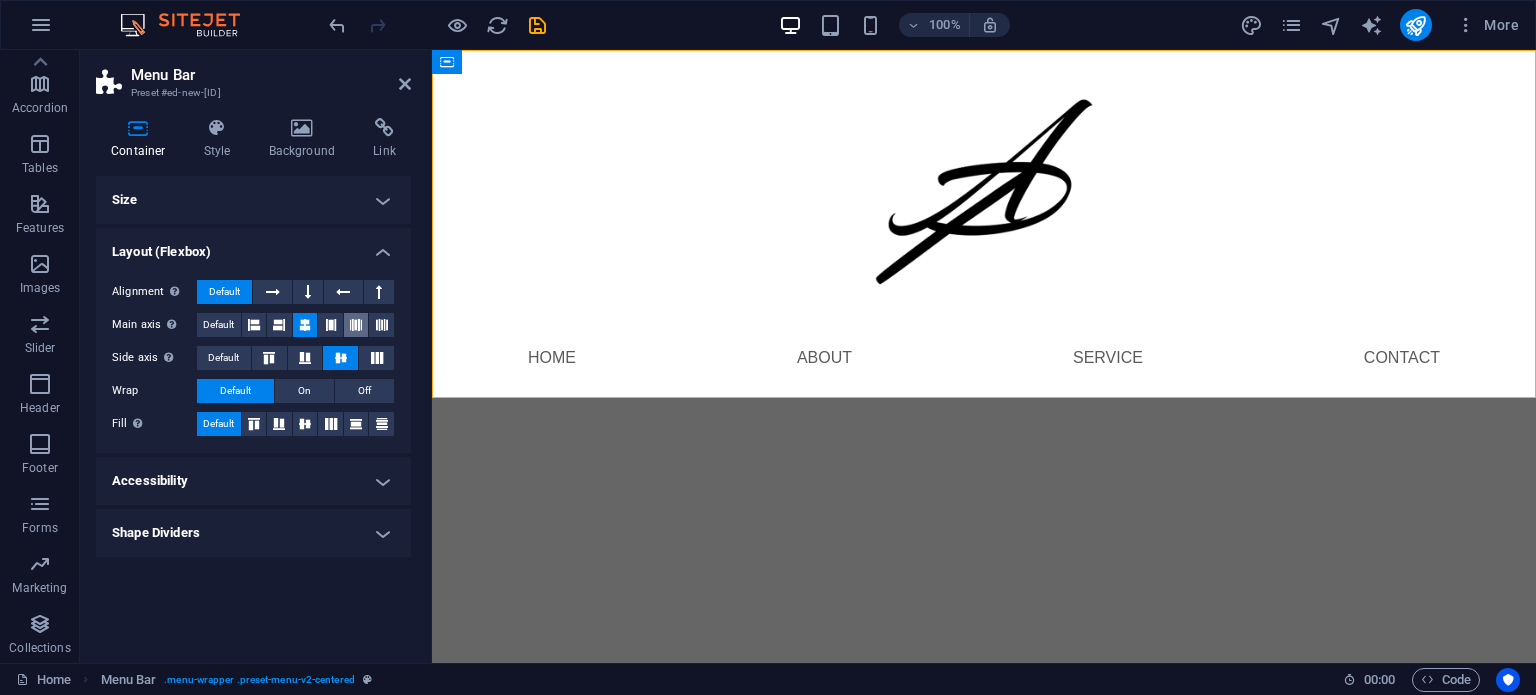 click at bounding box center [356, 325] 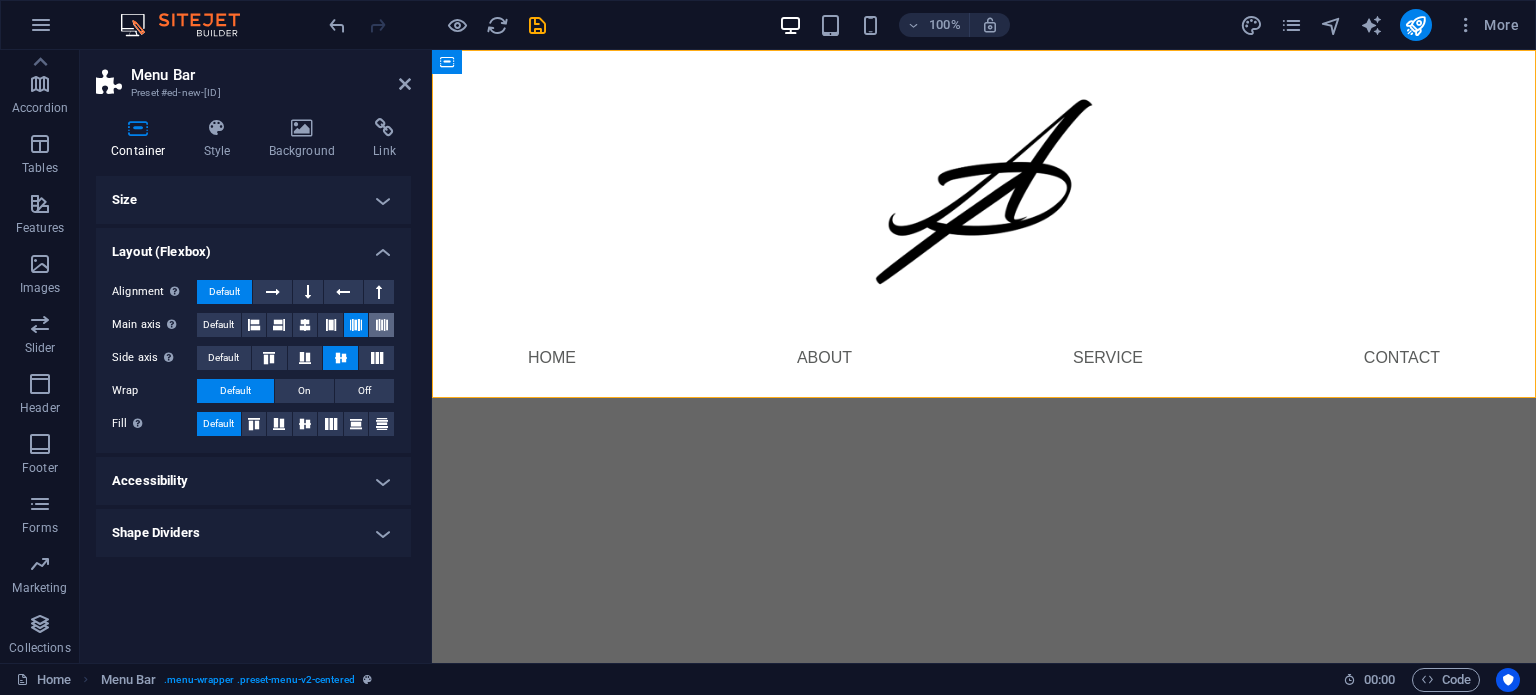 click at bounding box center (382, 325) 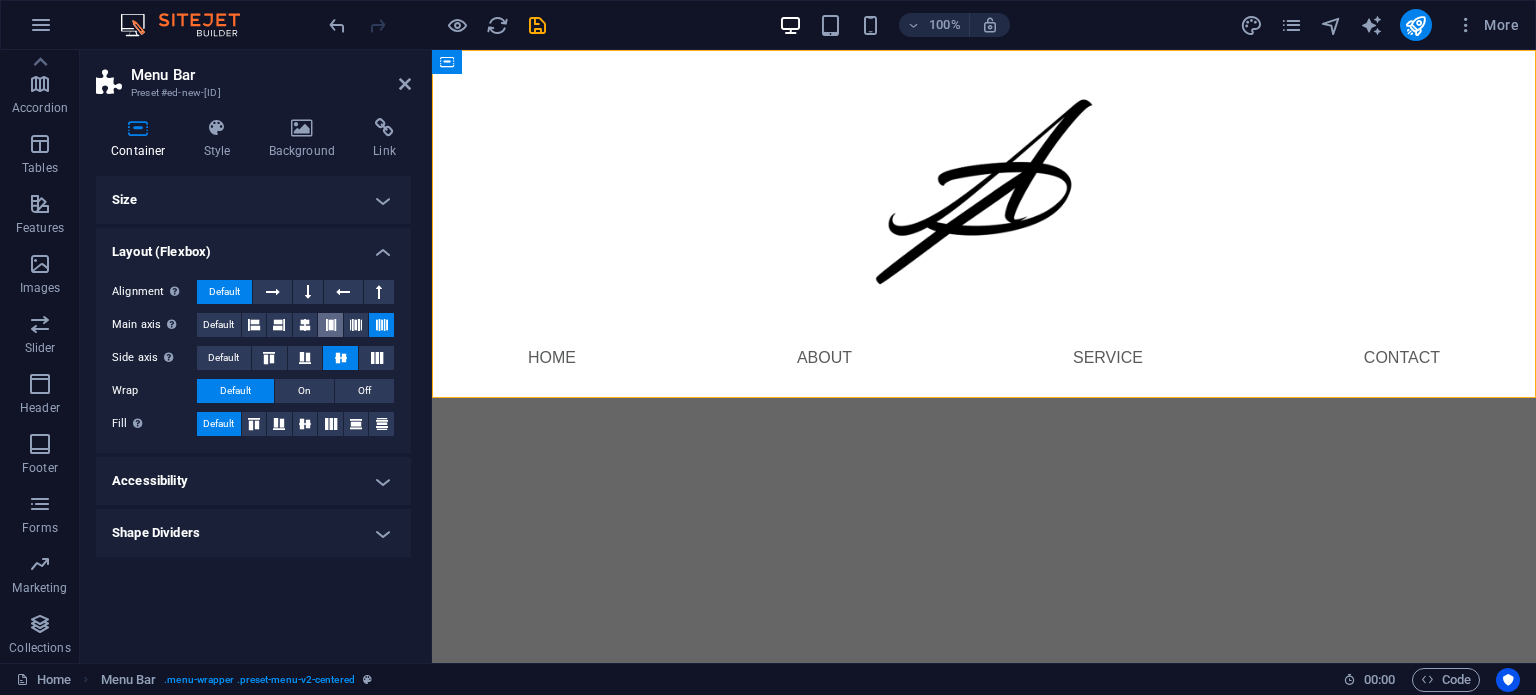 click at bounding box center [330, 325] 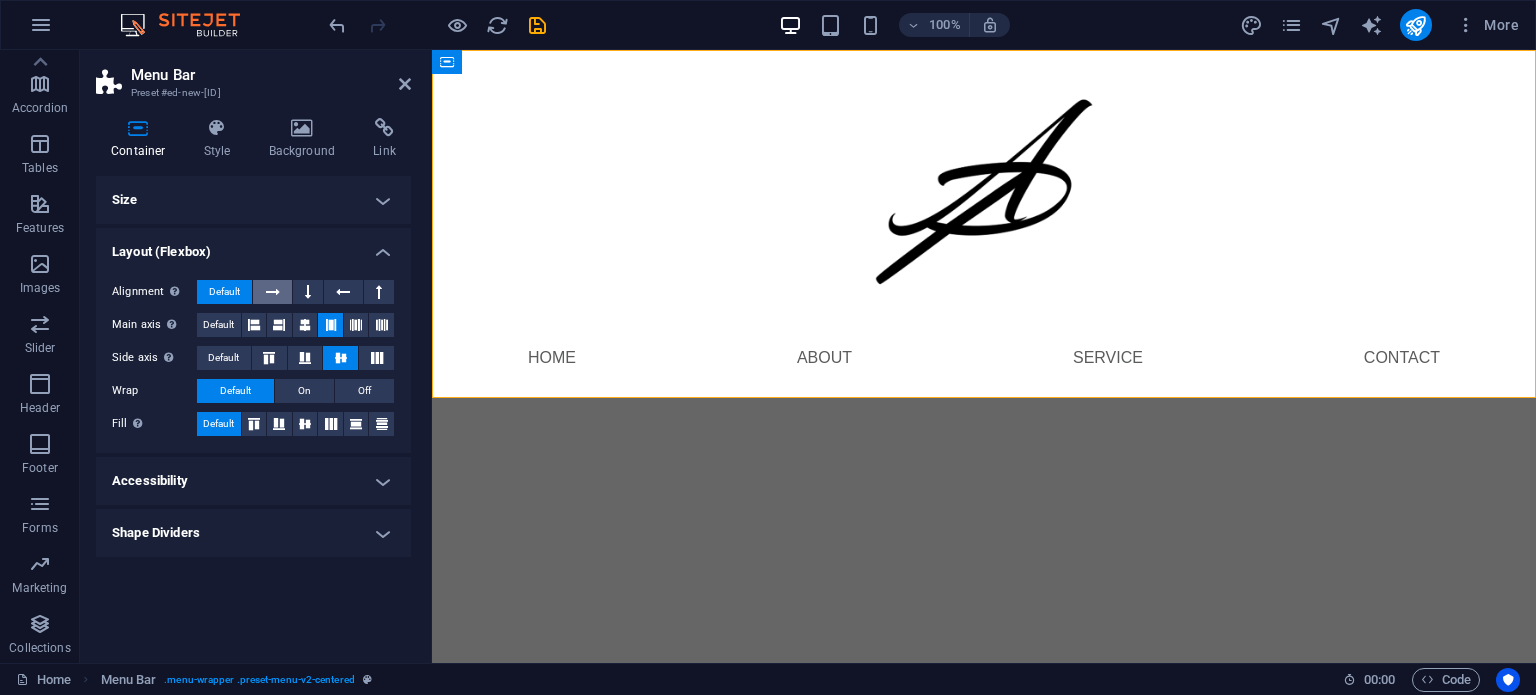 click at bounding box center (273, 292) 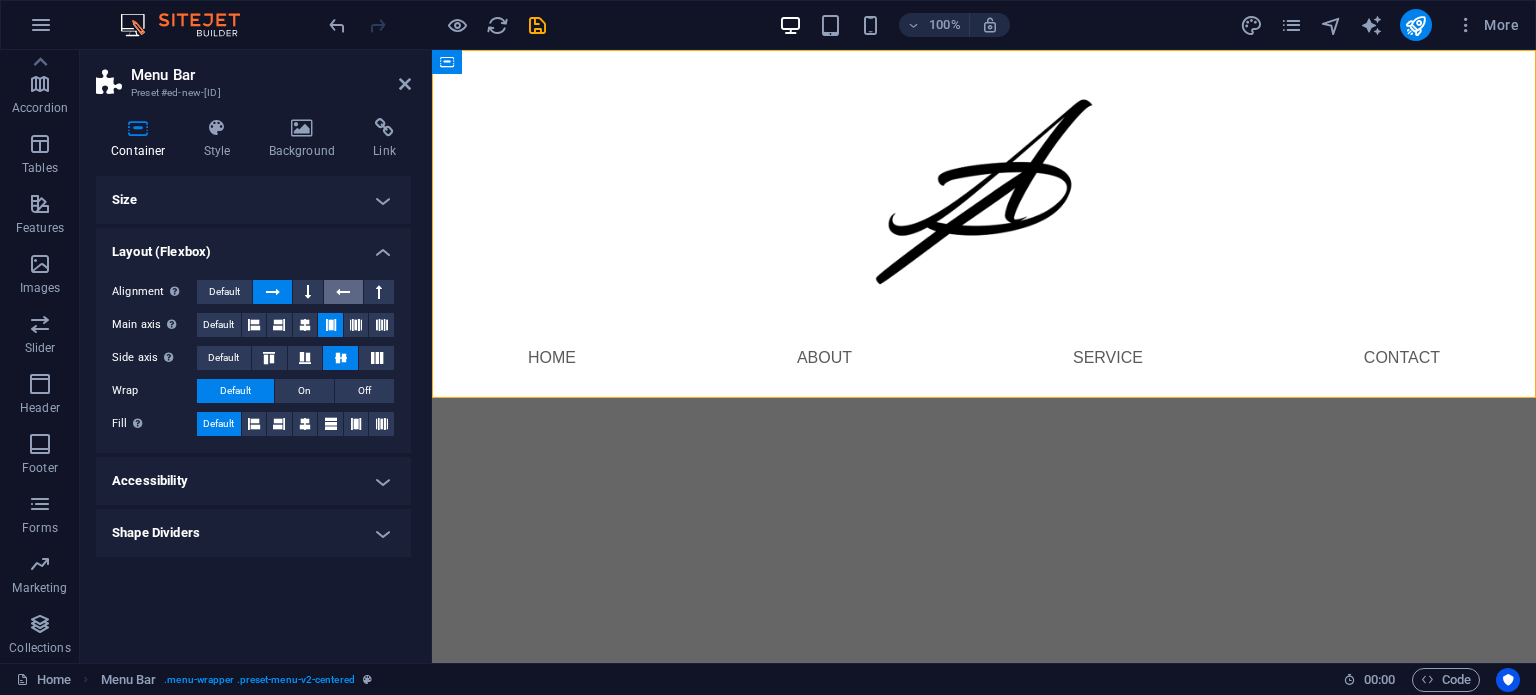 click at bounding box center (308, 292) 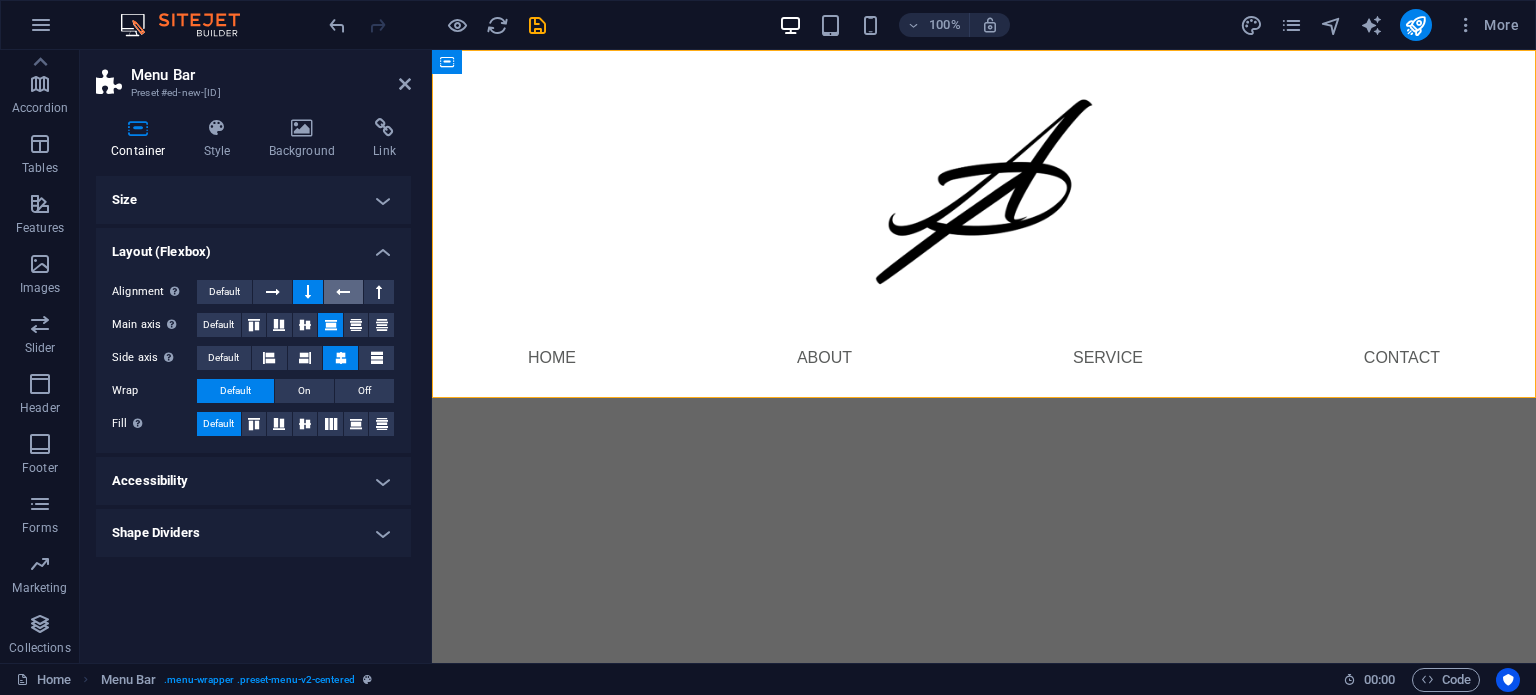 drag, startPoint x: 334, startPoint y: 291, endPoint x: 346, endPoint y: 291, distance: 12 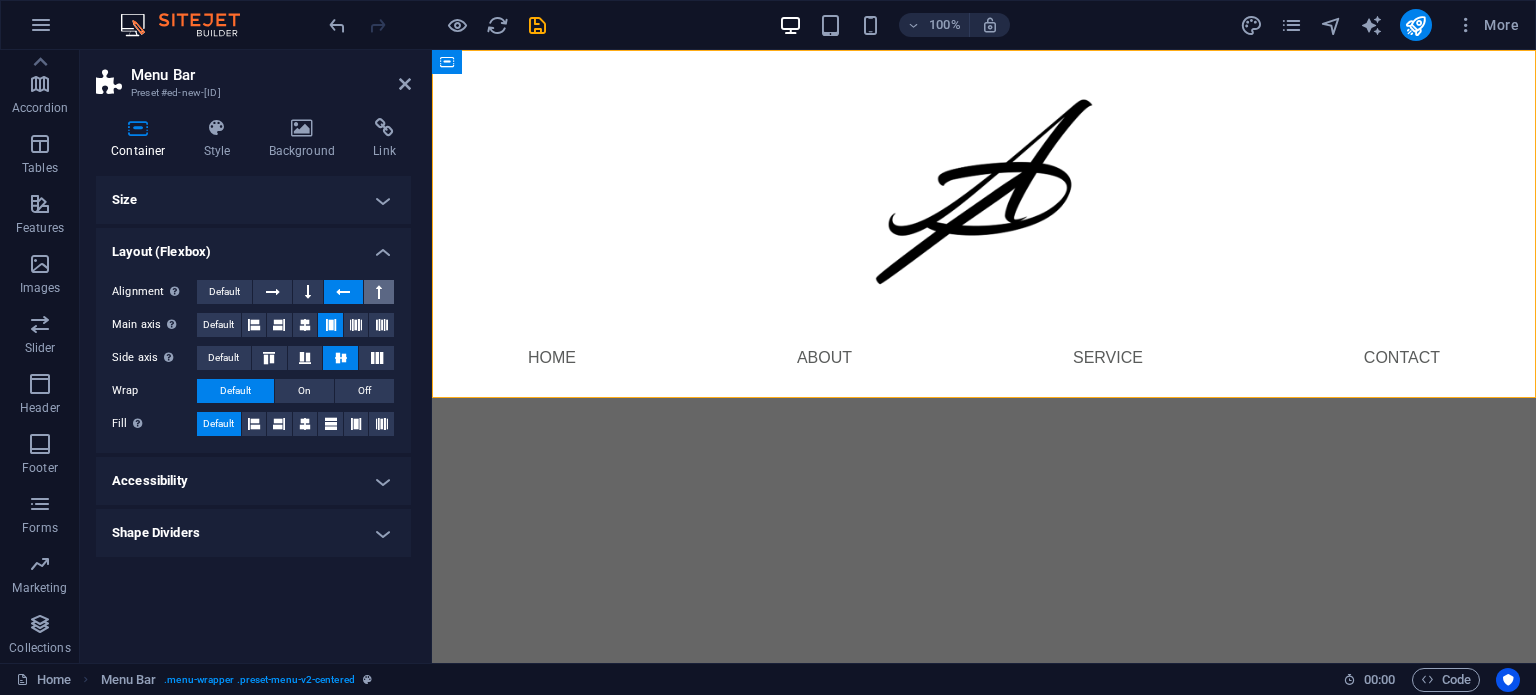click at bounding box center [379, 292] 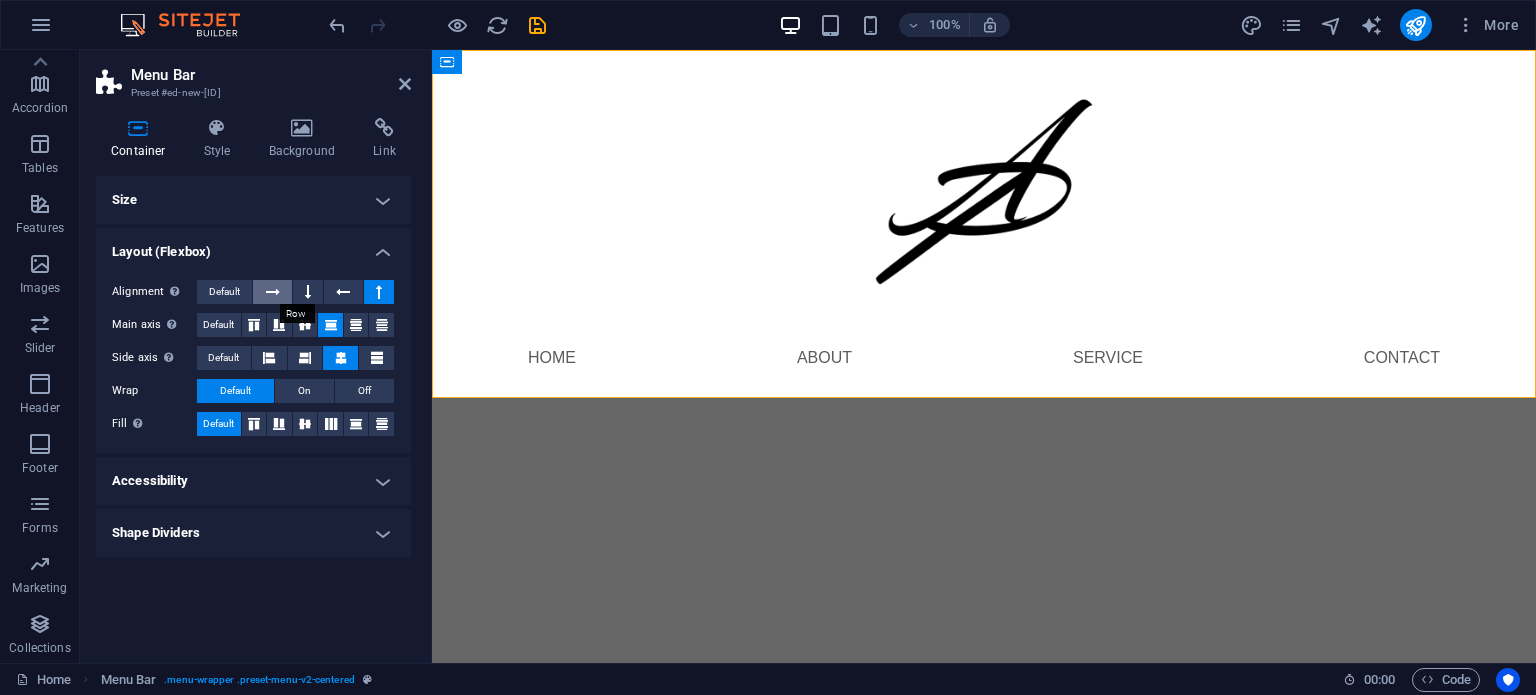 click at bounding box center [273, 292] 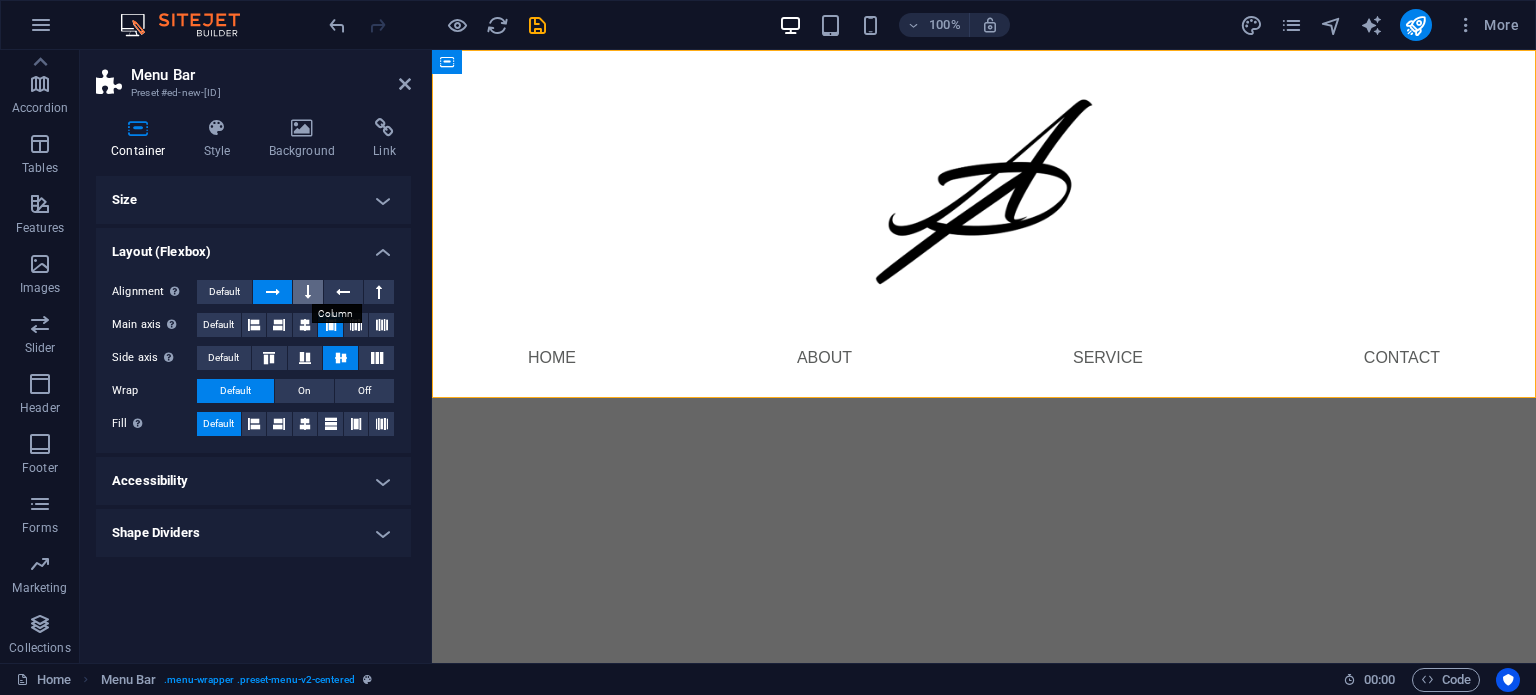 click at bounding box center (308, 292) 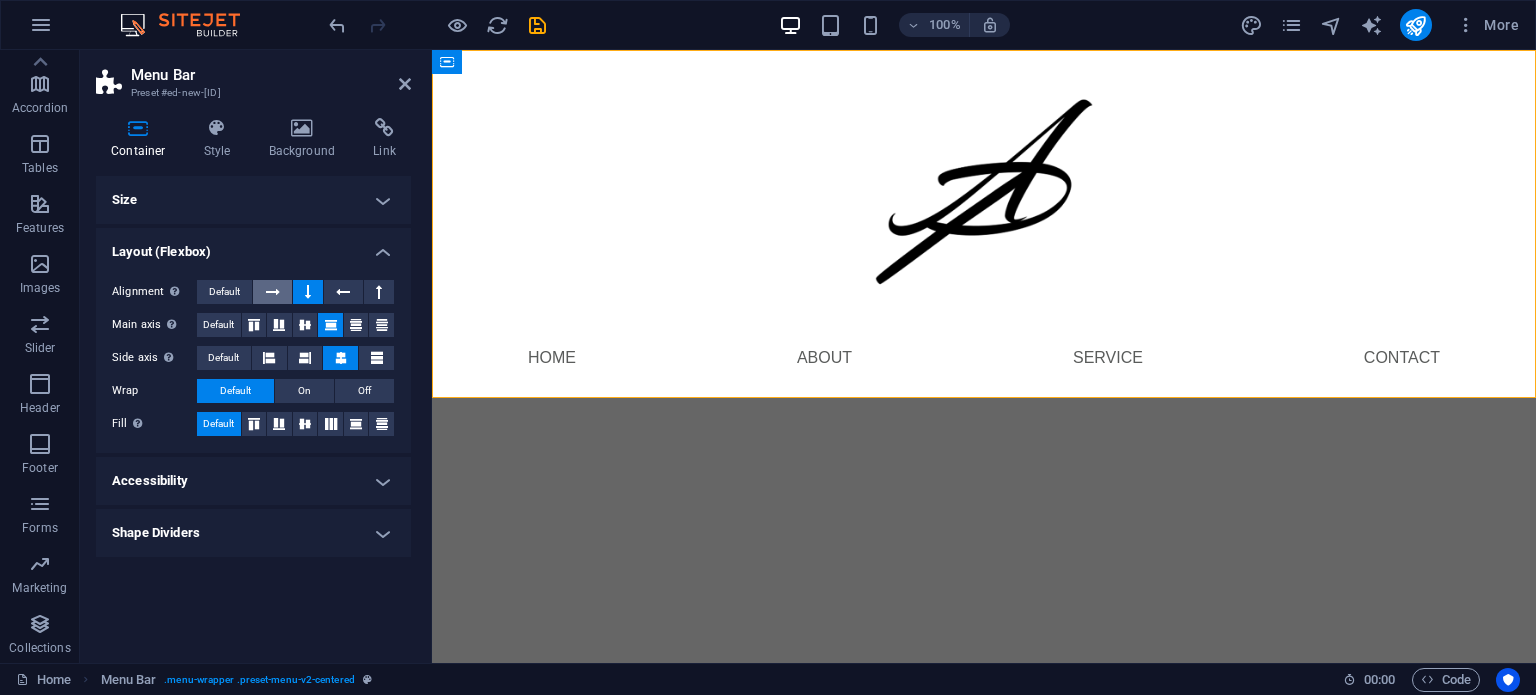 click at bounding box center (273, 292) 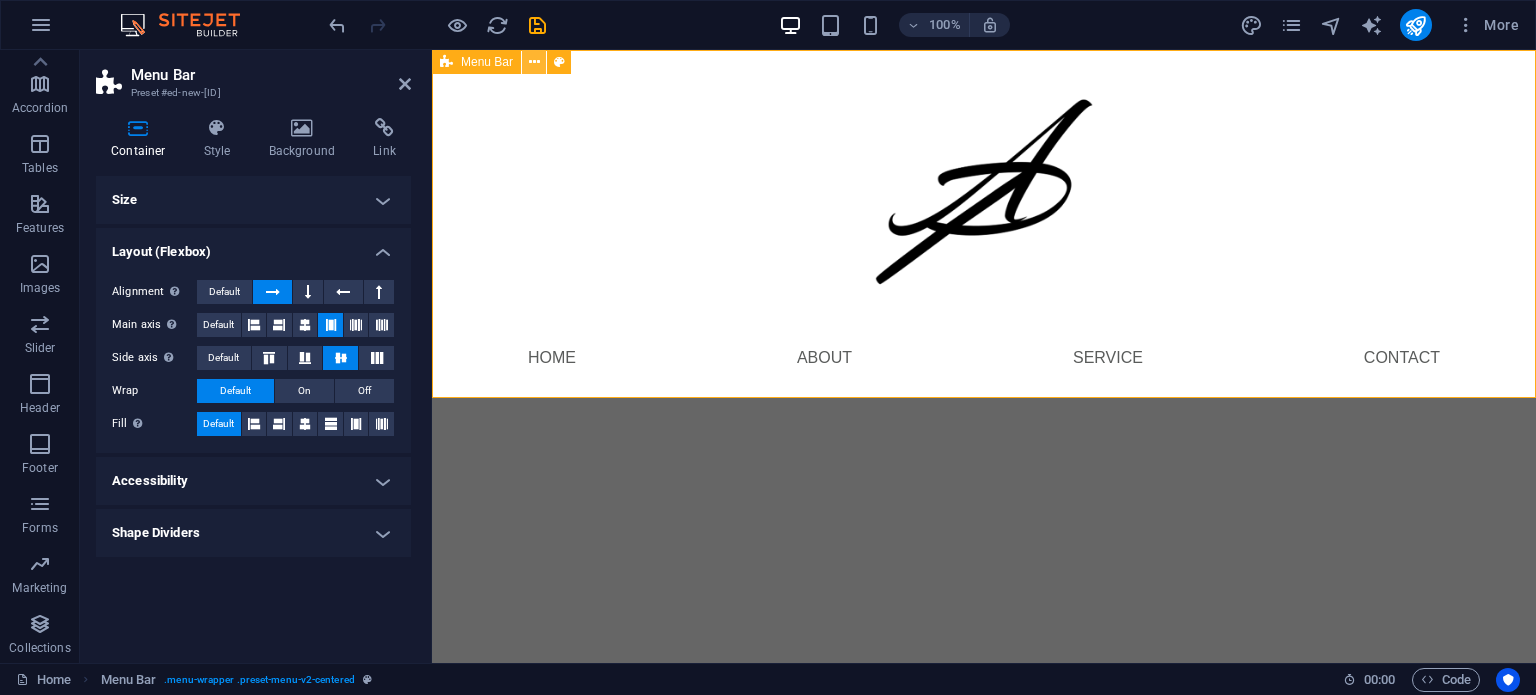 click at bounding box center (534, 62) 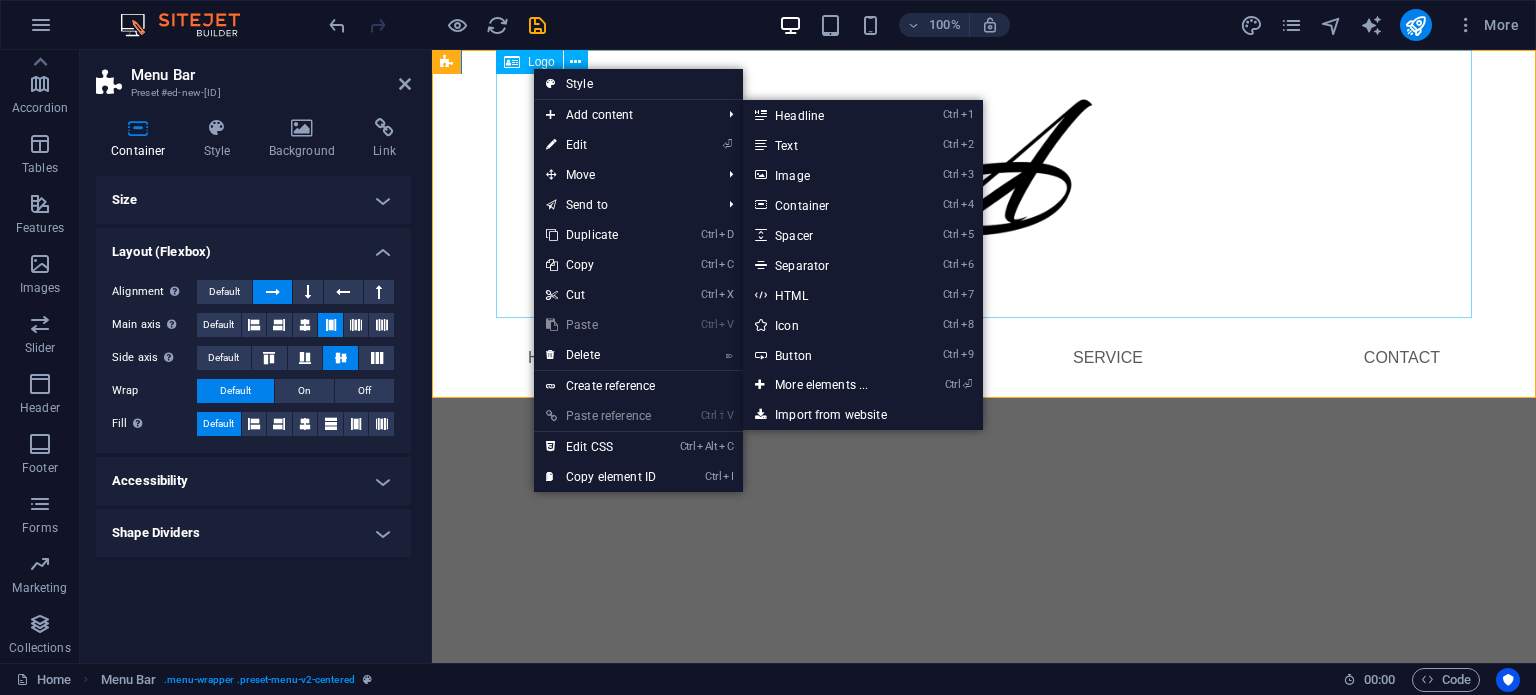 click at bounding box center [984, 184] 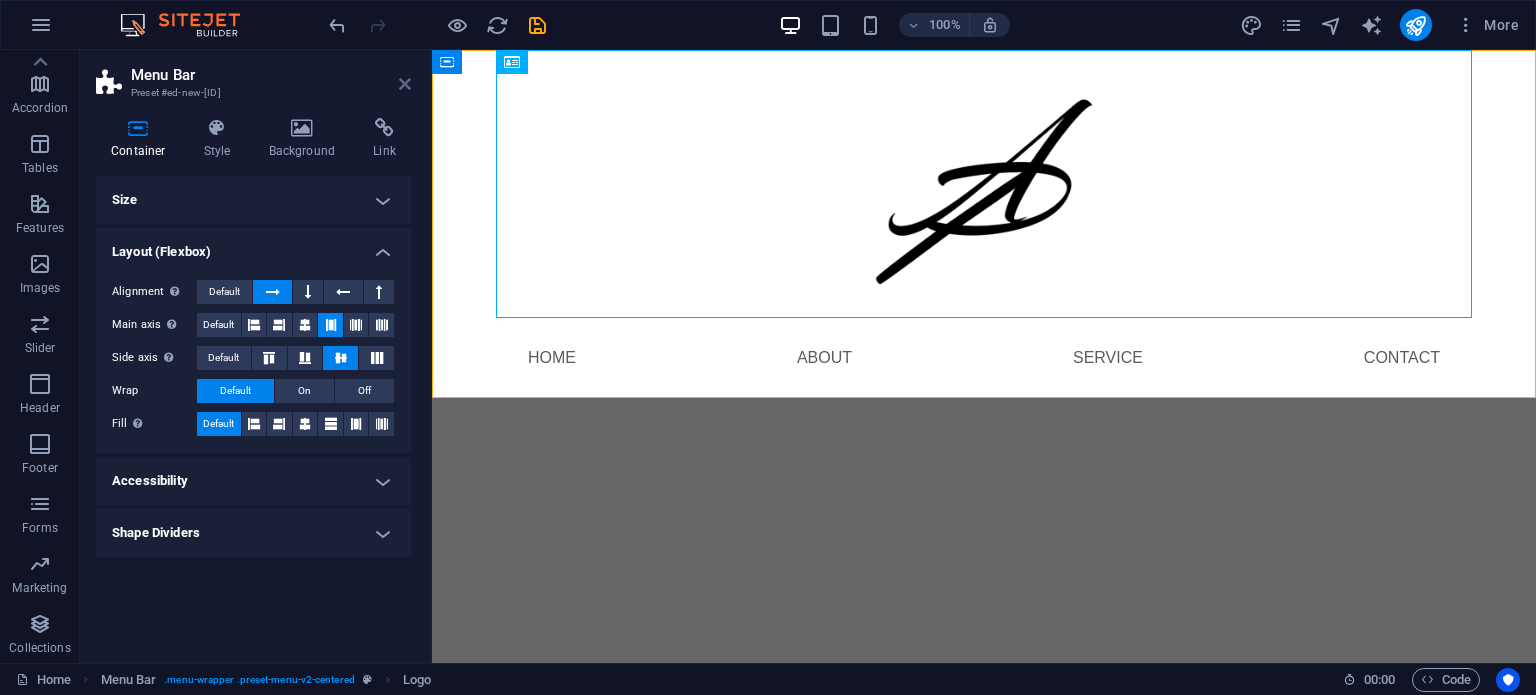 drag, startPoint x: 399, startPoint y: 80, endPoint x: 510, endPoint y: 101, distance: 112.969025 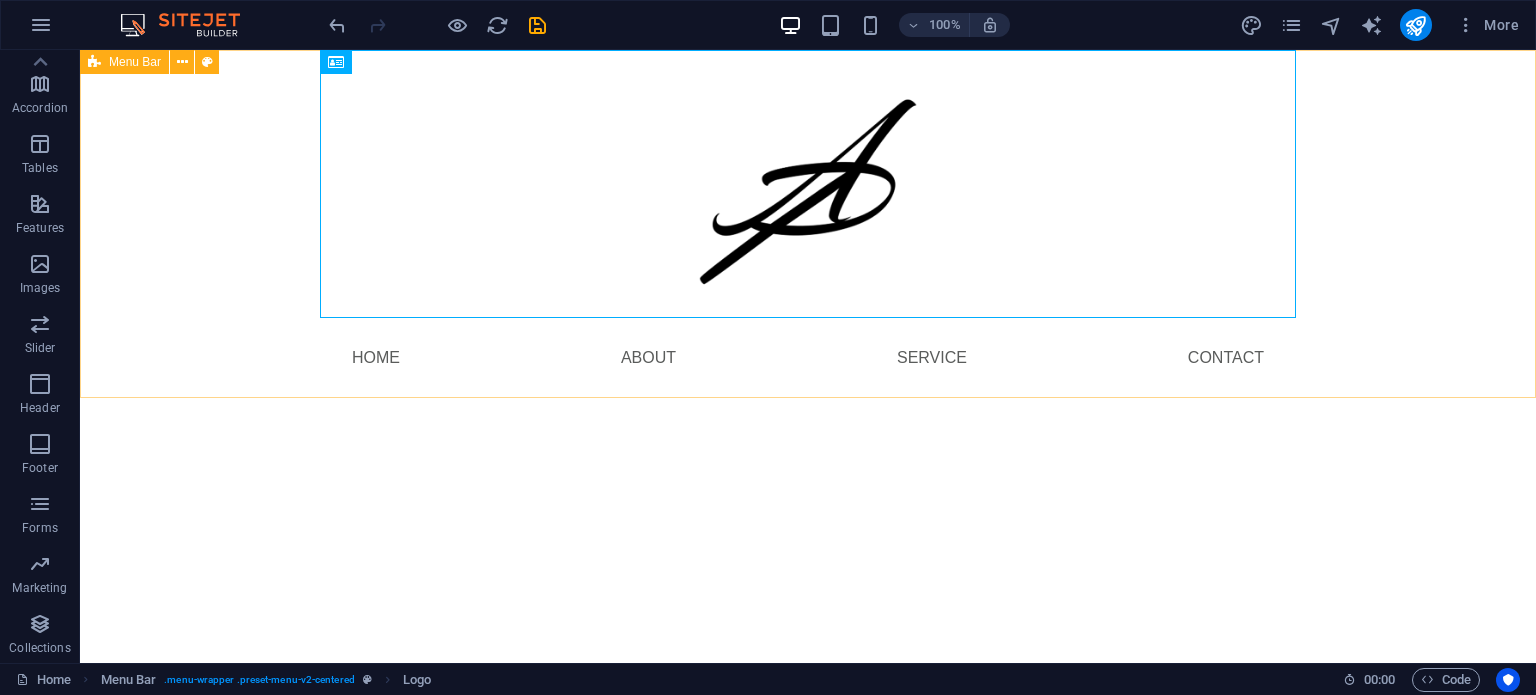 click on "Menu Bar" at bounding box center (124, 62) 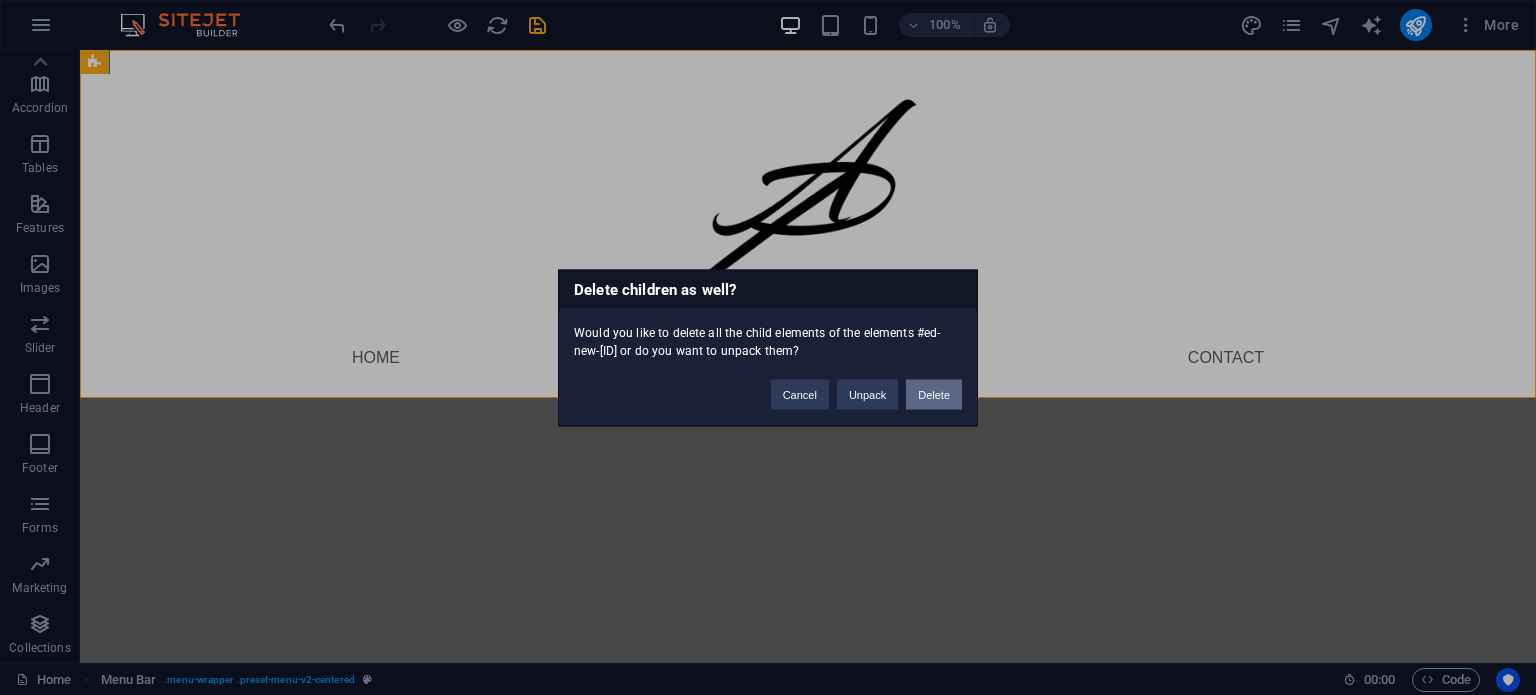 drag, startPoint x: 932, startPoint y: 395, endPoint x: 726, endPoint y: 345, distance: 211.98112 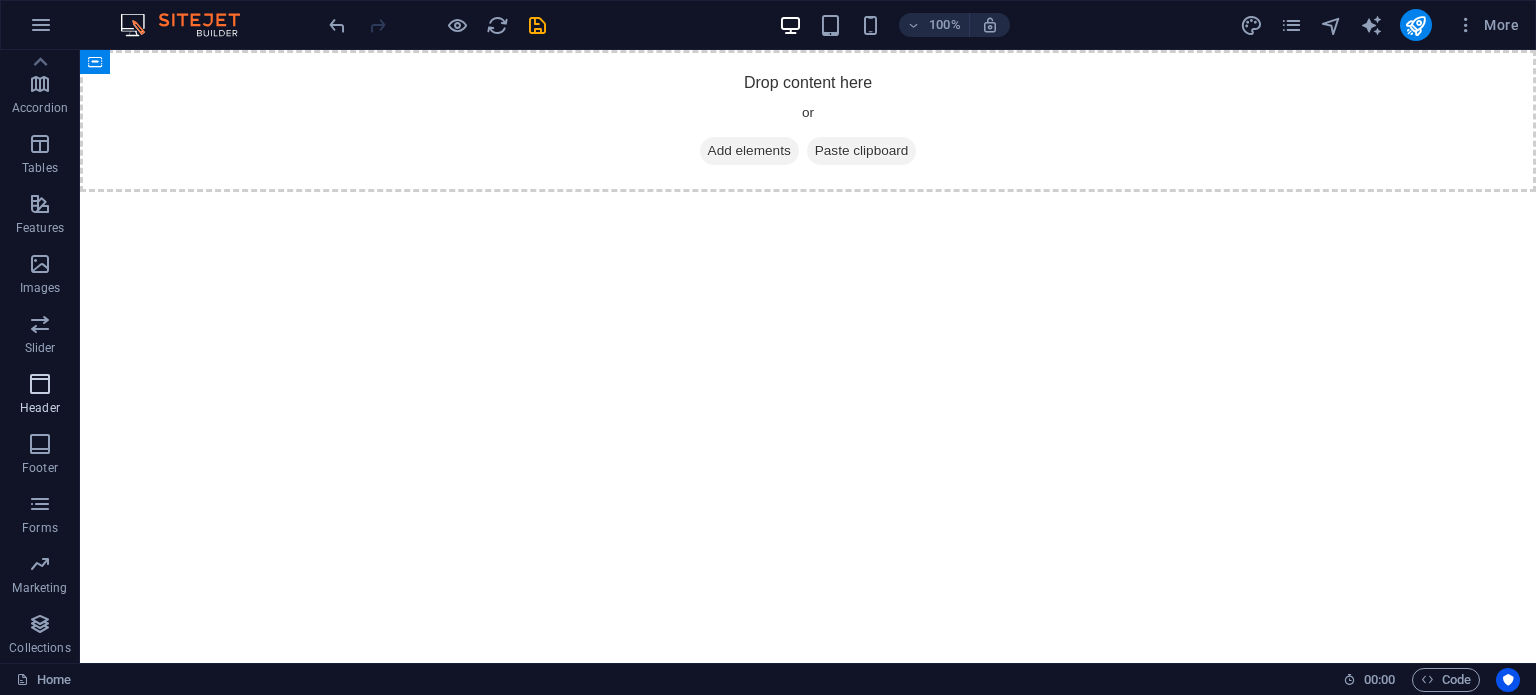 click at bounding box center [40, 384] 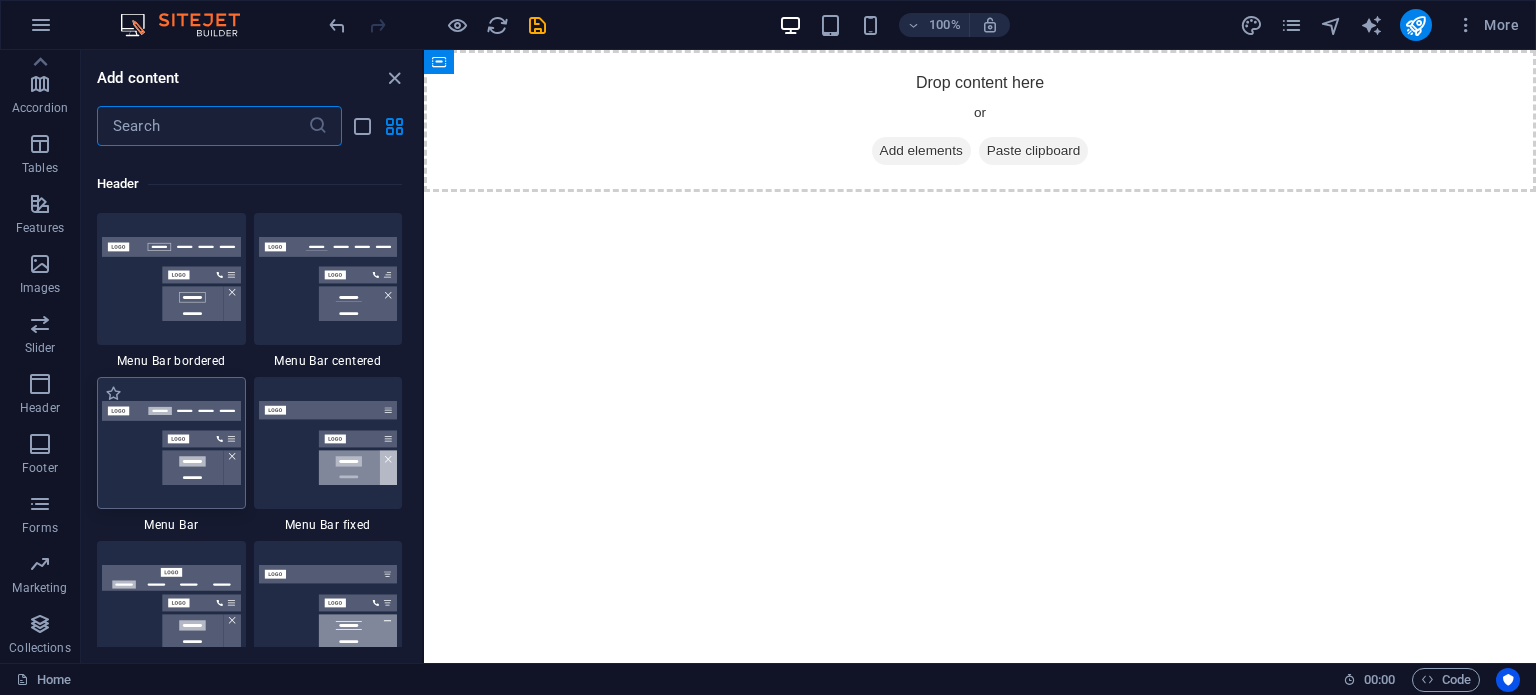 scroll, scrollTop: 12042, scrollLeft: 0, axis: vertical 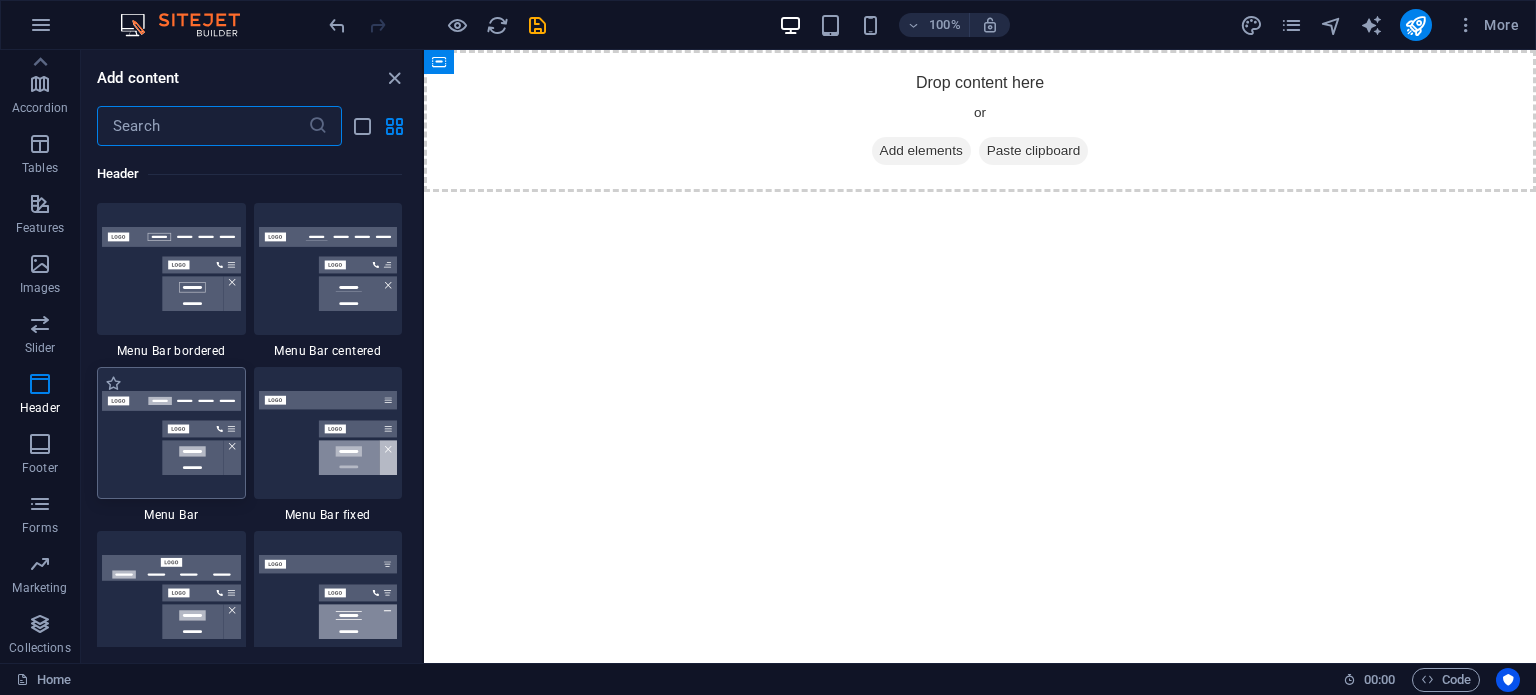 click at bounding box center (171, 433) 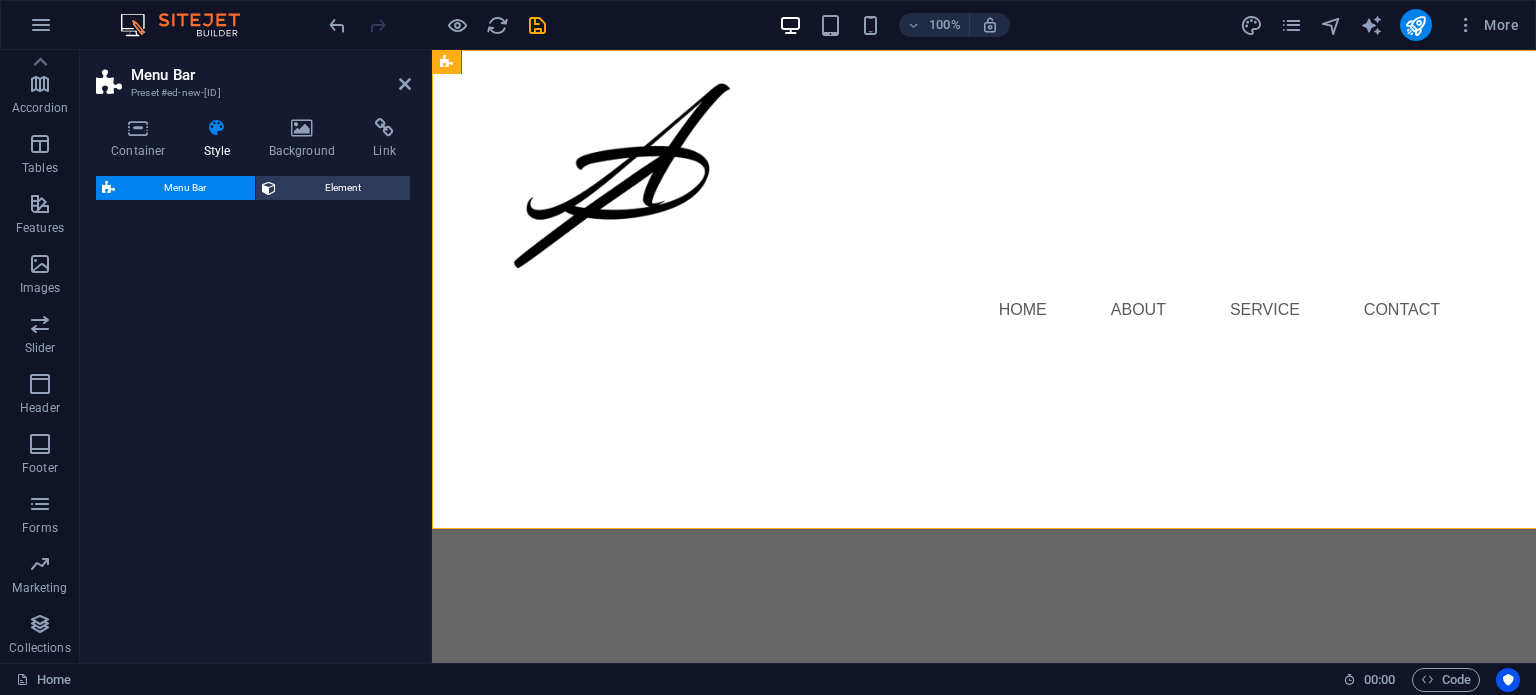 select on "rem" 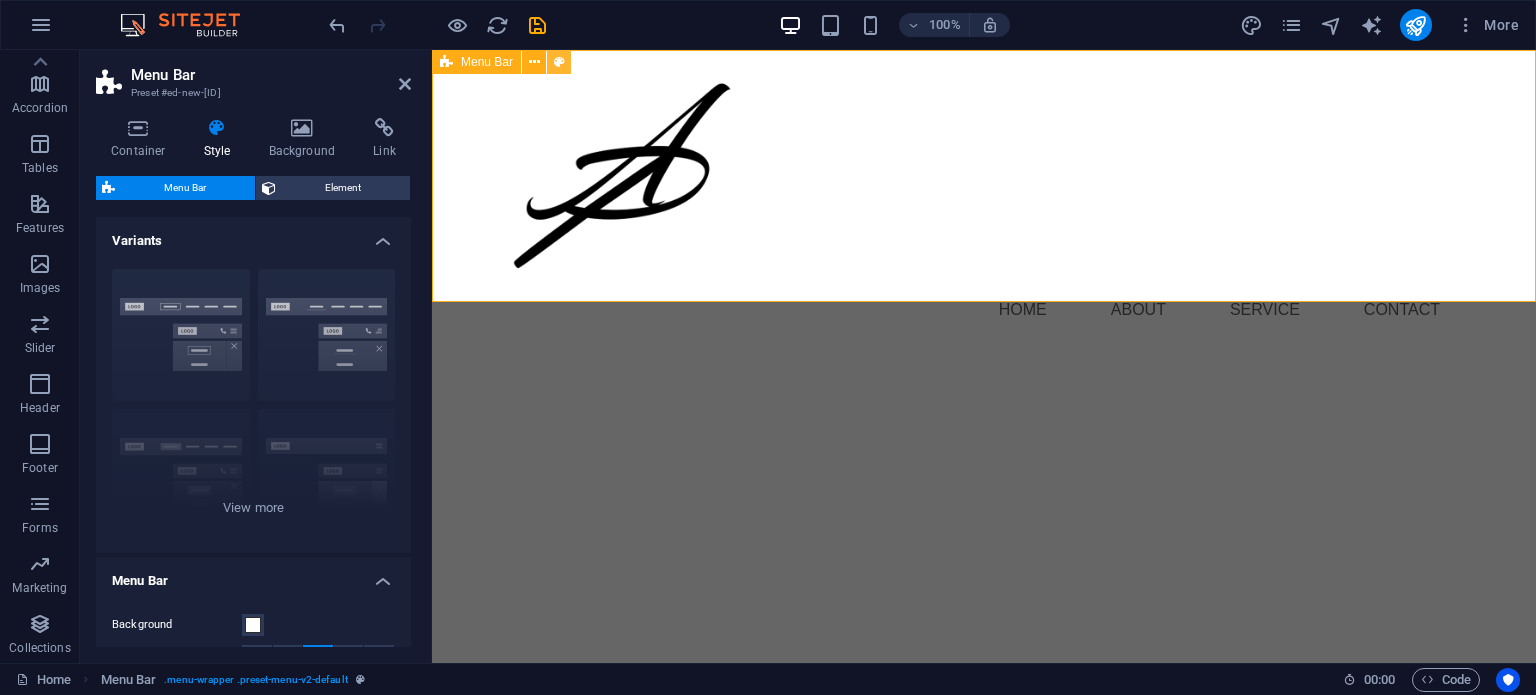 click at bounding box center (559, 62) 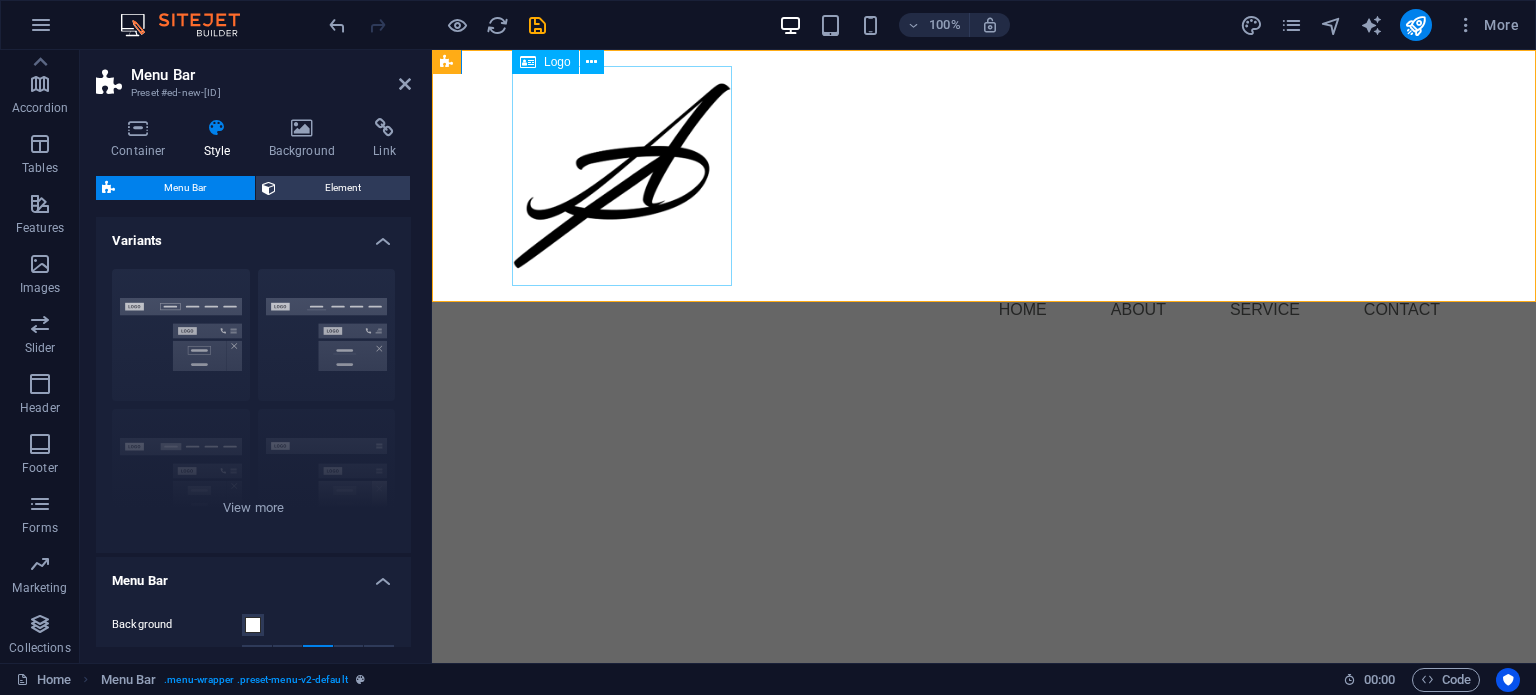 click at bounding box center [984, 176] 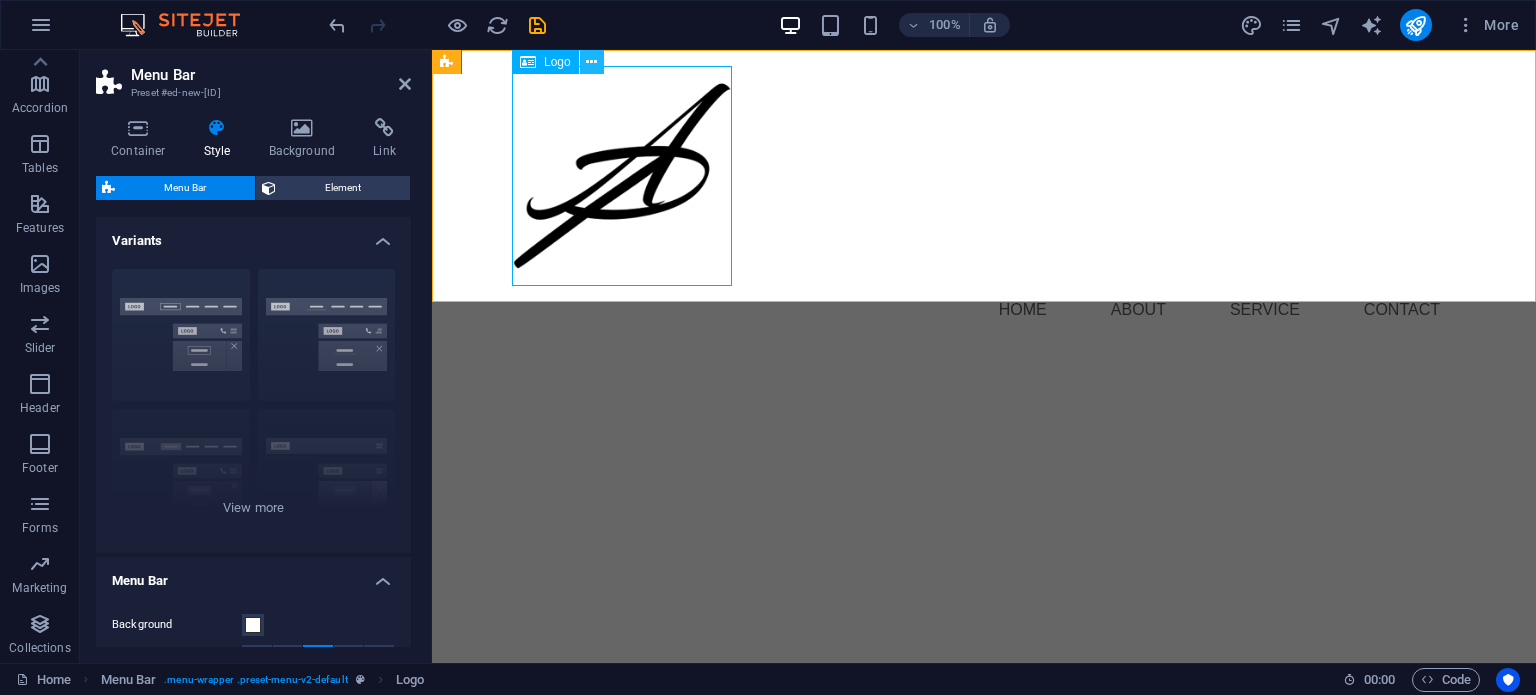 click at bounding box center (591, 62) 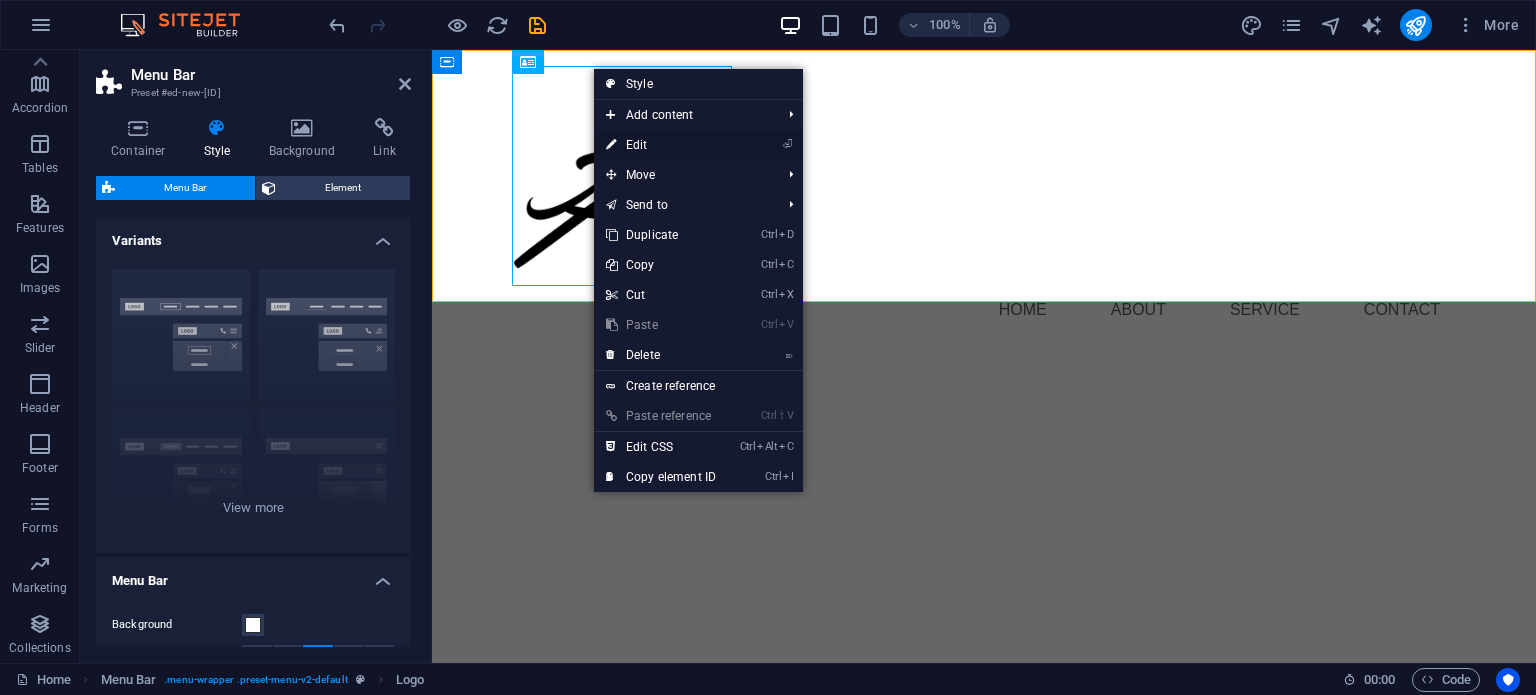 click on "⏎  Edit" at bounding box center [661, 145] 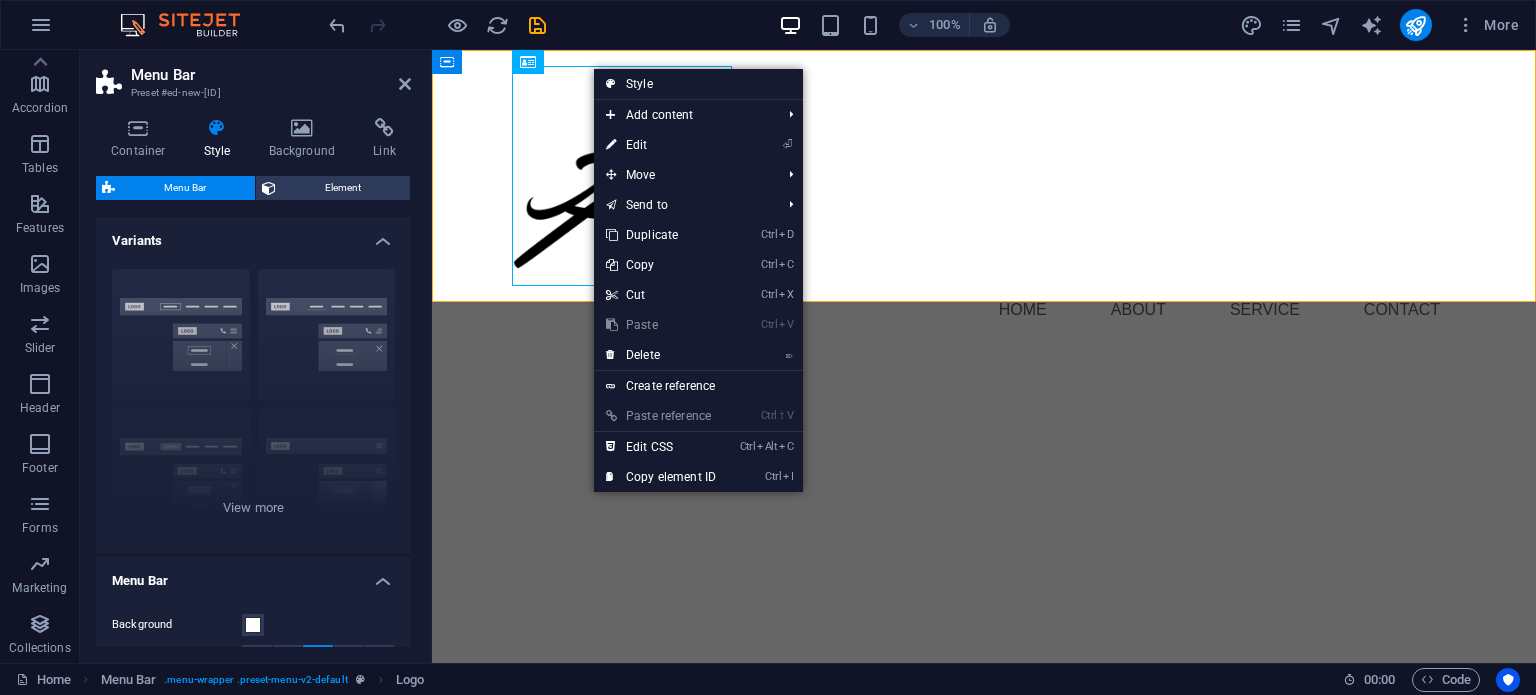 select on "px" 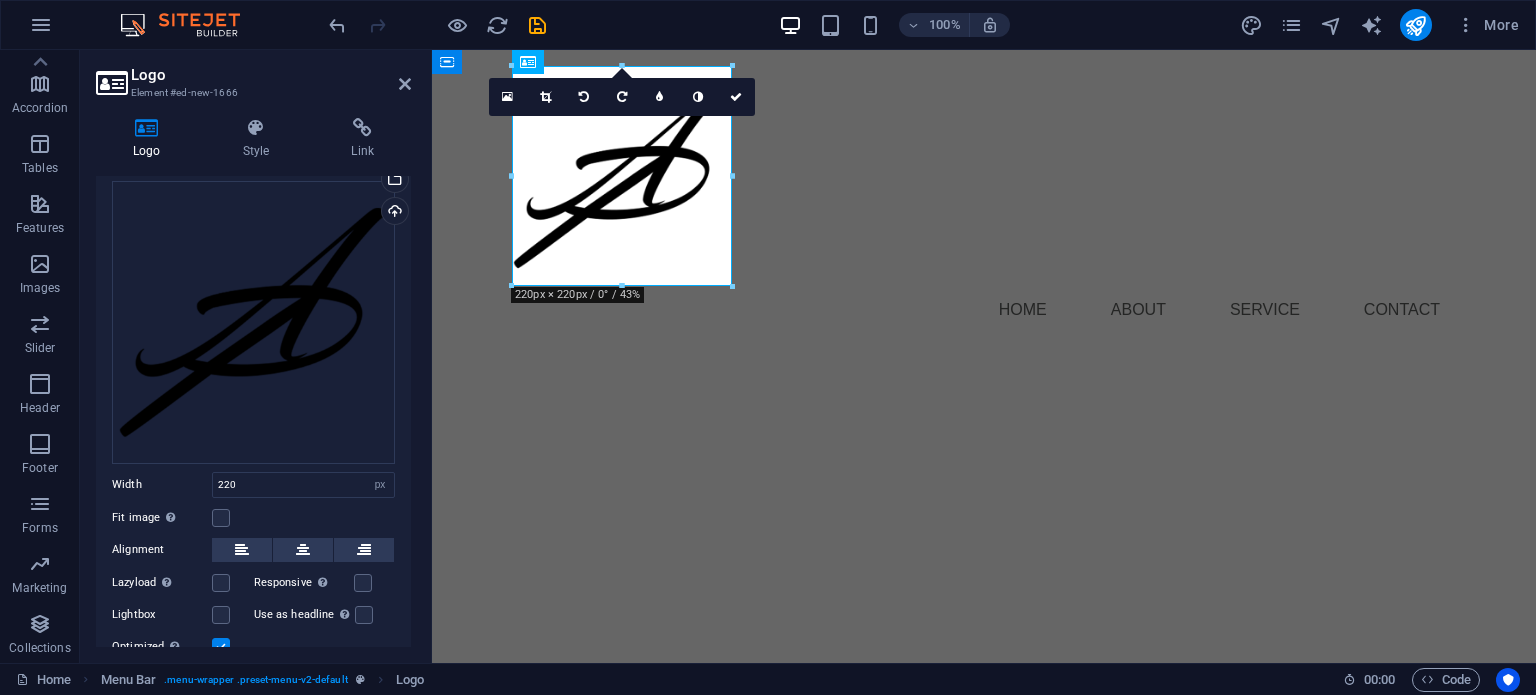 scroll, scrollTop: 0, scrollLeft: 0, axis: both 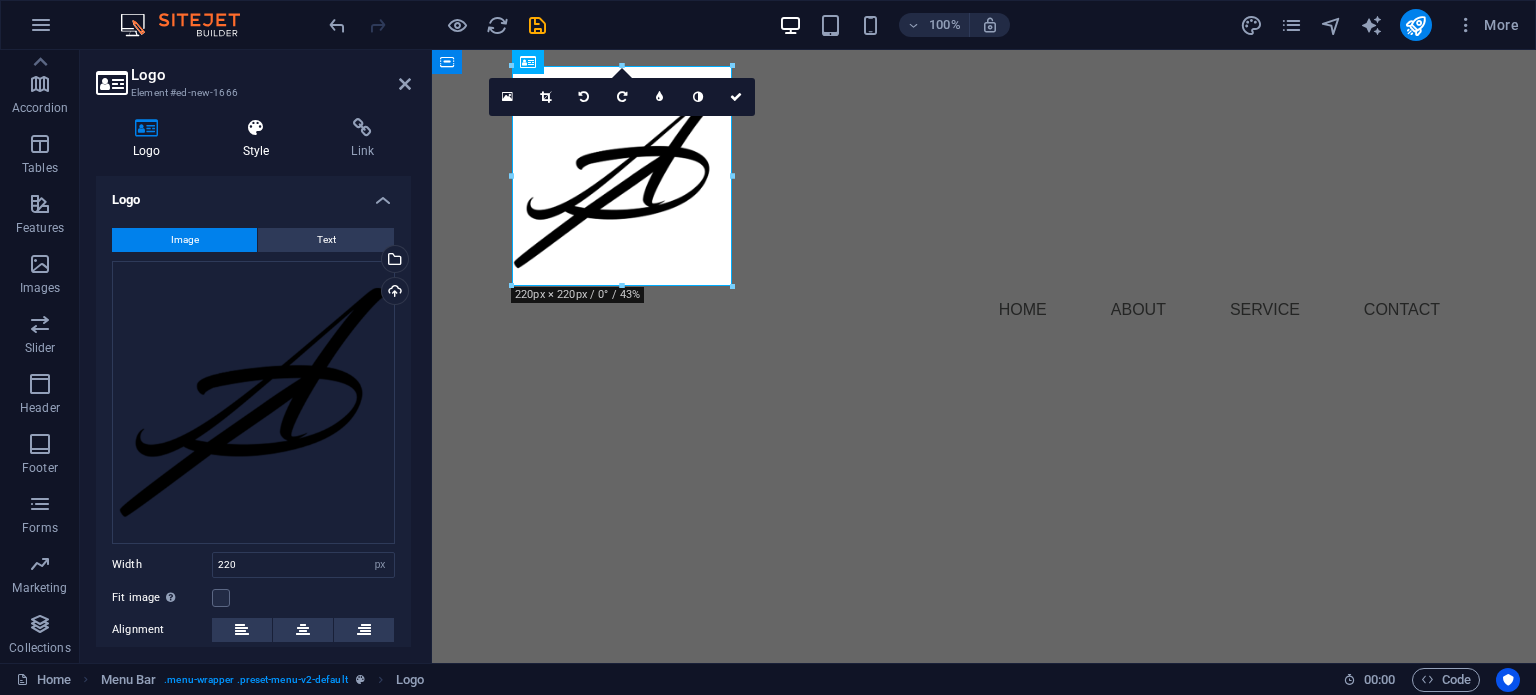 click on "Style" at bounding box center [260, 139] 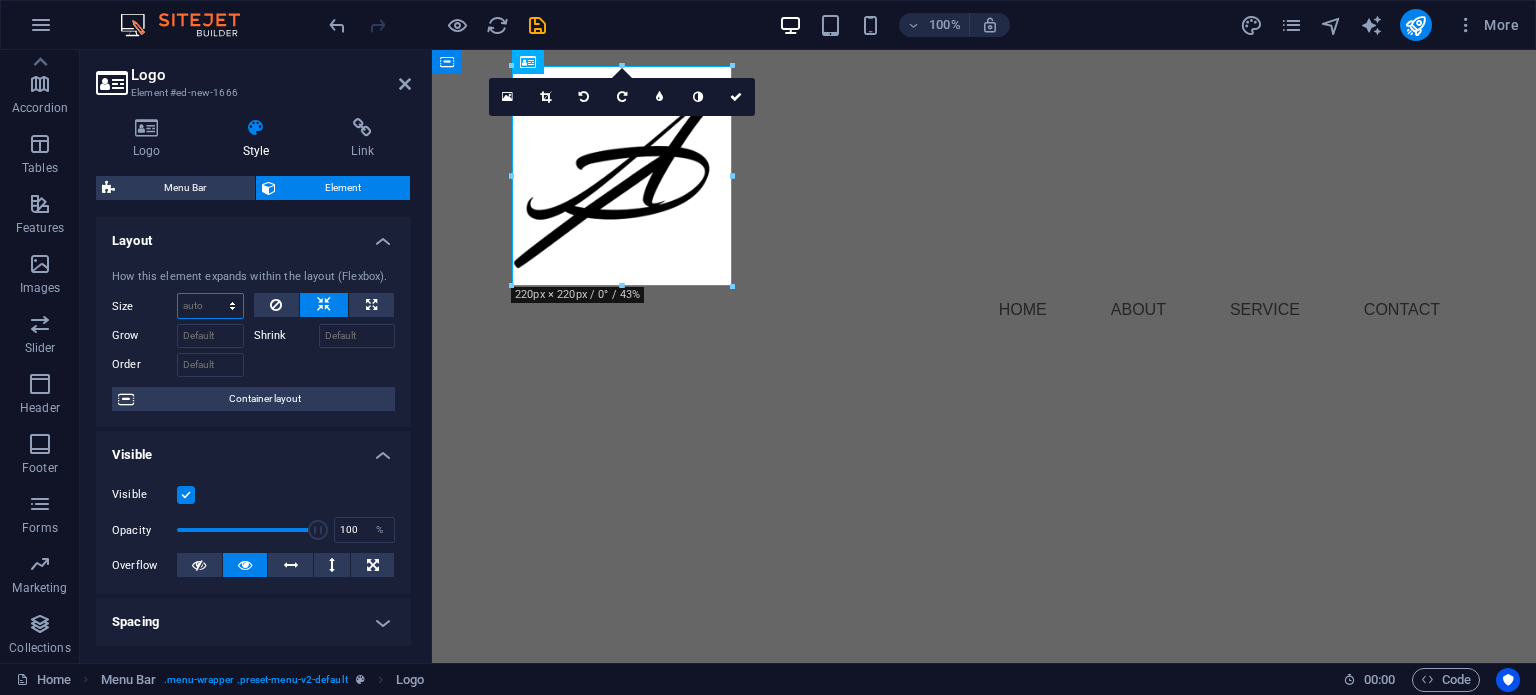 click on "Default auto px % 1/1 1/2 1/3 1/4 1/5 1/6 1/7 1/8 1/9 1/10" at bounding box center (210, 306) 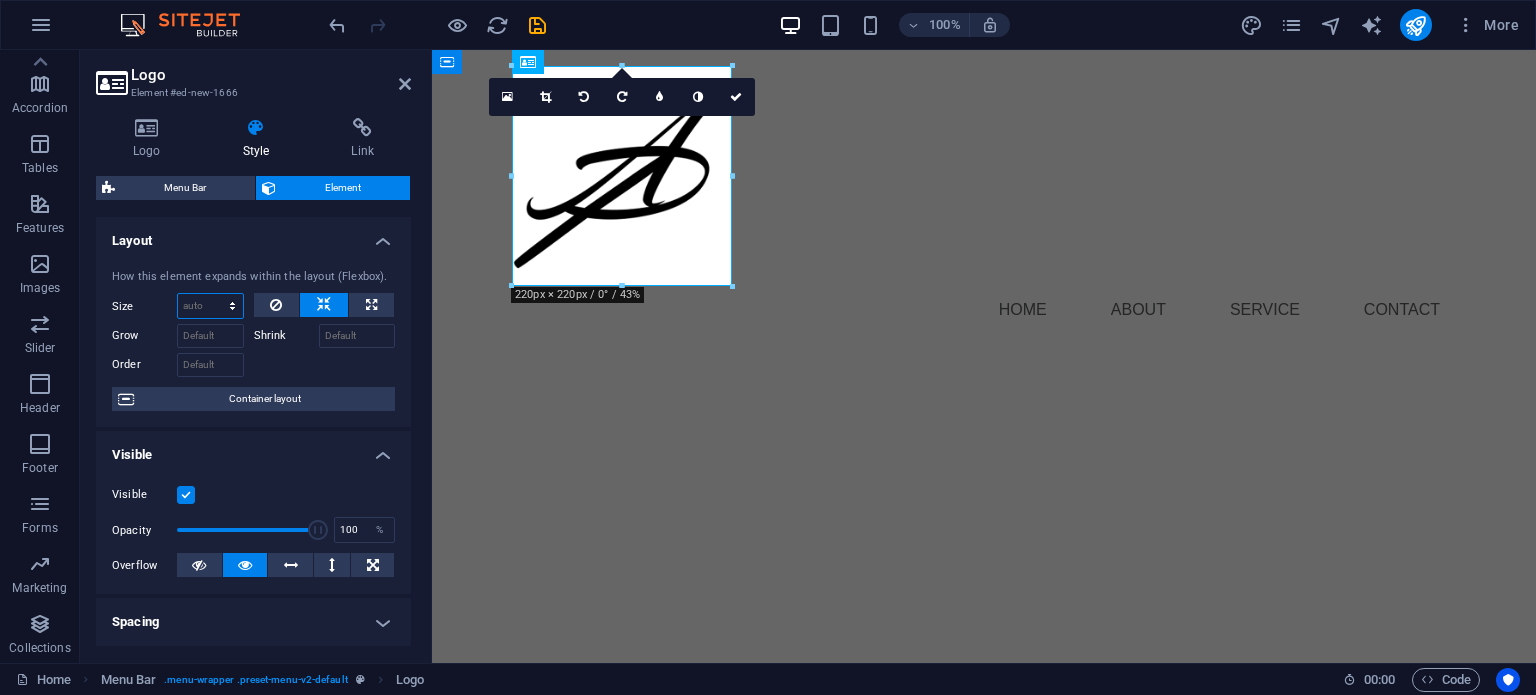 select on "1/2" 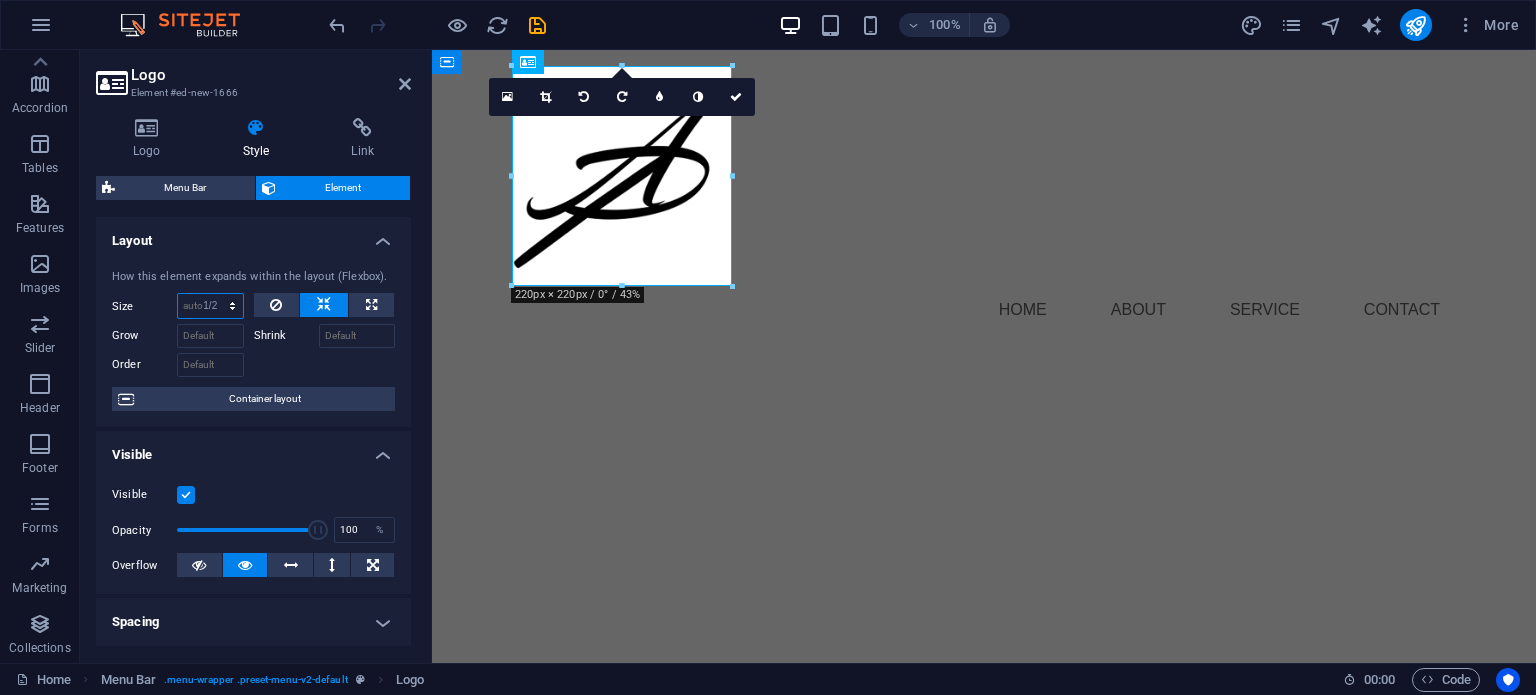 click on "Default auto px % 1/1 1/2 1/3 1/4 1/5 1/6 1/7 1/8 1/9 1/10" at bounding box center (210, 306) 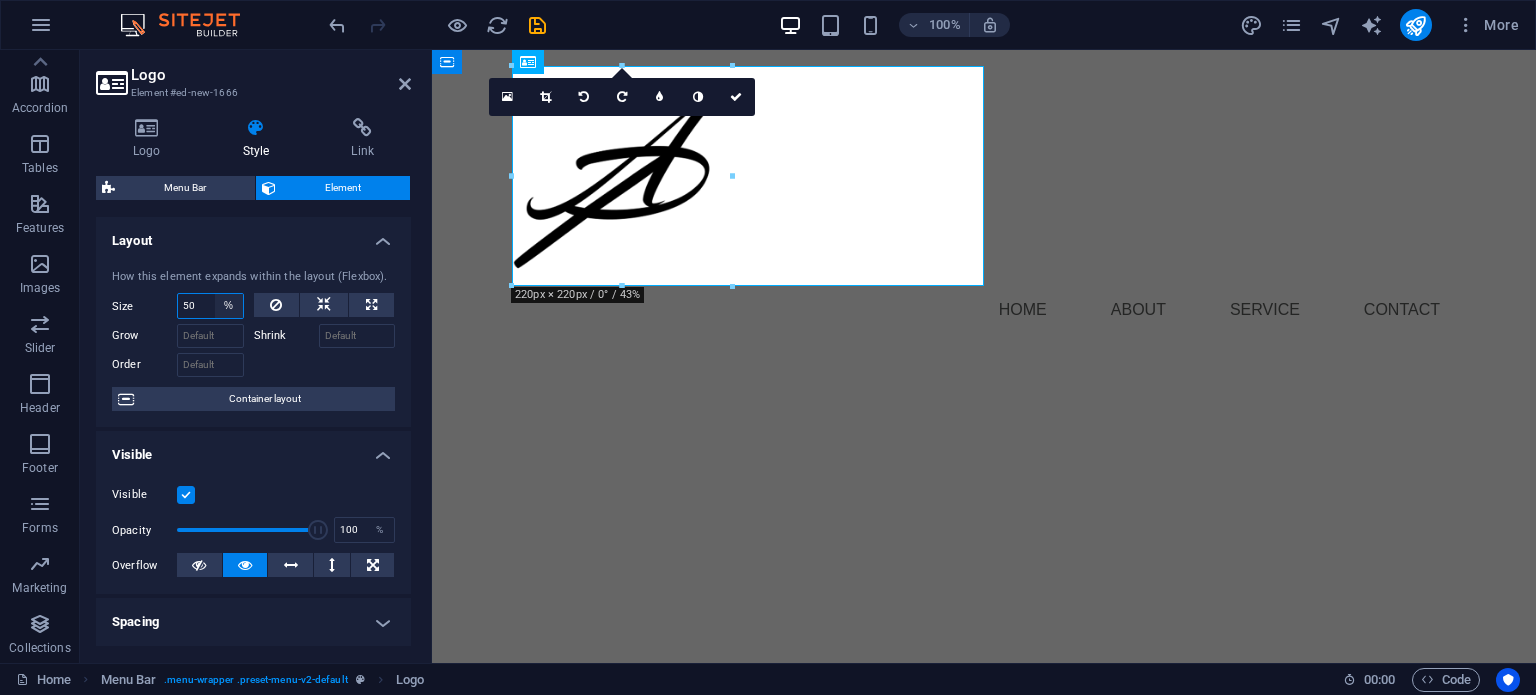 click on "Default auto px % 1/1 1/2 1/3 1/4 1/5 1/6 1/7 1/8 1/9 1/10" at bounding box center [229, 306] 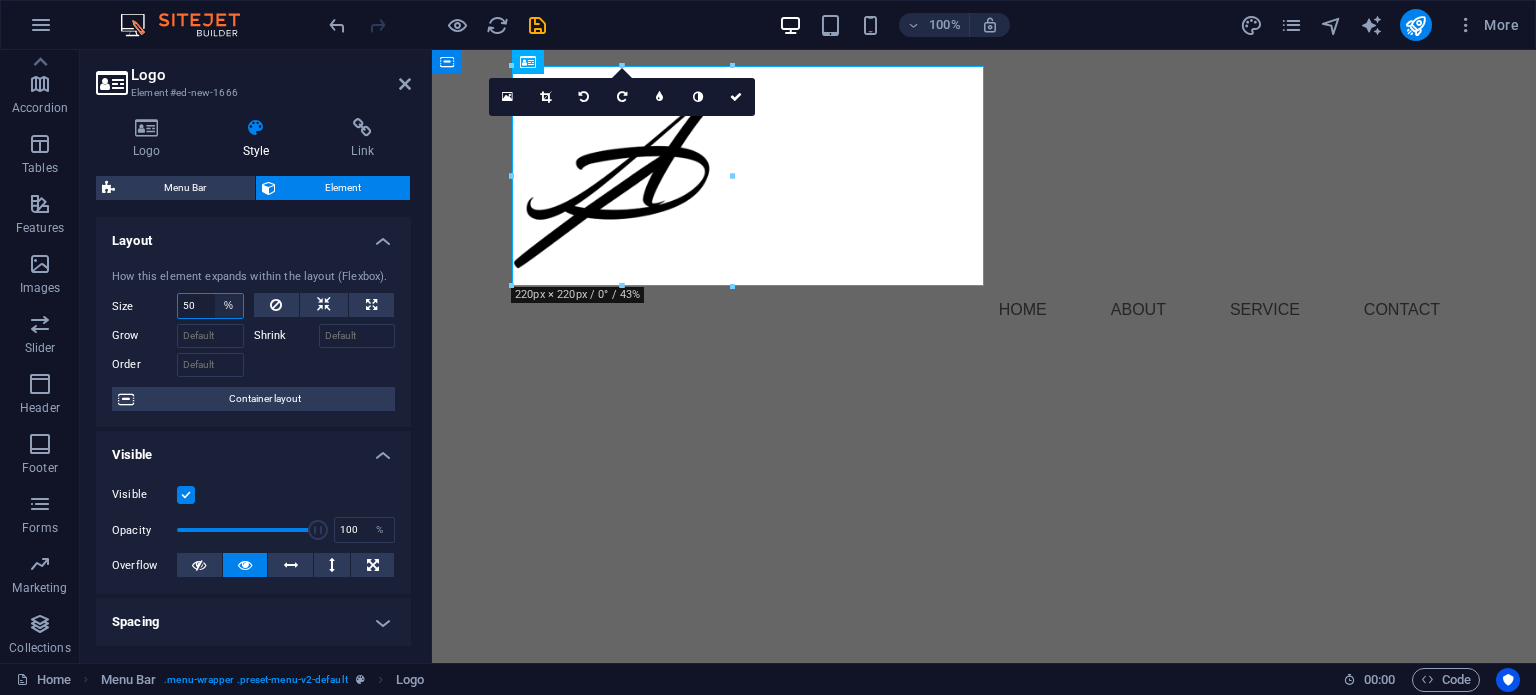 select on "1/8" 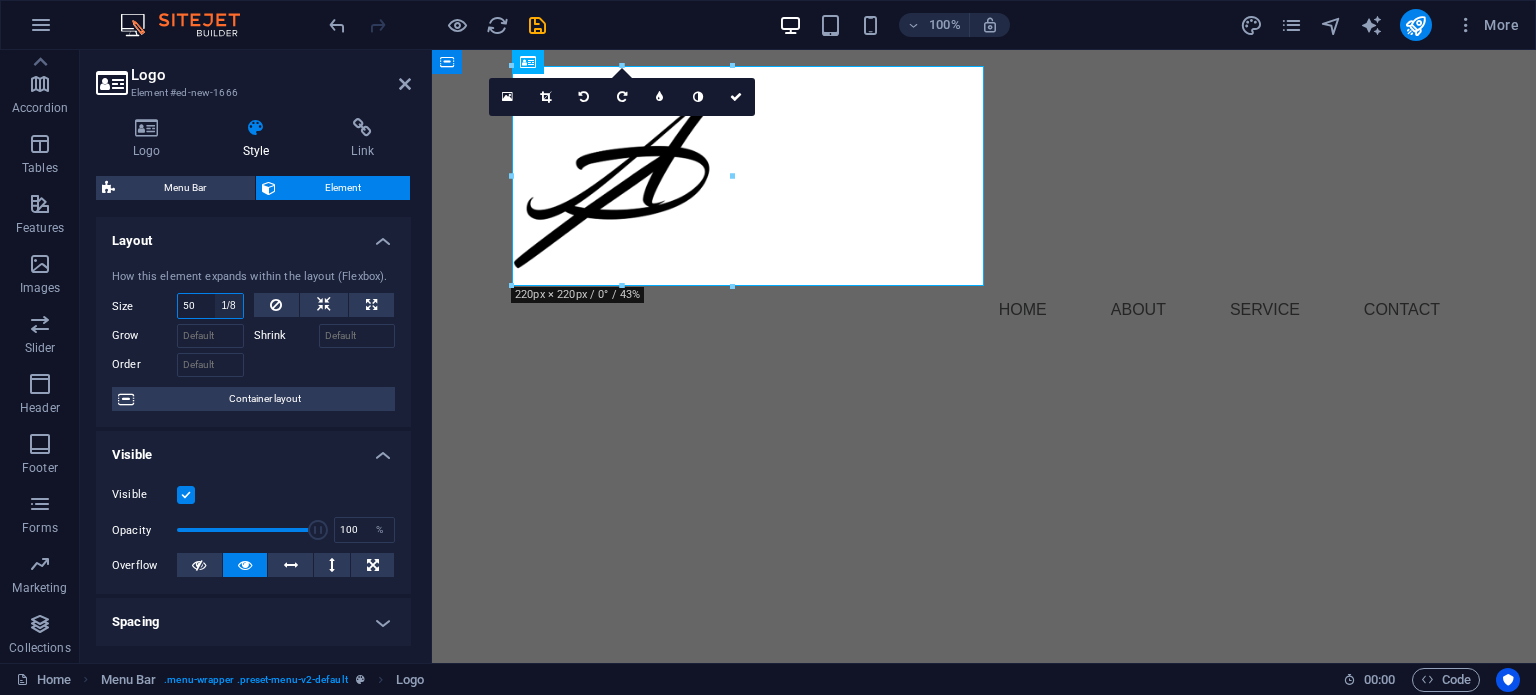click on "Default auto px % 1/1 1/2 1/3 1/4 1/5 1/6 1/7 1/8 1/9 1/10" at bounding box center [229, 306] 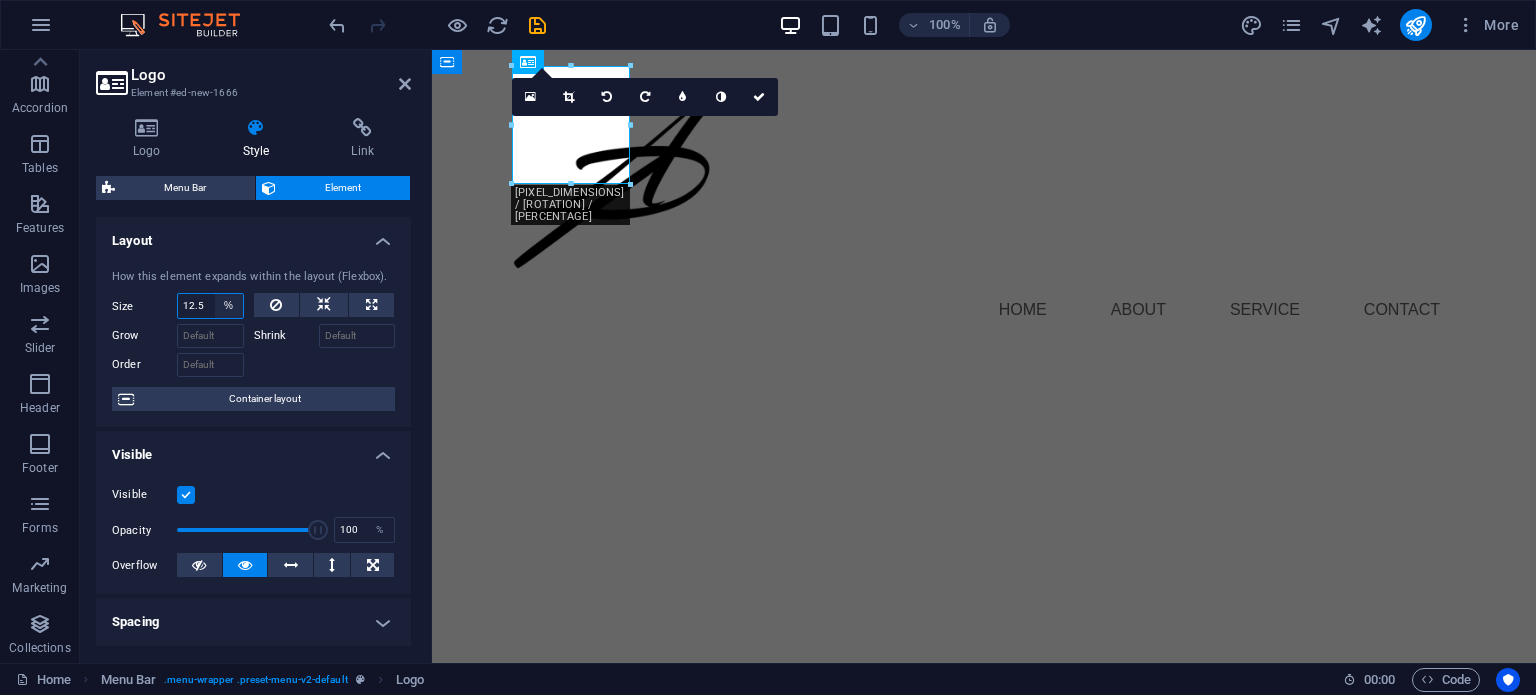 click on "Default auto px % 1/1 1/2 1/3 1/4 1/5 1/6 1/7 1/8 1/9 1/10" at bounding box center [229, 306] 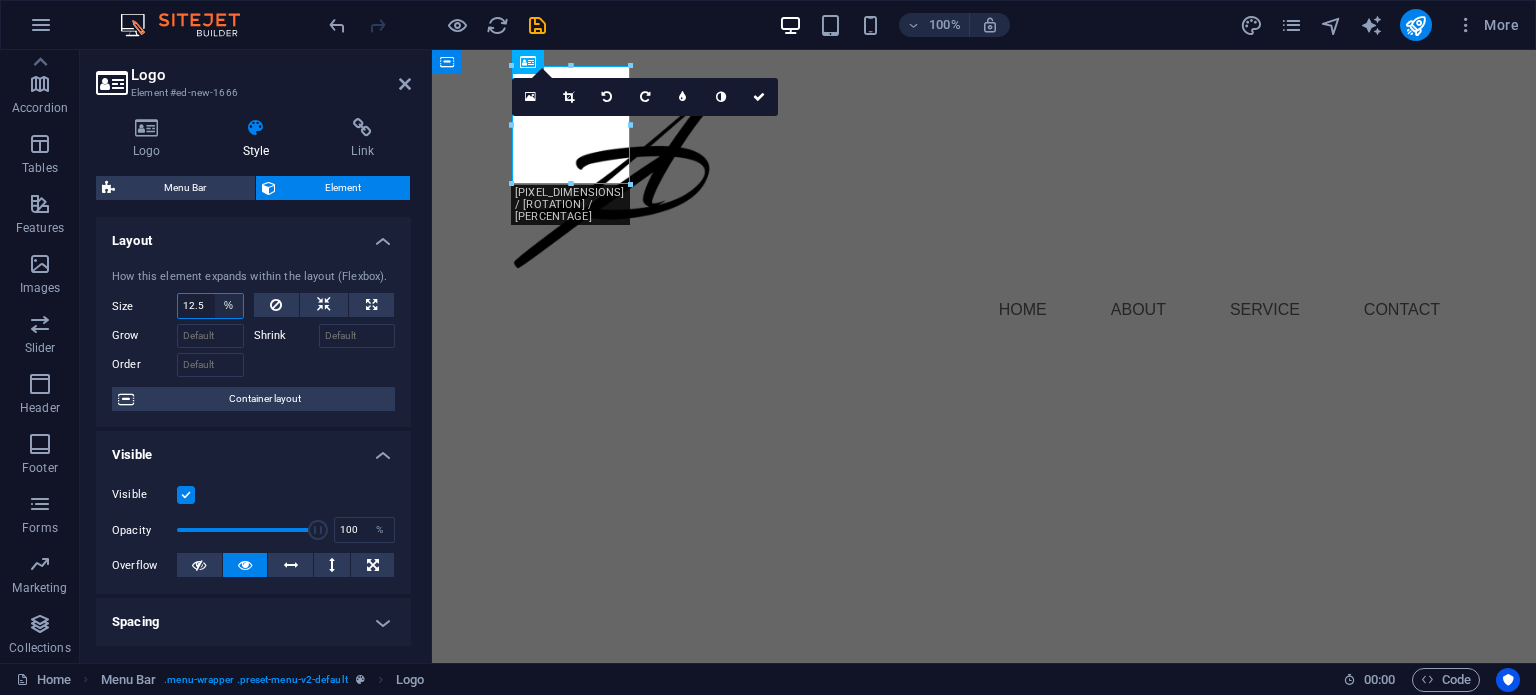 select on "1/4" 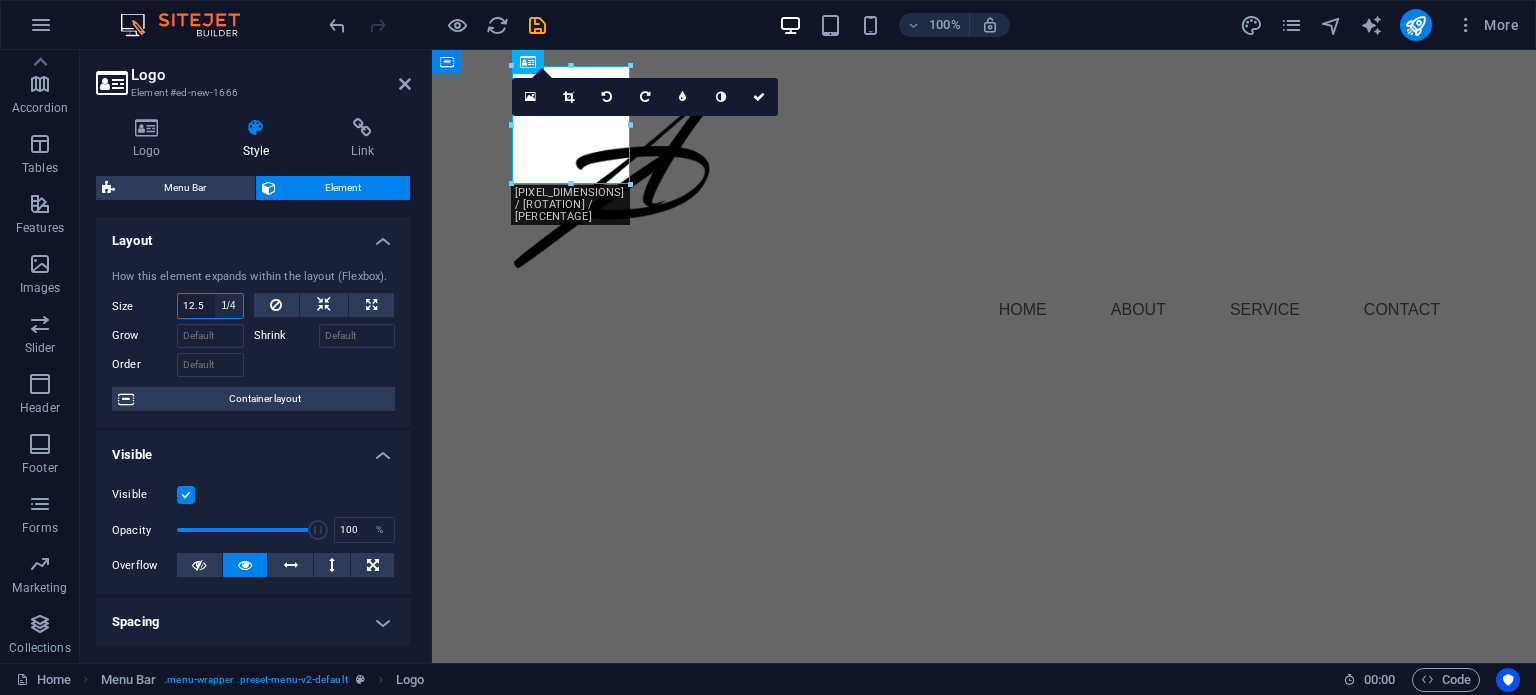 click on "Default auto px % 1/1 1/2 1/3 1/4 1/5 1/6 1/7 1/8 1/9 1/10" at bounding box center [229, 306] 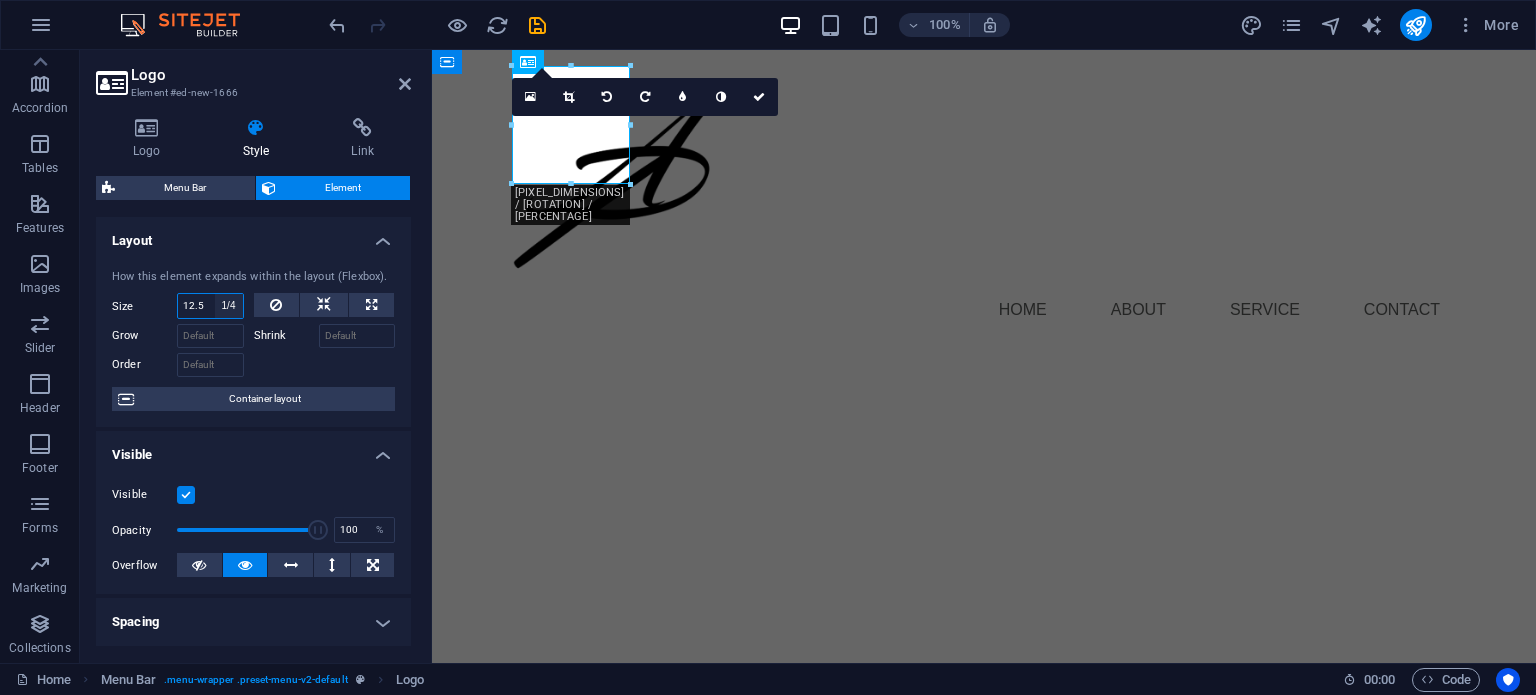 type on "25" 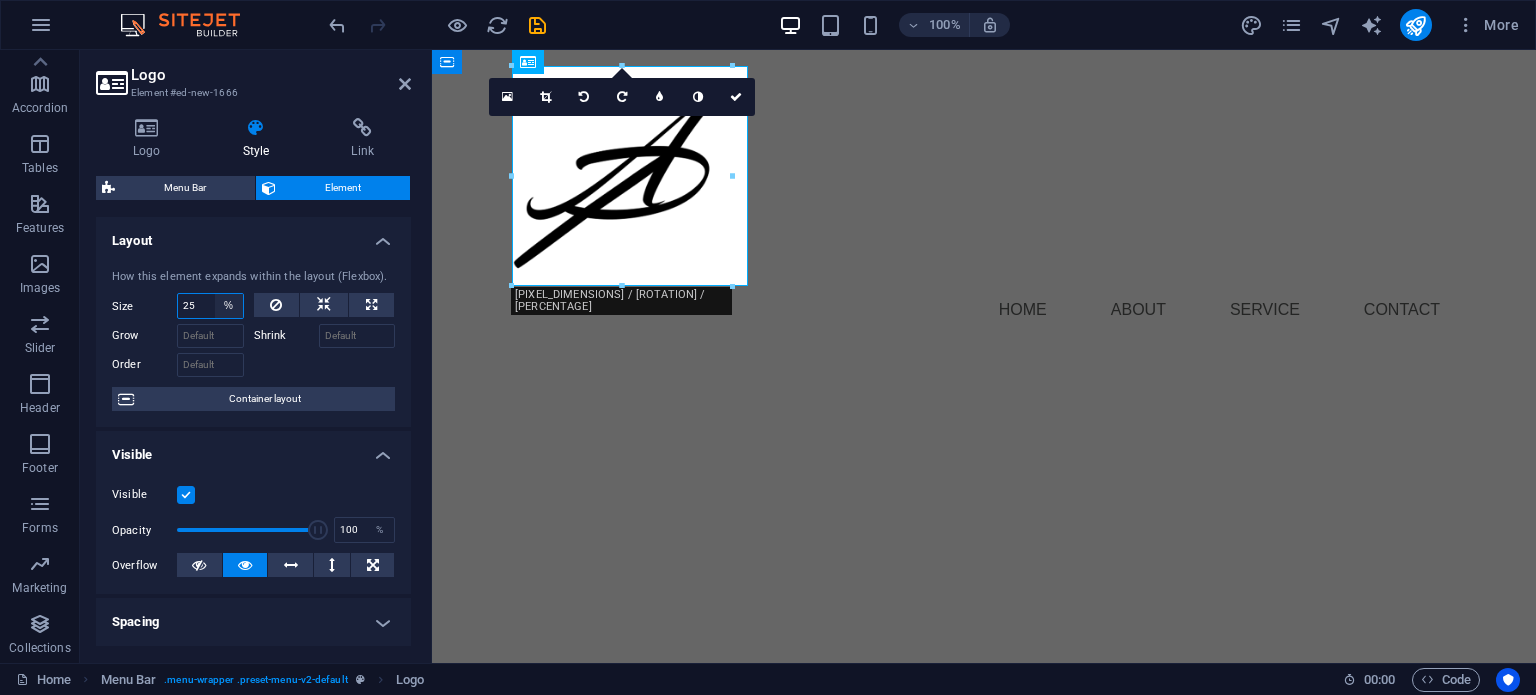 click on "Default auto px % 1/1 1/2 1/3 1/4 1/5 1/6 1/7 1/8 1/9 1/10" at bounding box center (229, 306) 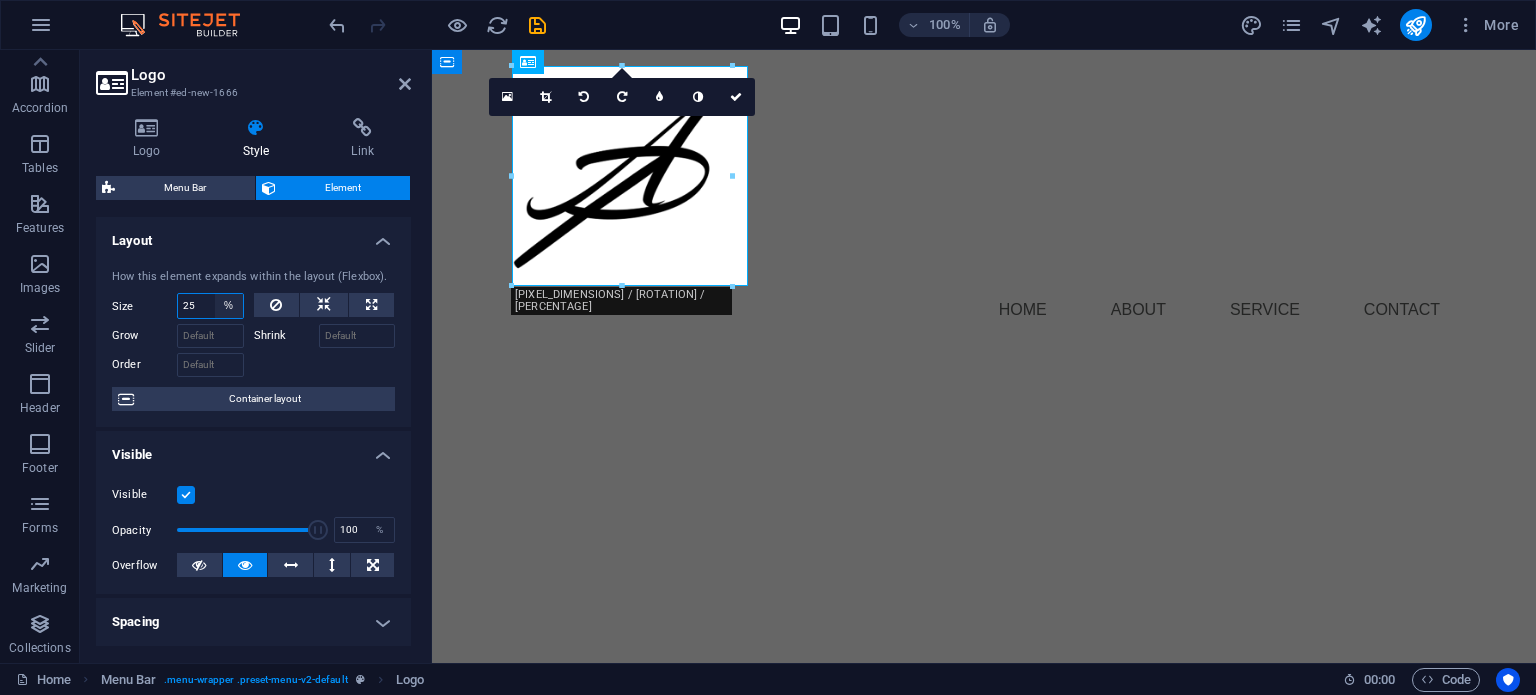 select on "1/7" 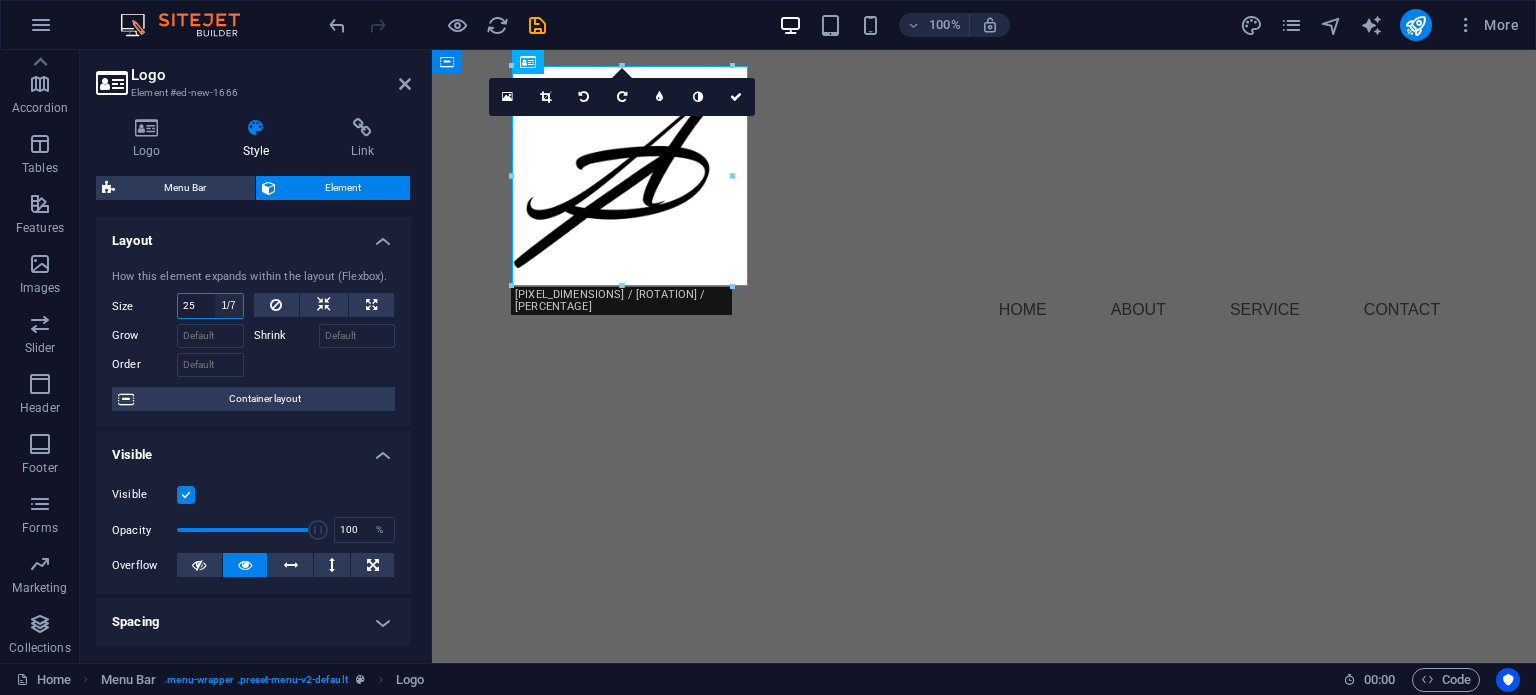 click on "Default auto px % 1/1 1/2 1/3 1/4 1/5 1/6 1/7 1/8 1/9 1/10" at bounding box center [229, 306] 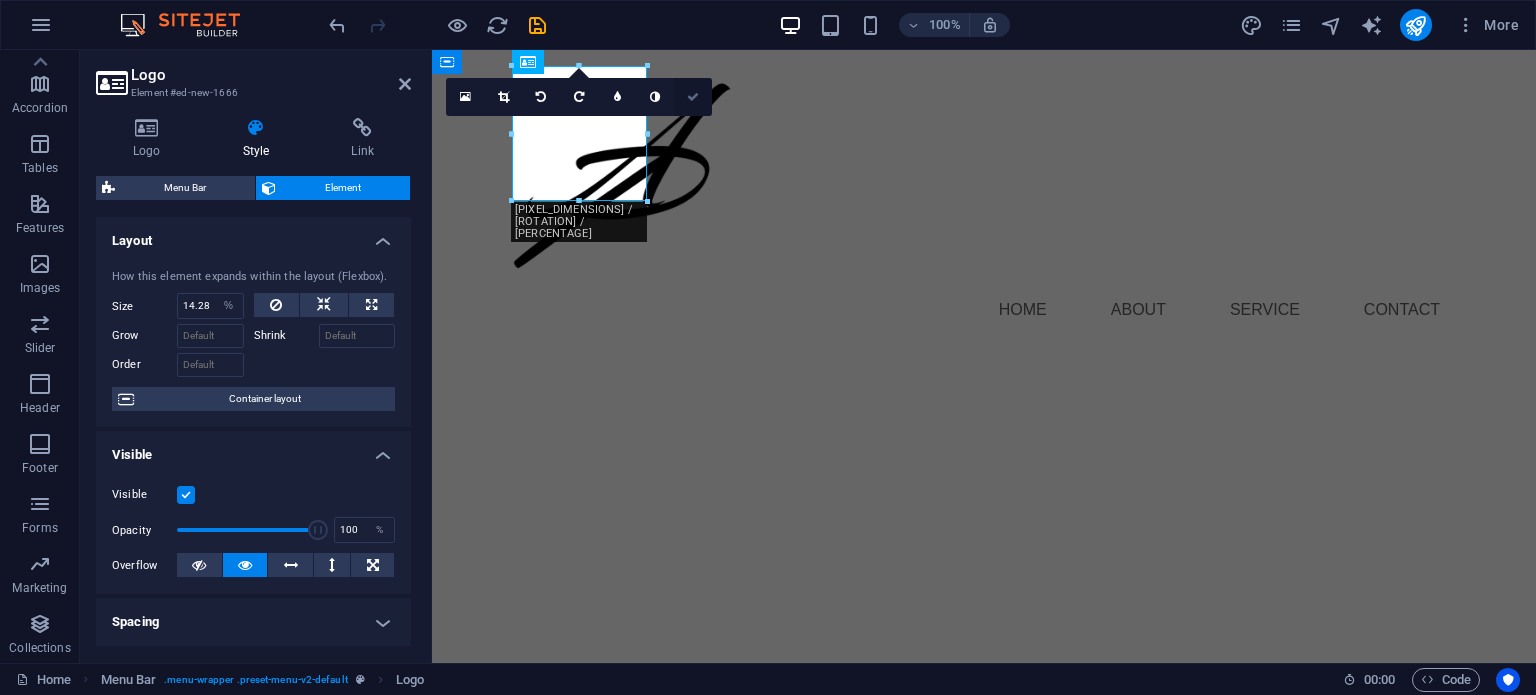 drag, startPoint x: 689, startPoint y: 92, endPoint x: 446, endPoint y: 292, distance: 314.72052 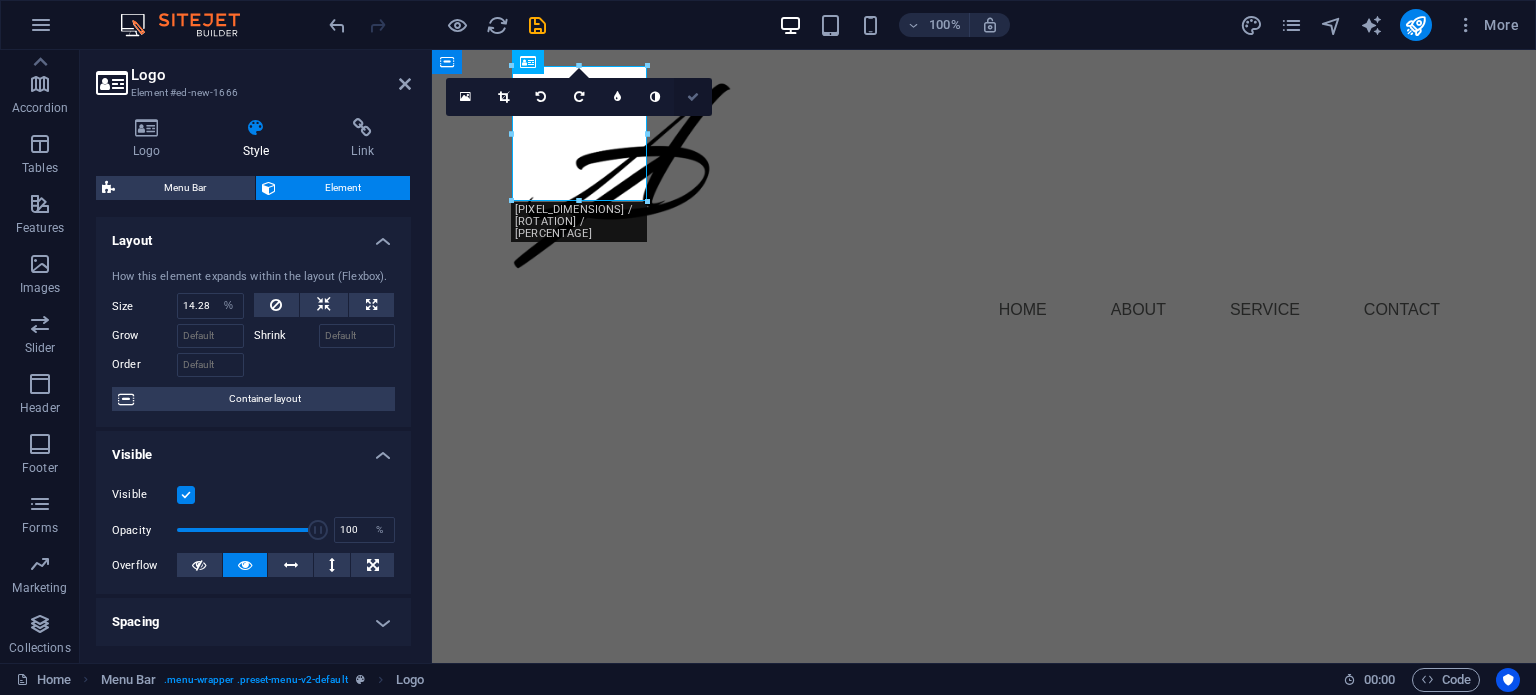 click at bounding box center [693, 97] 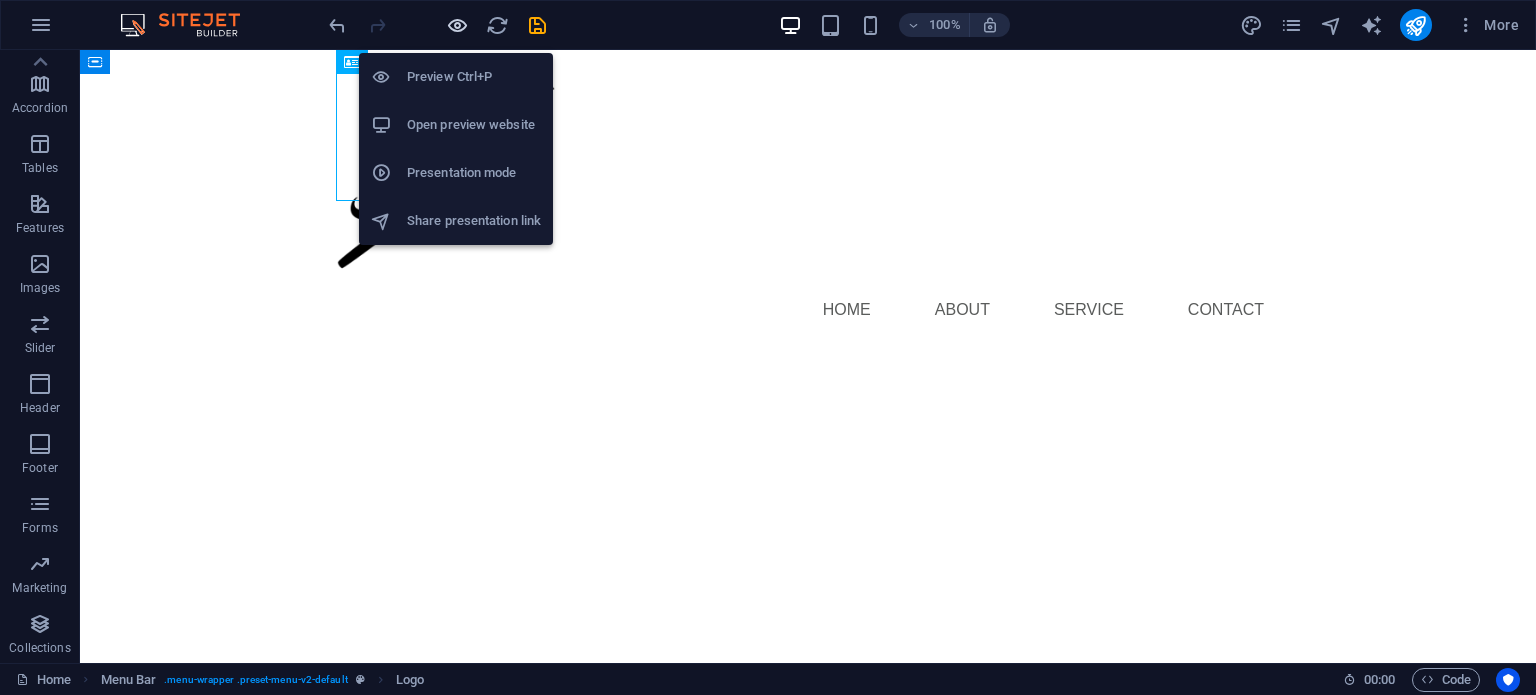 click at bounding box center [457, 25] 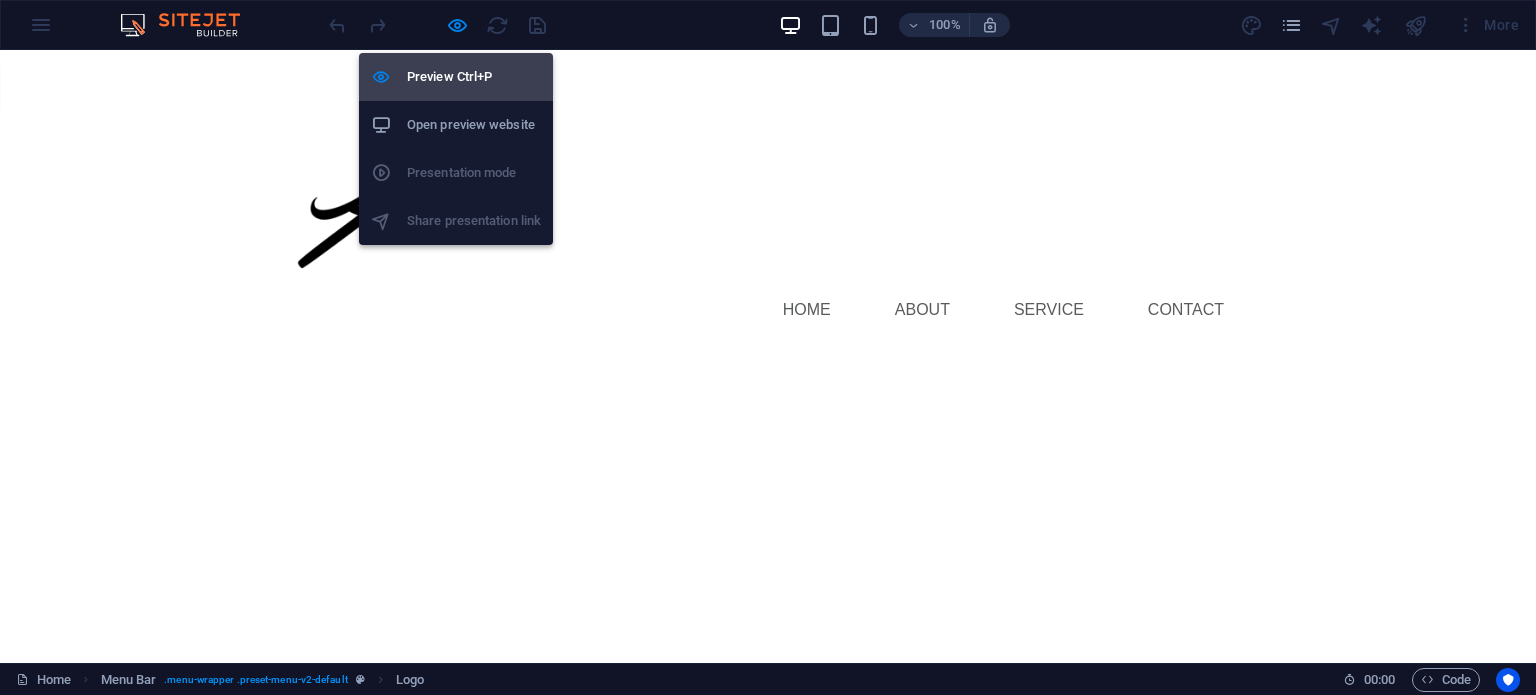 drag, startPoint x: 453, startPoint y: 83, endPoint x: 548, endPoint y: 281, distance: 219.61102 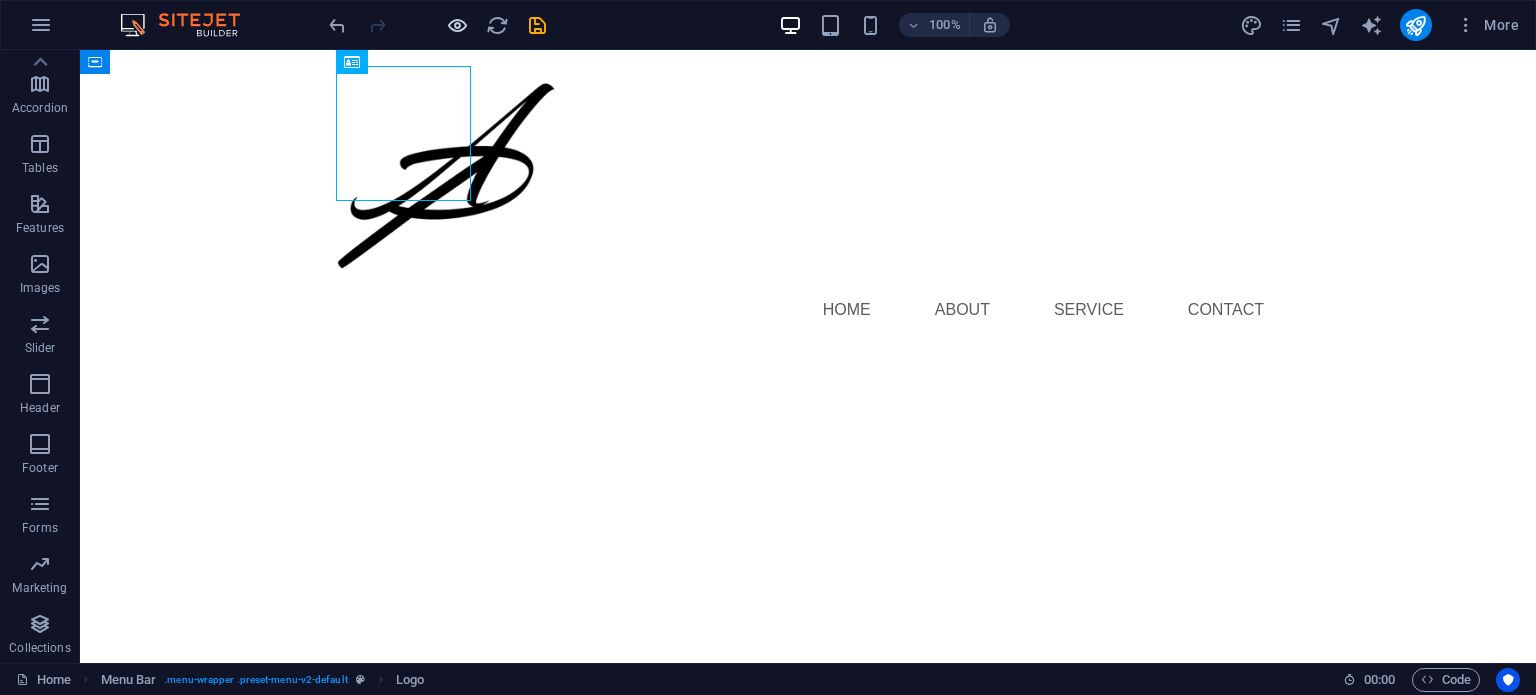 click at bounding box center (457, 25) 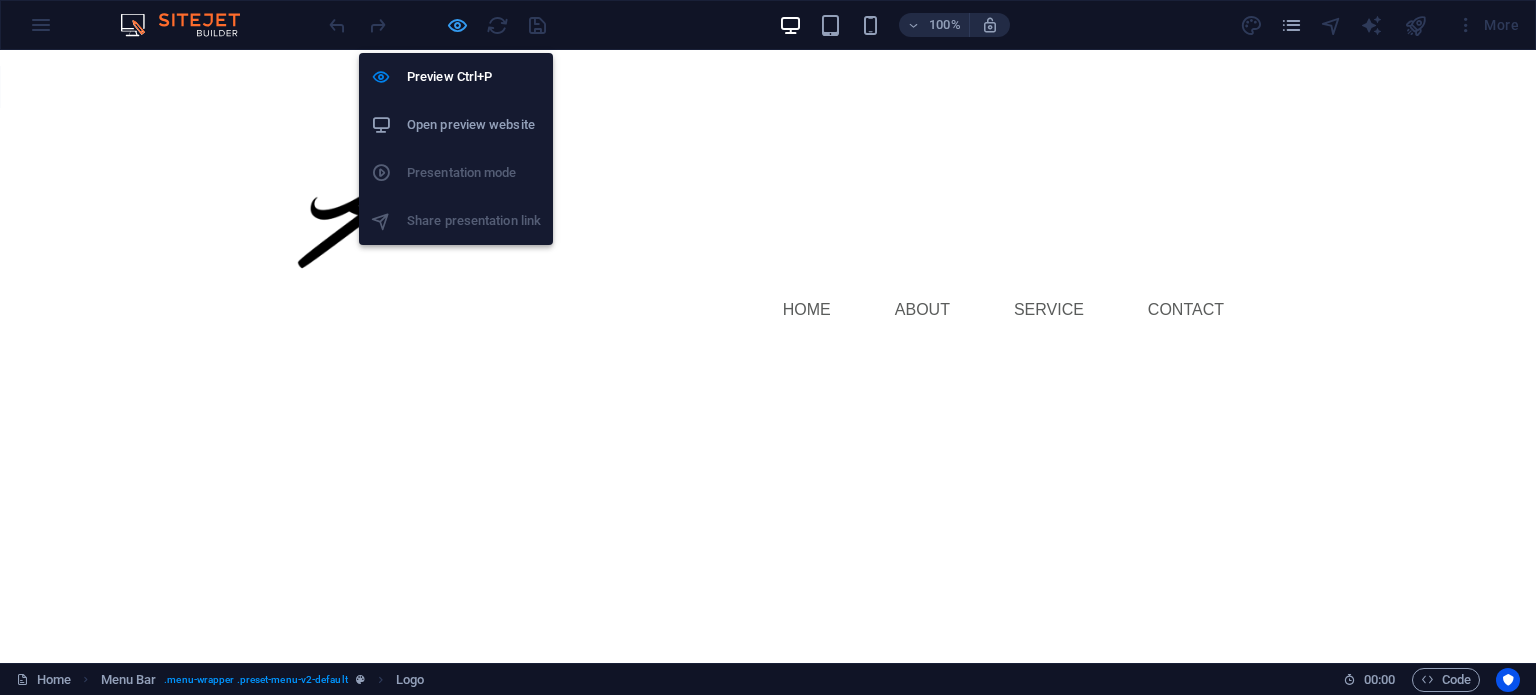 drag, startPoint x: 452, startPoint y: 21, endPoint x: 475, endPoint y: 273, distance: 253.04742 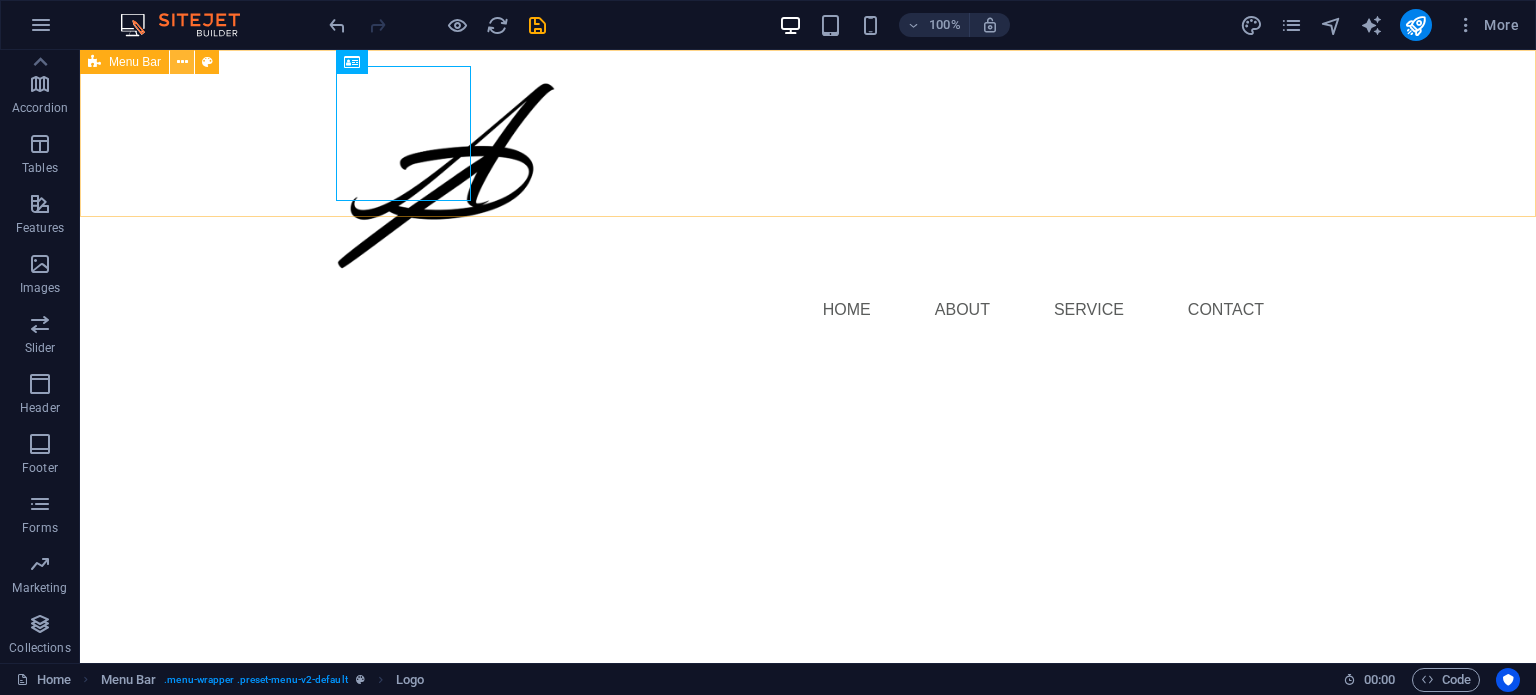 click at bounding box center (182, 62) 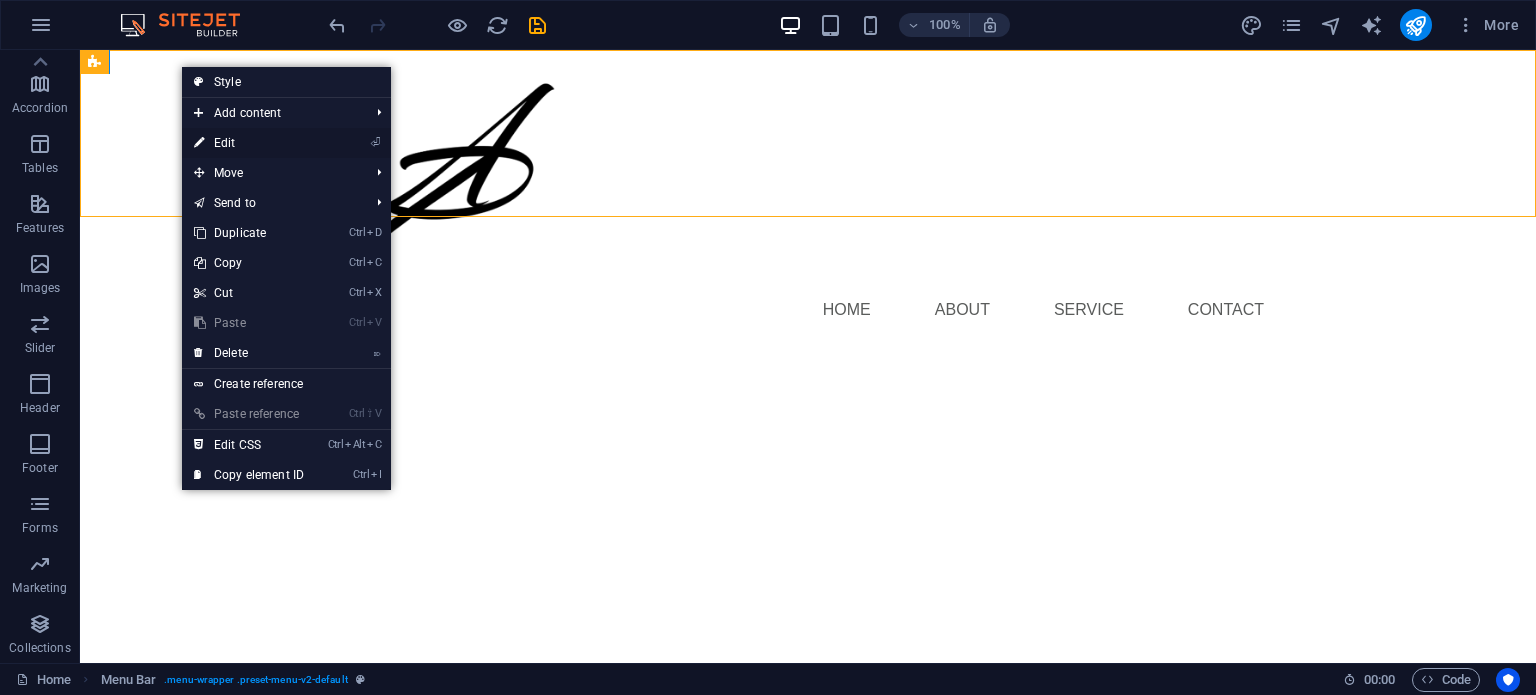 click on "⏎  Edit" at bounding box center (249, 143) 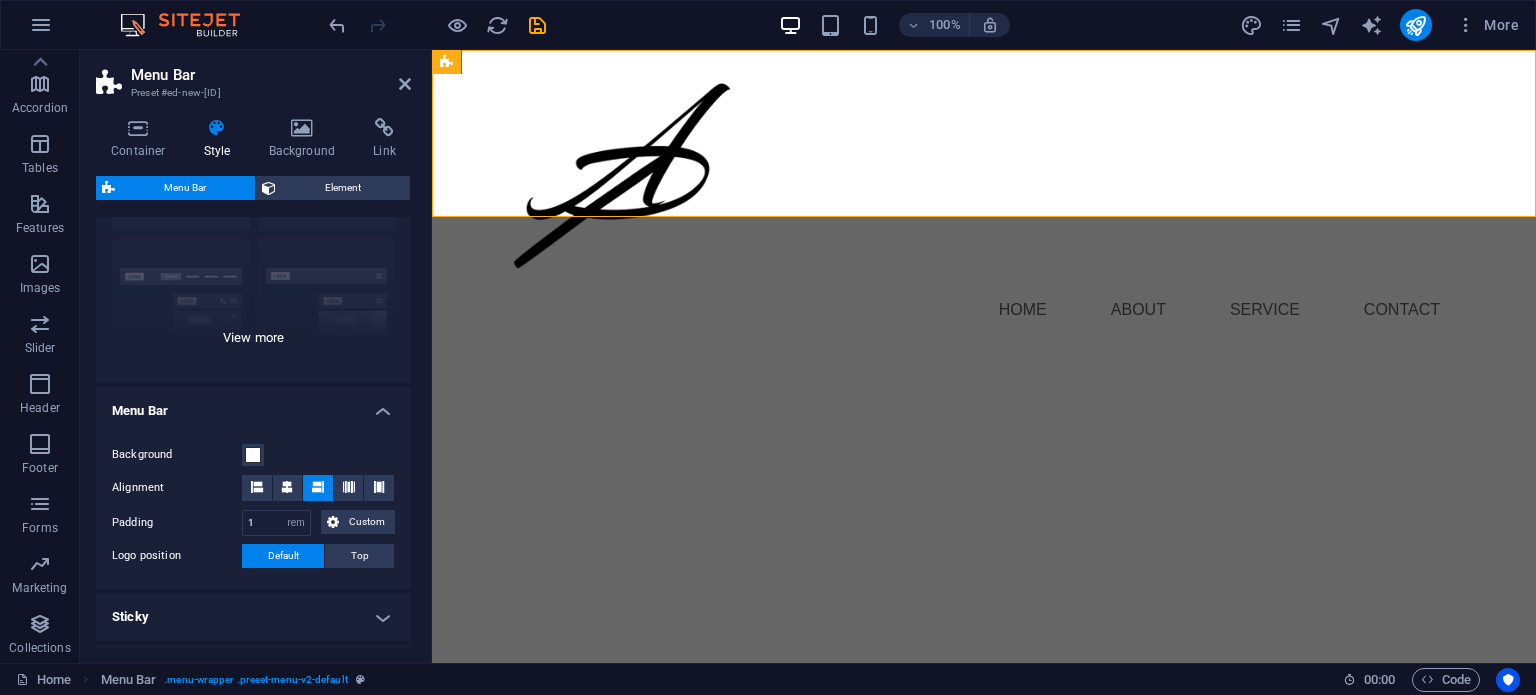 scroll, scrollTop: 200, scrollLeft: 0, axis: vertical 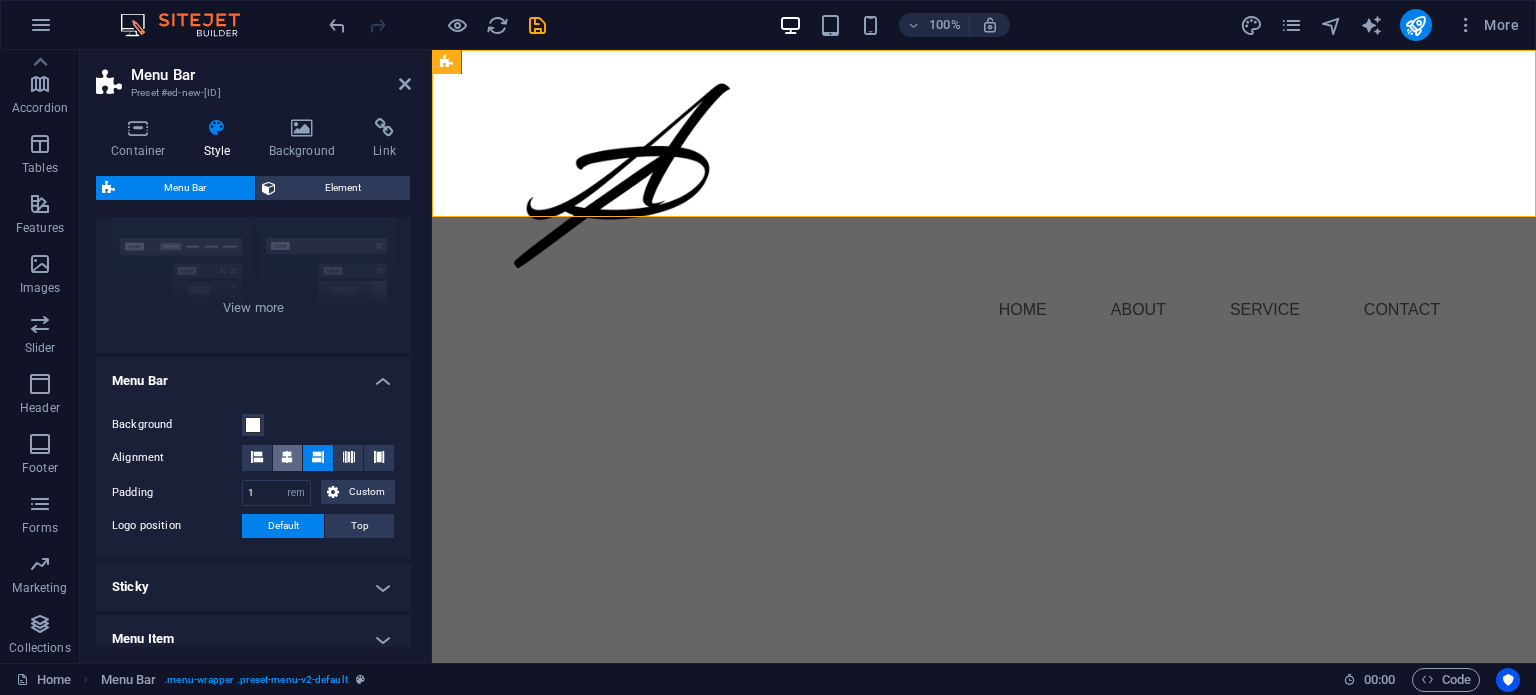 click at bounding box center (287, 457) 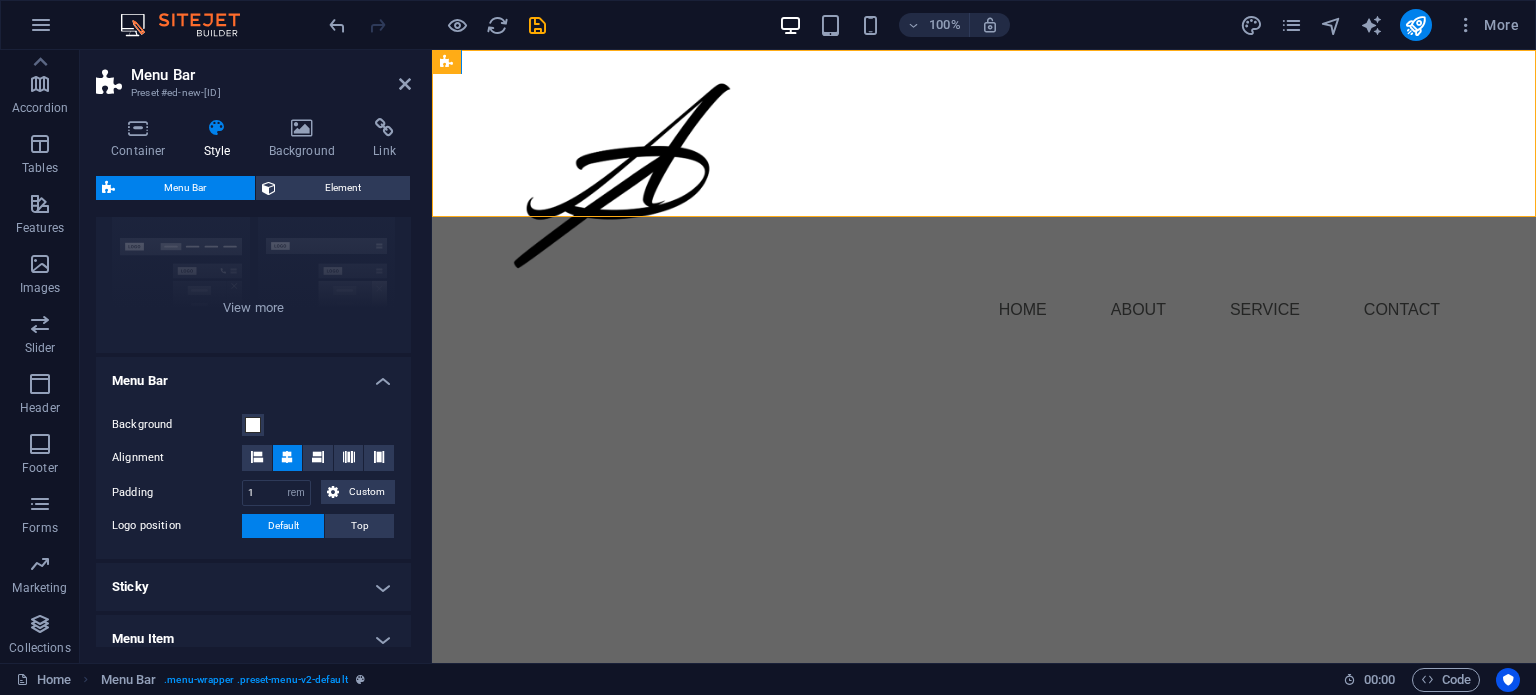 click at bounding box center [287, 457] 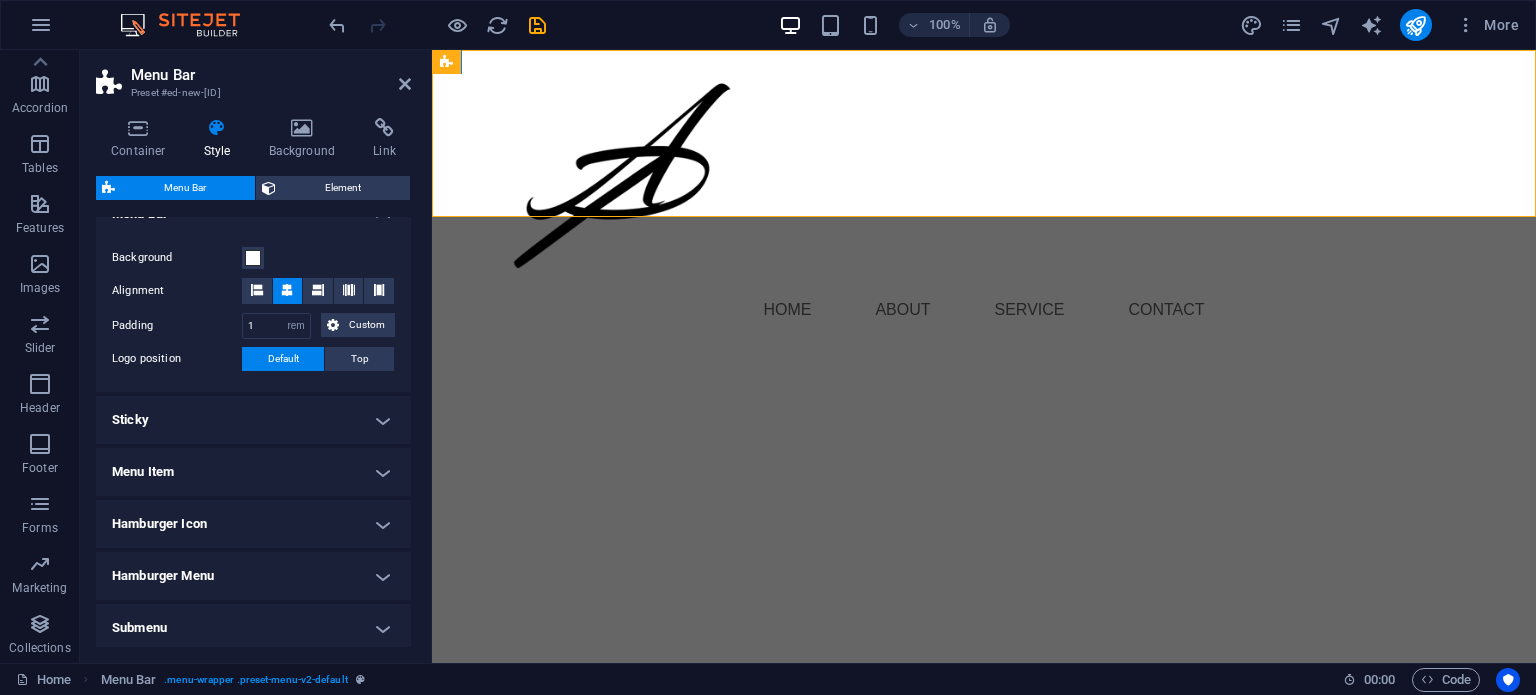 scroll, scrollTop: 400, scrollLeft: 0, axis: vertical 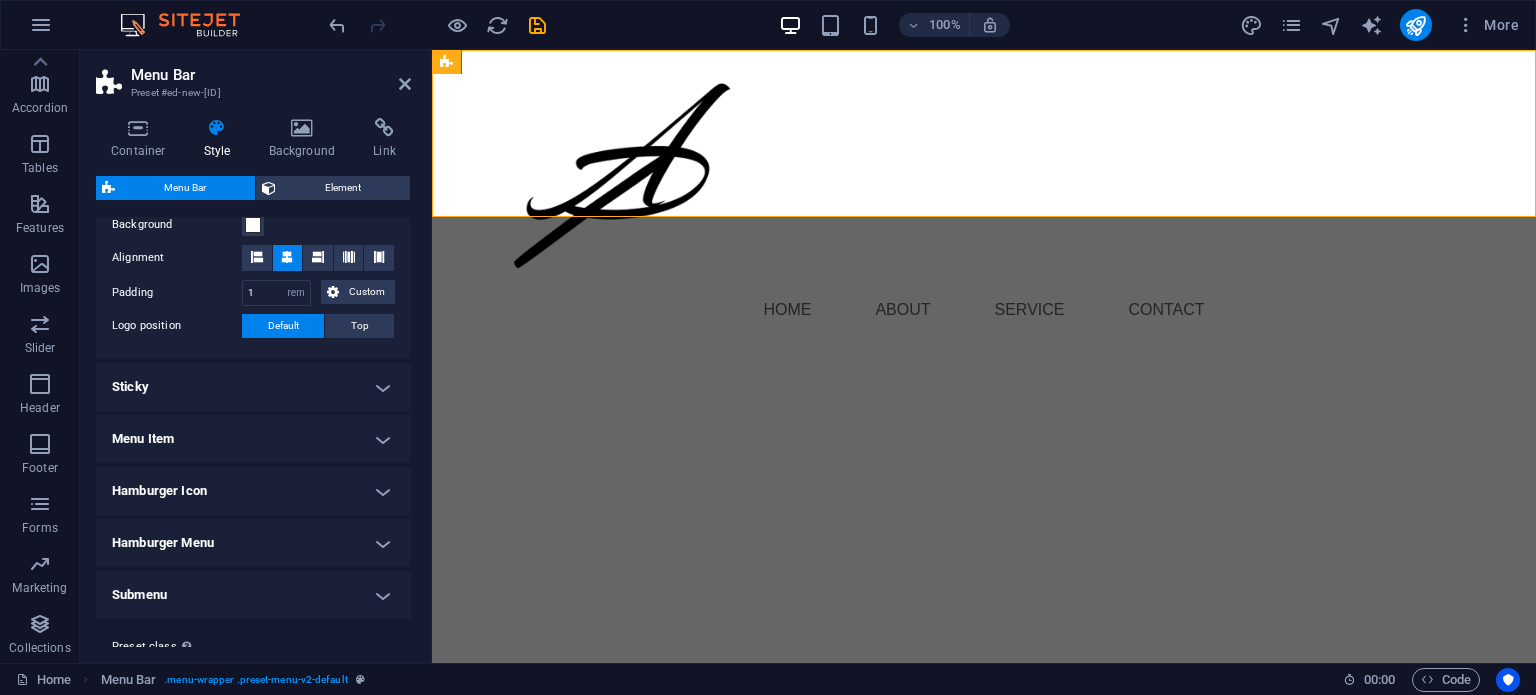 click on "Sticky" at bounding box center [253, 387] 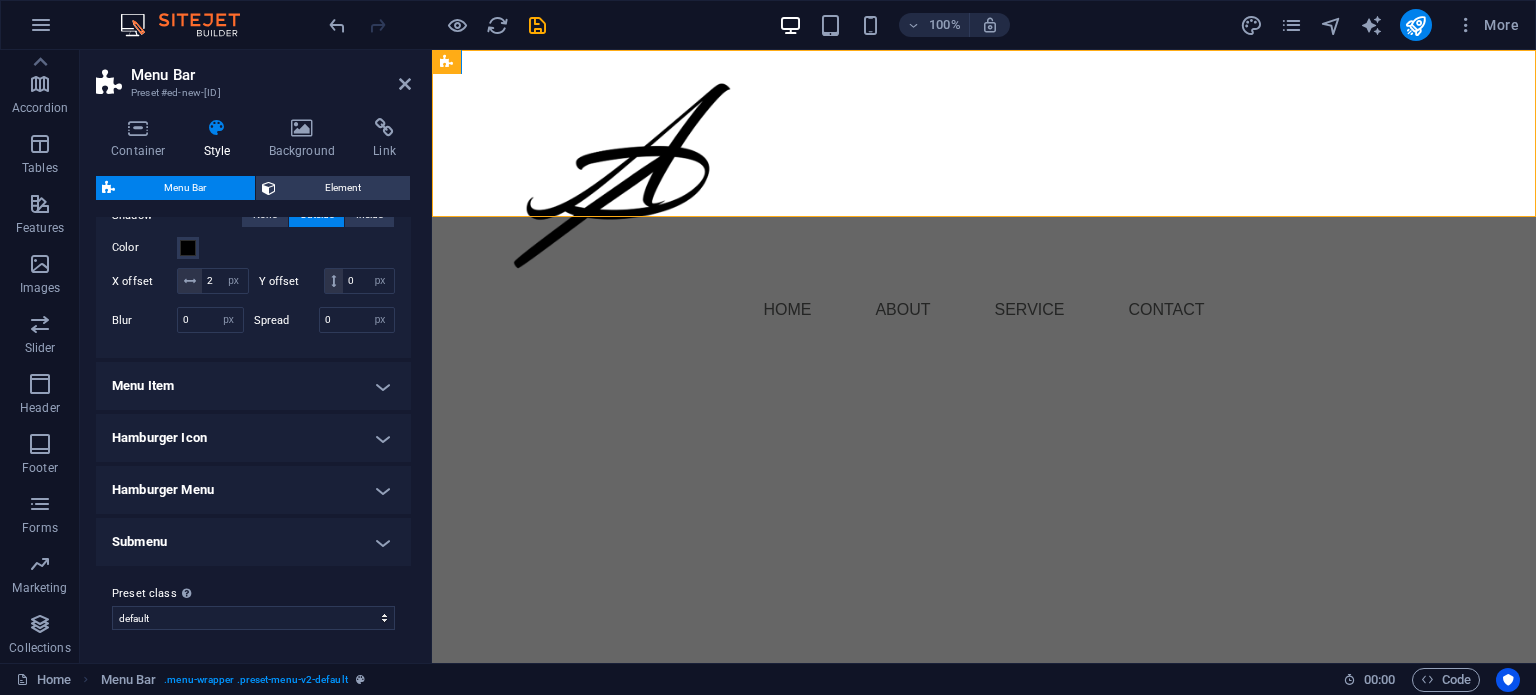 scroll, scrollTop: 792, scrollLeft: 0, axis: vertical 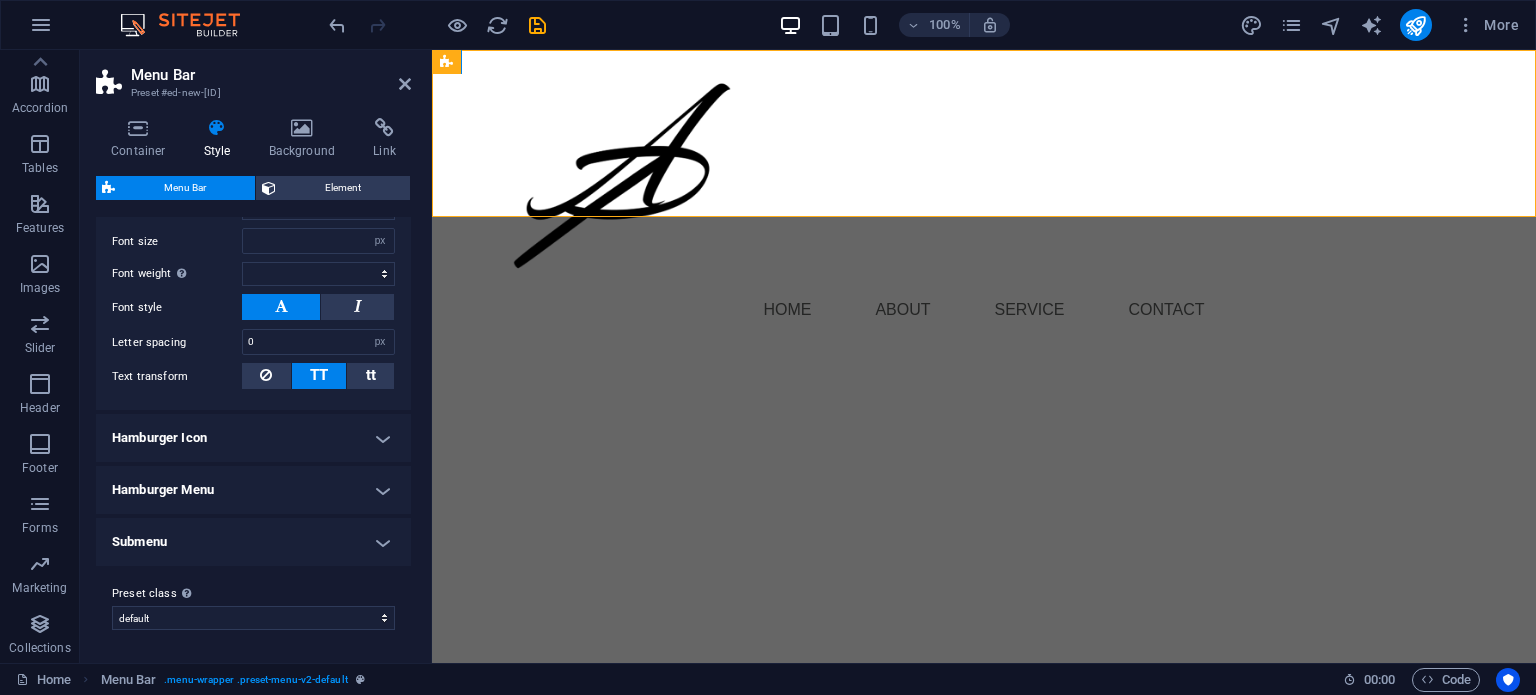 click on "Hamburger Icon" at bounding box center (253, 438) 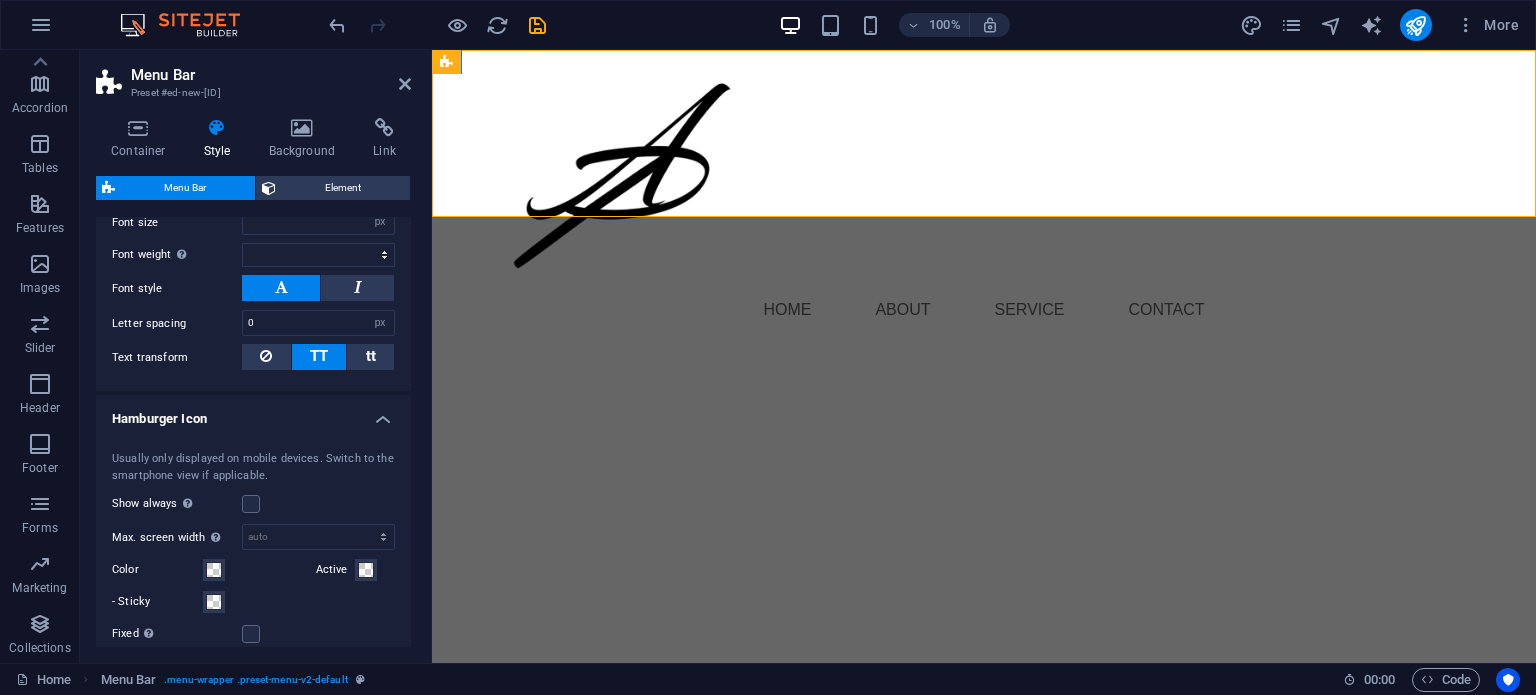 click on "Hamburger Icon" at bounding box center (253, 413) 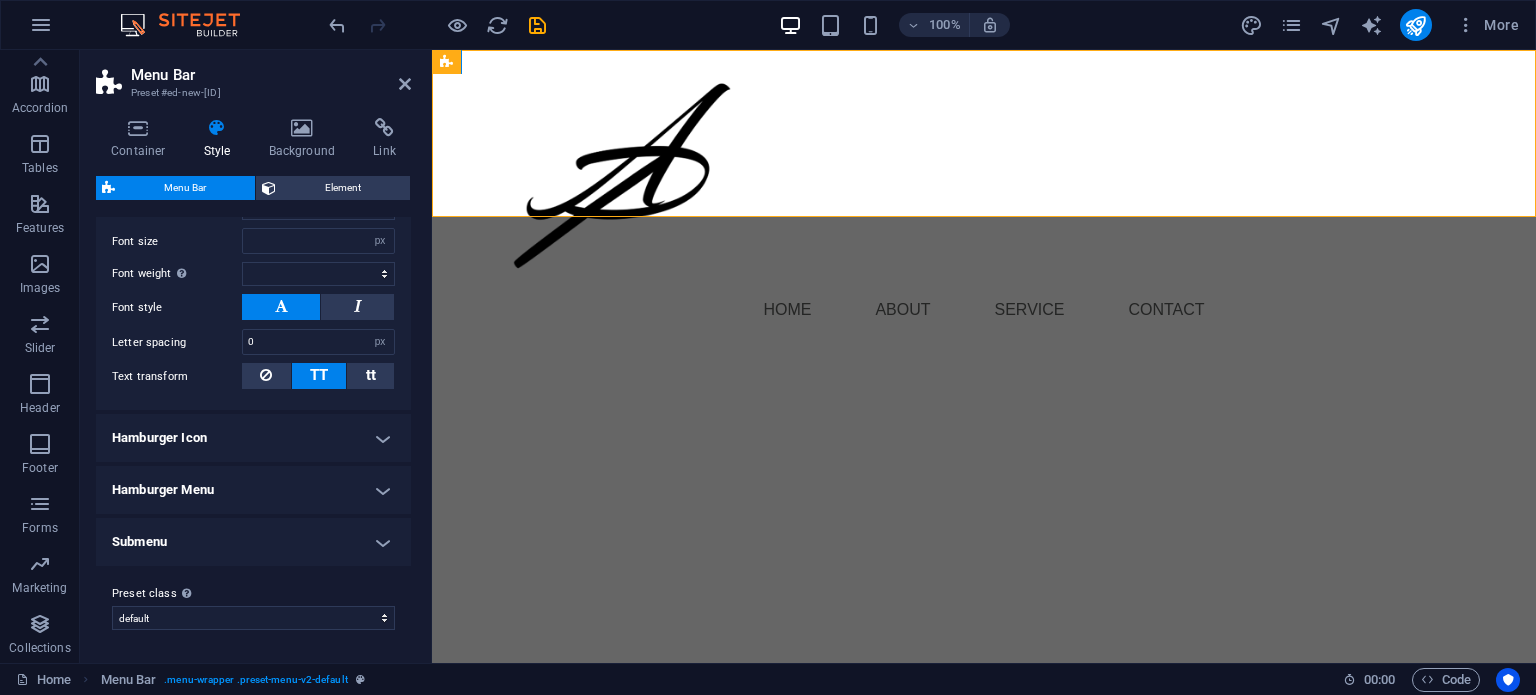 click on "Hamburger Menu" at bounding box center (253, 490) 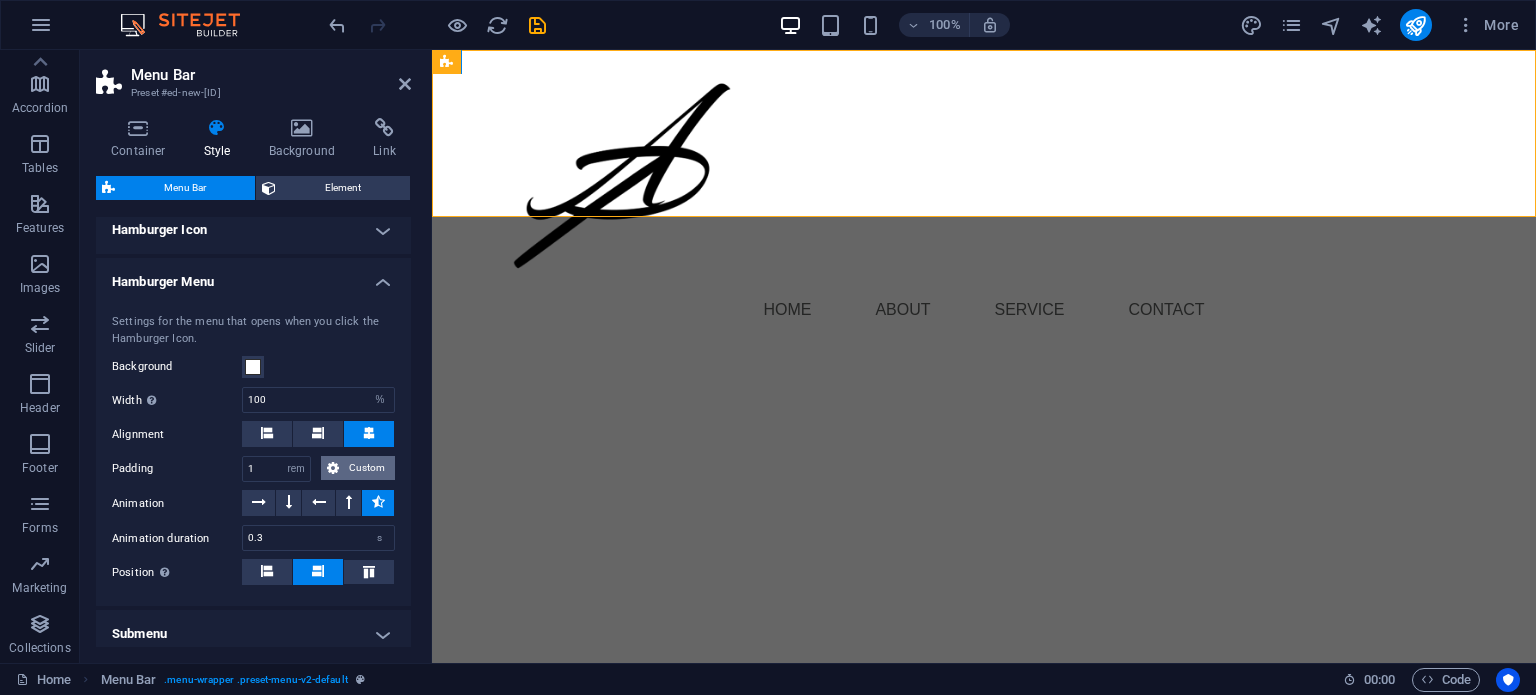 scroll, scrollTop: 1474, scrollLeft: 0, axis: vertical 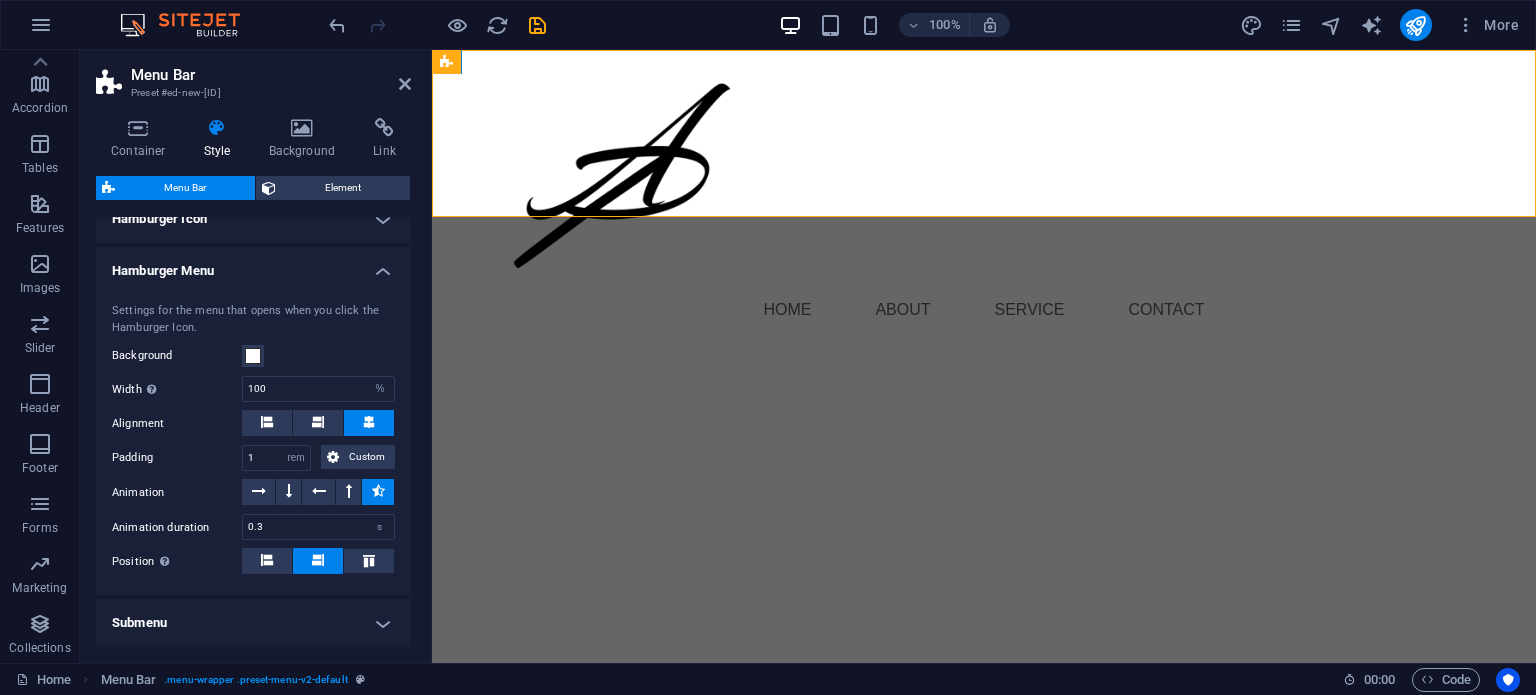 click on "Hamburger Menu" at bounding box center (253, 265) 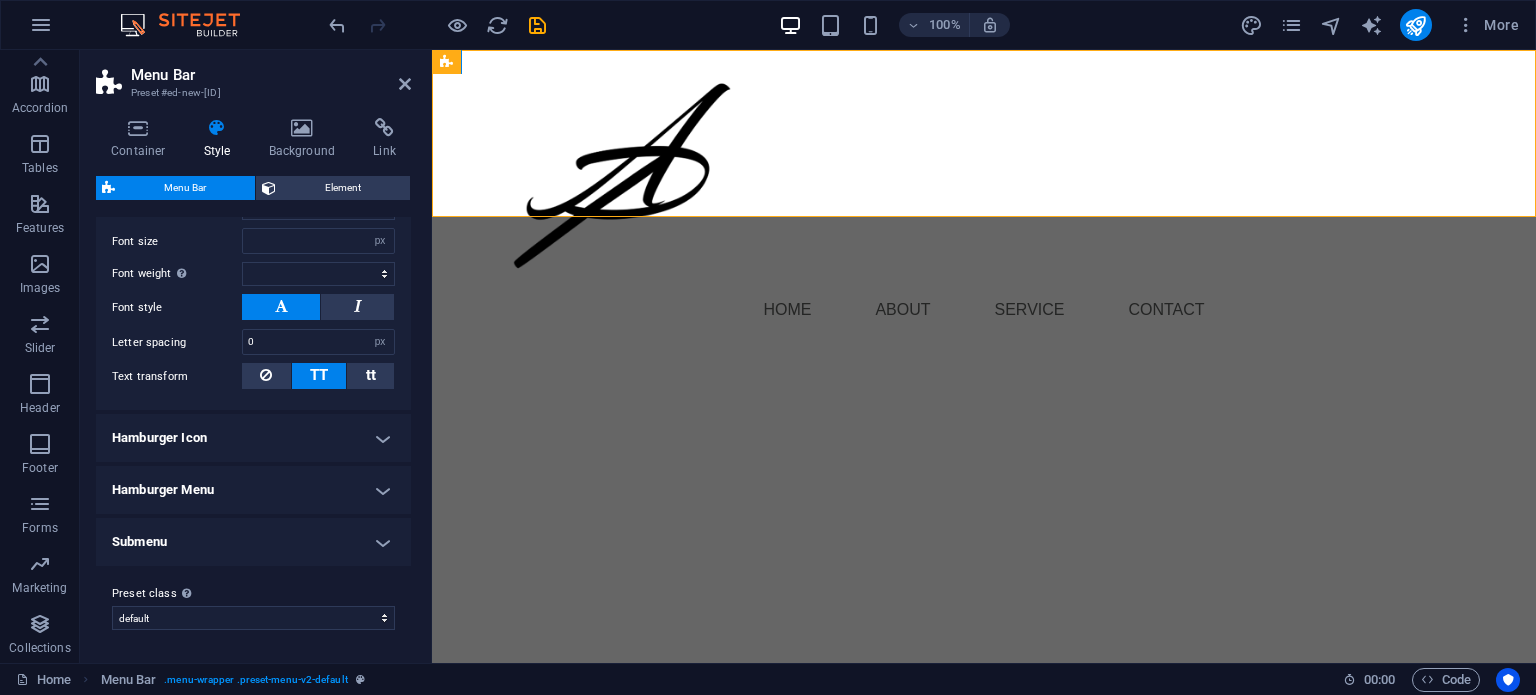 click on "Submenu" at bounding box center [253, 542] 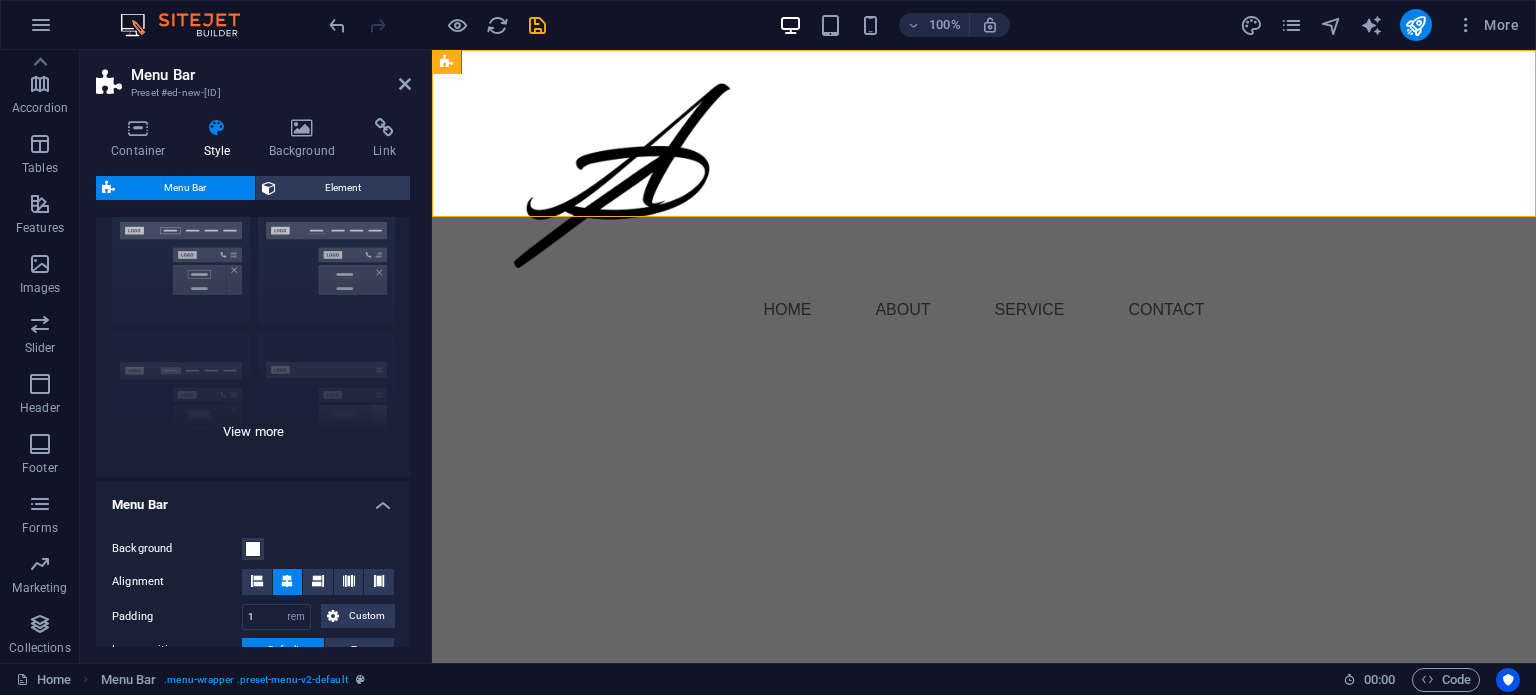 scroll, scrollTop: 0, scrollLeft: 0, axis: both 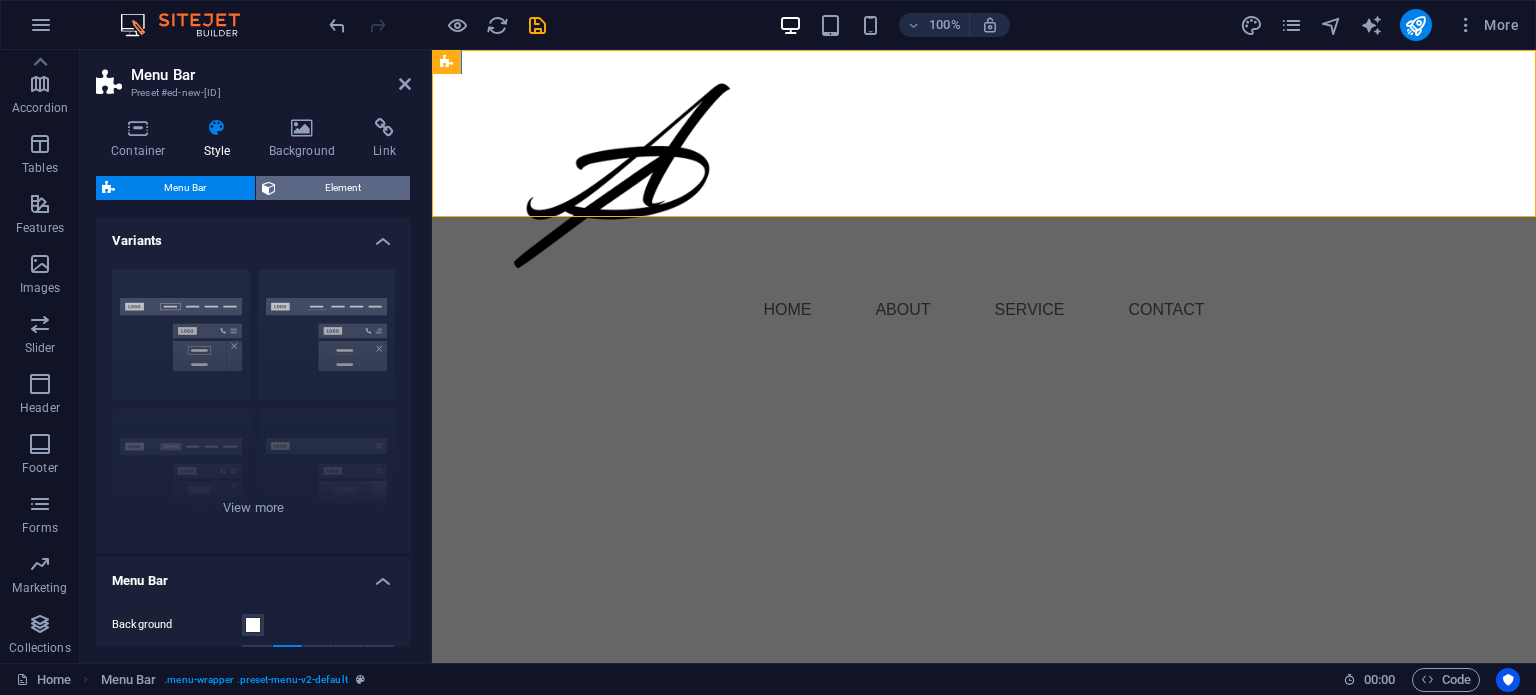 click on "Element" at bounding box center (343, 188) 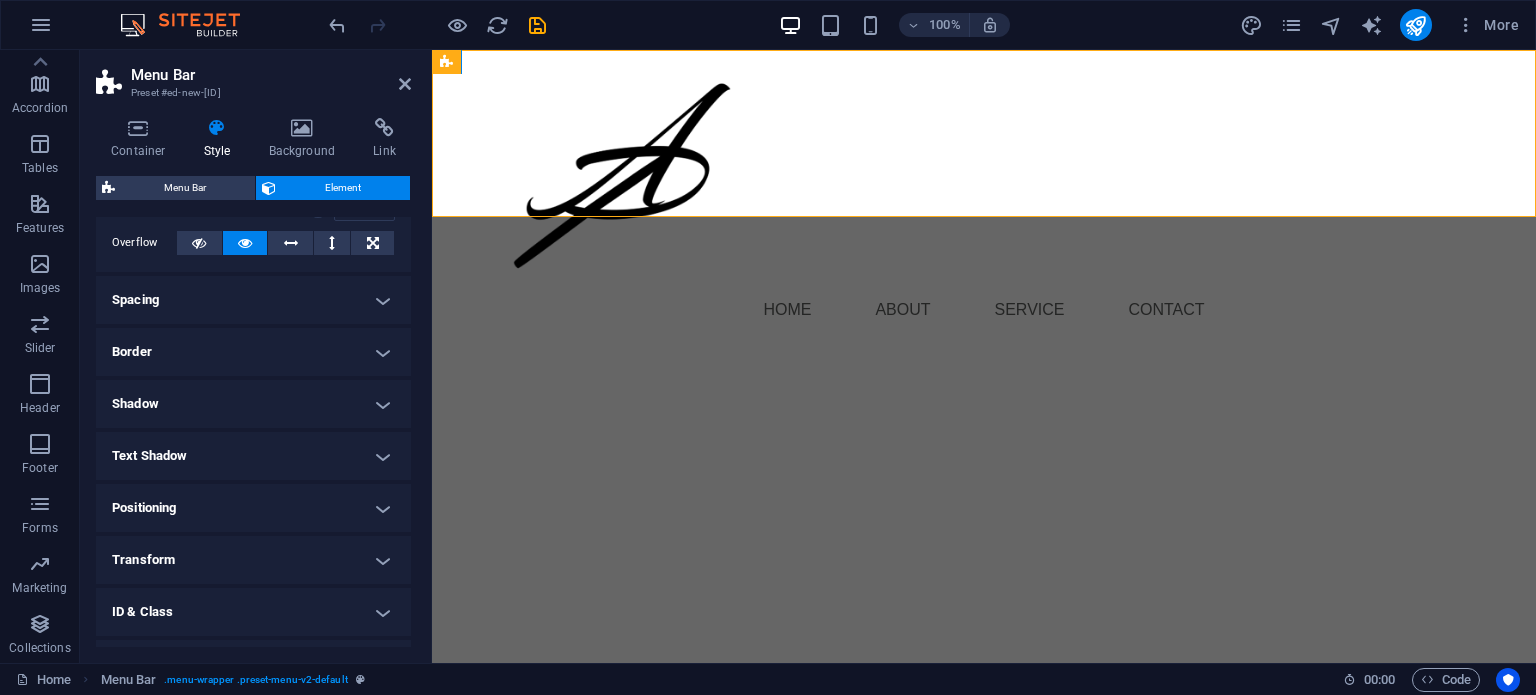 scroll, scrollTop: 0, scrollLeft: 0, axis: both 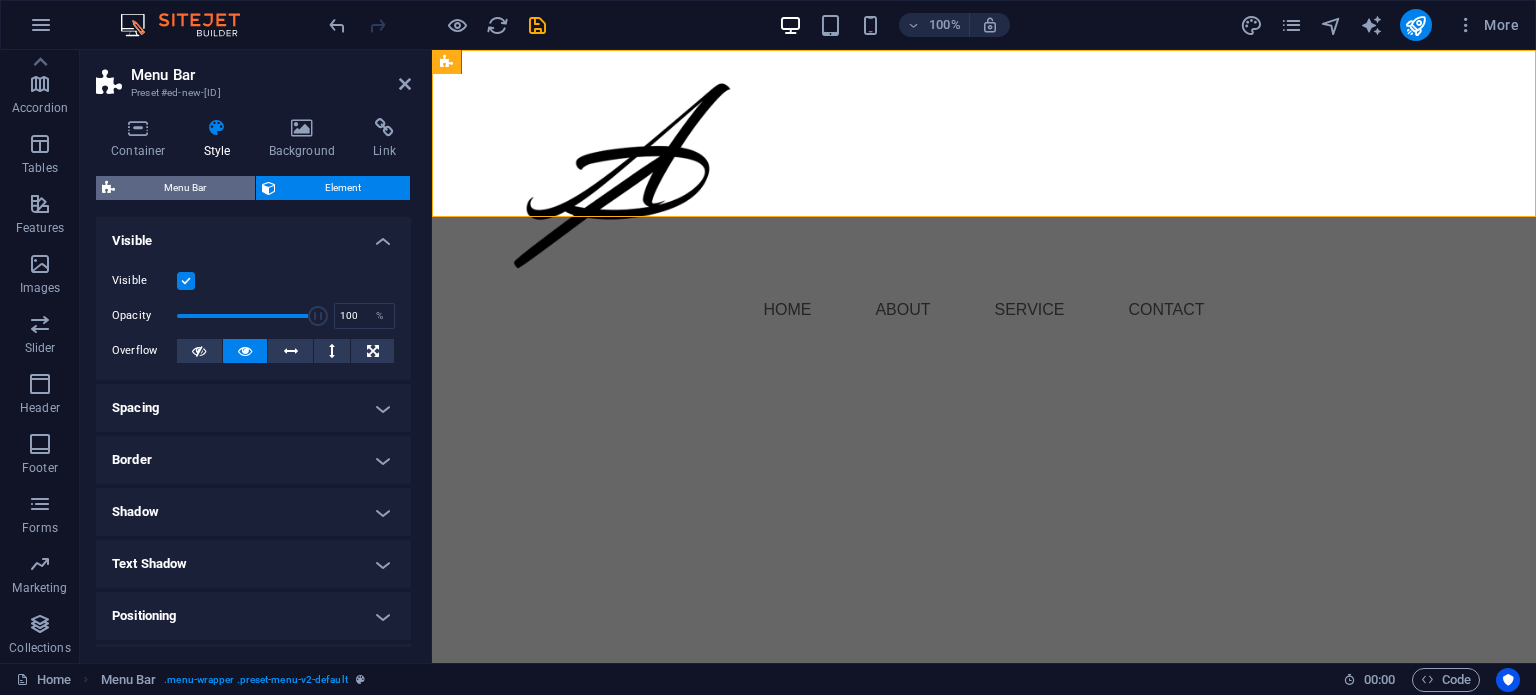 click on "Menu Bar" at bounding box center (185, 188) 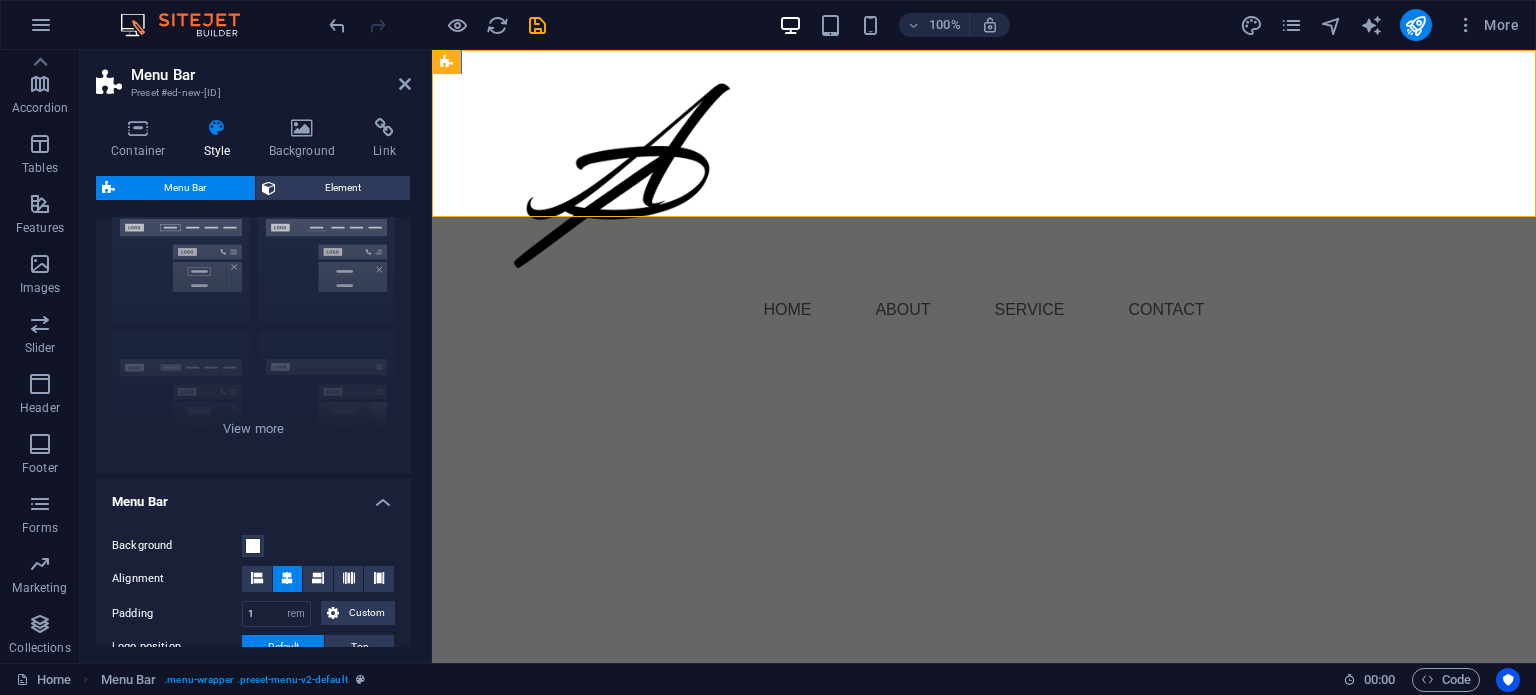scroll, scrollTop: 200, scrollLeft: 0, axis: vertical 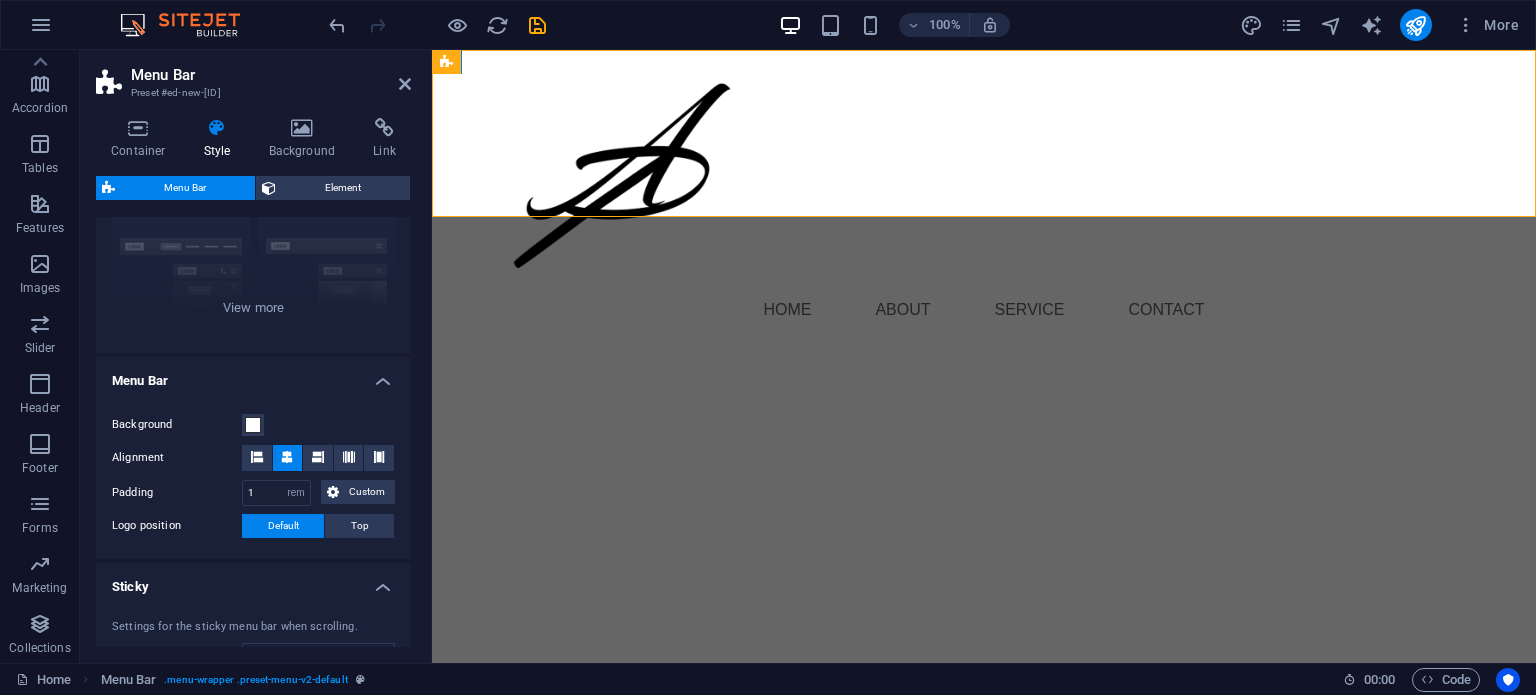 click on "Menu Bar" at bounding box center [253, 375] 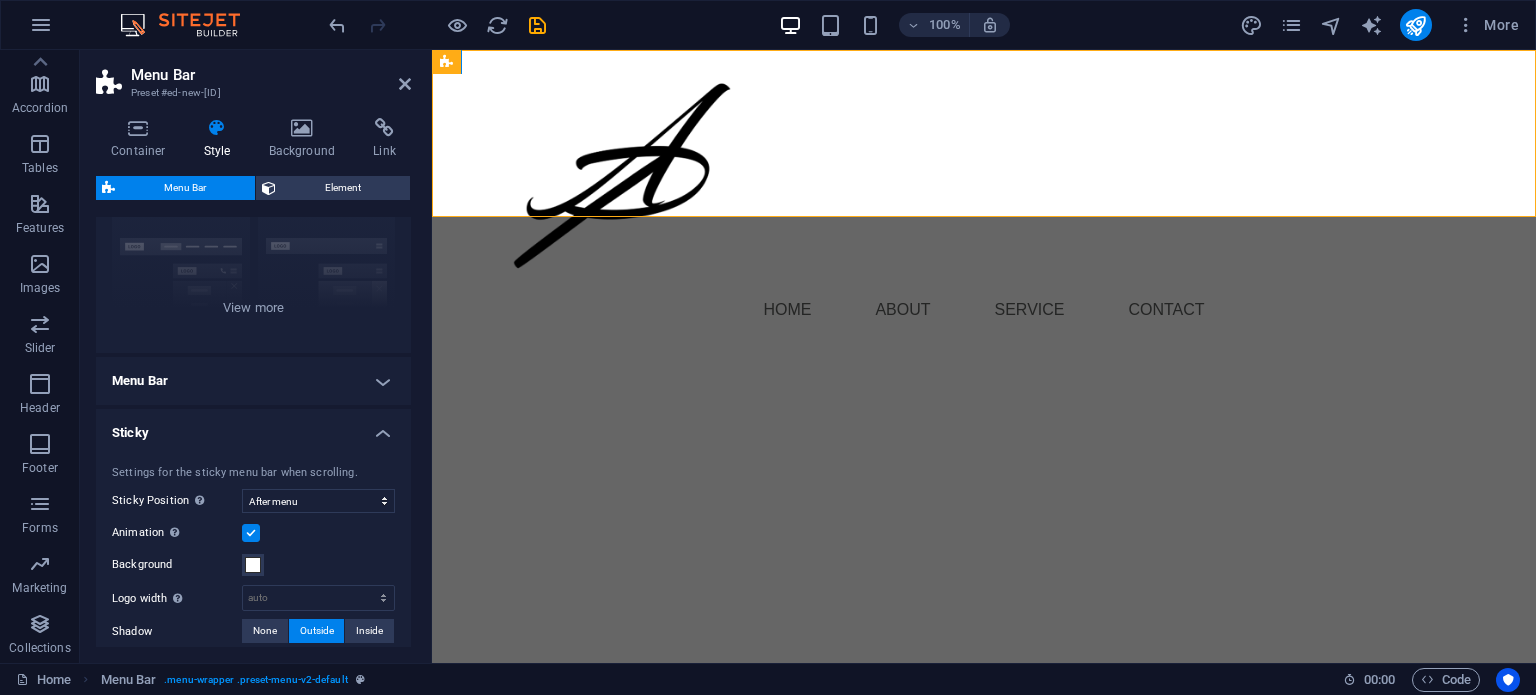 click on "Sticky" at bounding box center (253, 427) 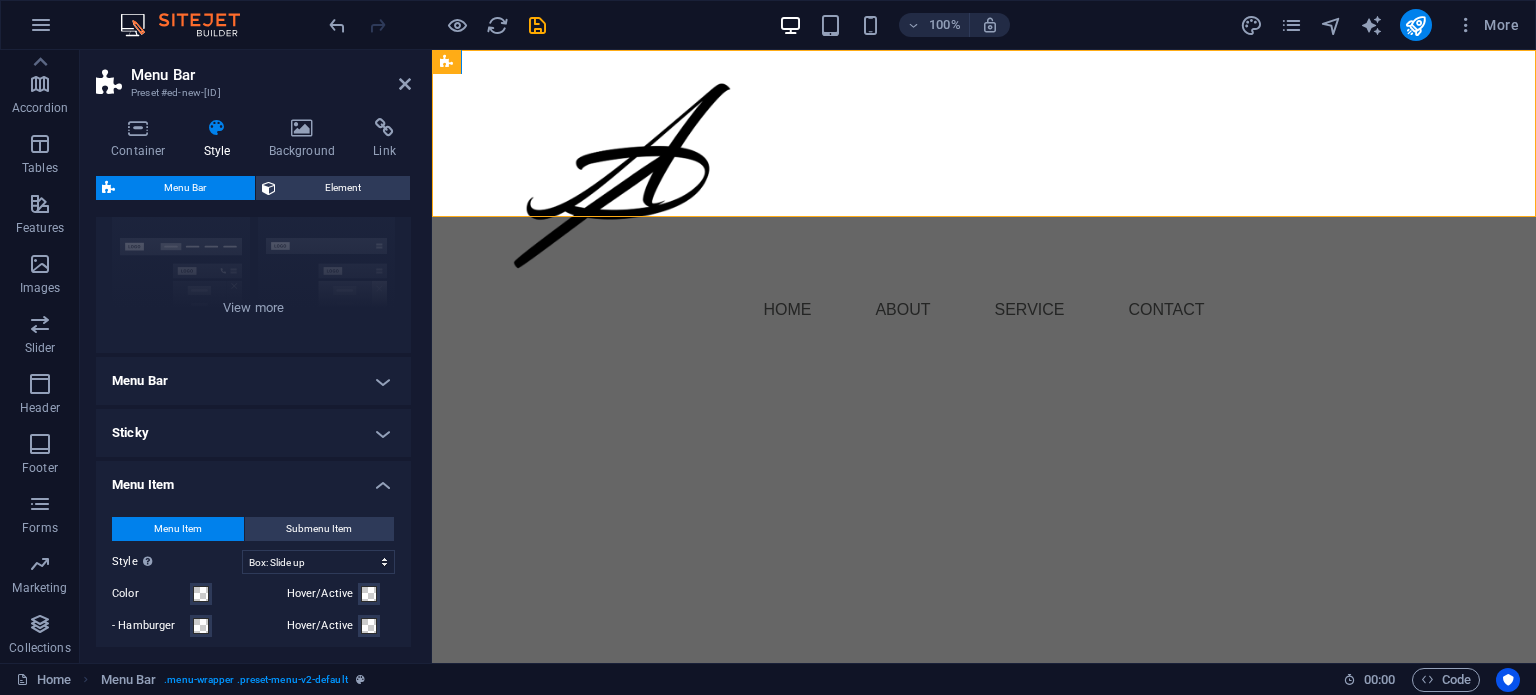 click on "Menu Item" at bounding box center [253, 479] 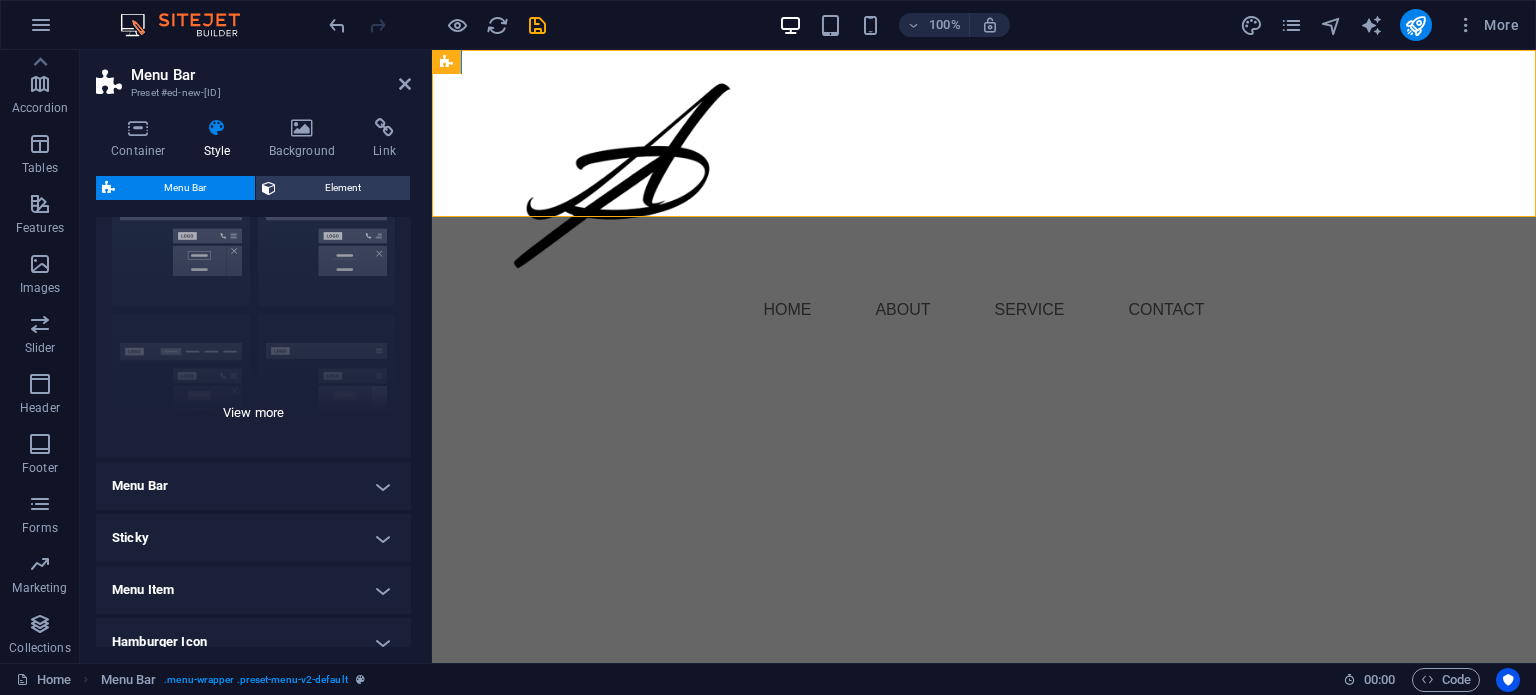 scroll, scrollTop: 0, scrollLeft: 0, axis: both 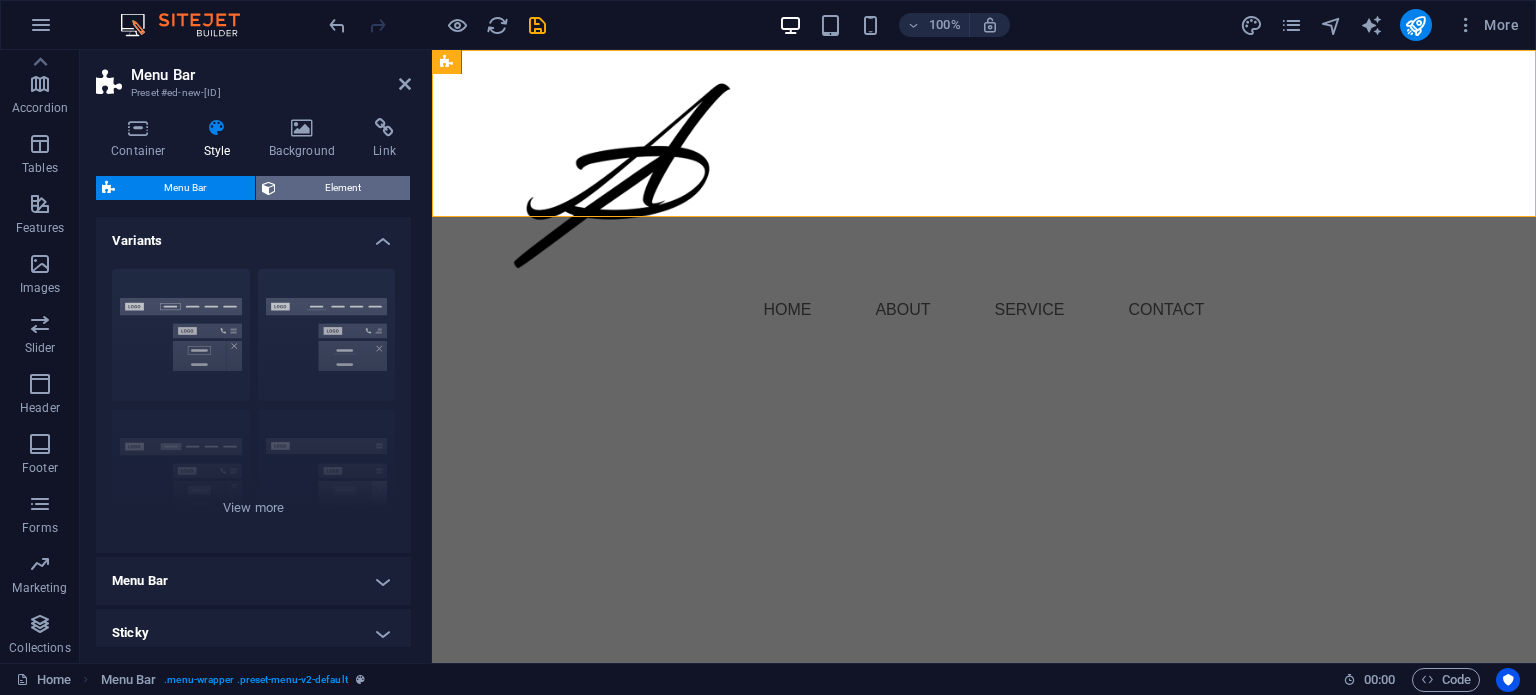 click on "Element" at bounding box center [343, 188] 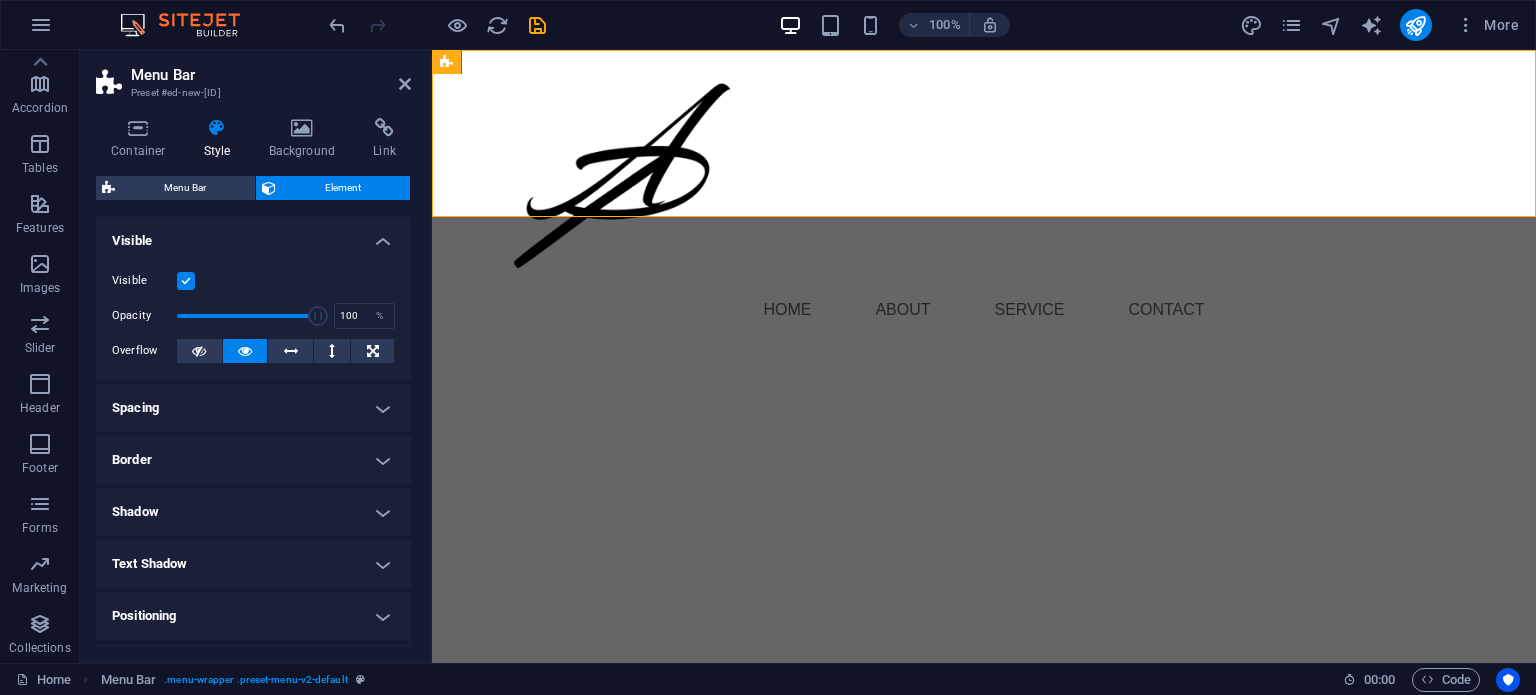 click on "Visible" at bounding box center [253, 235] 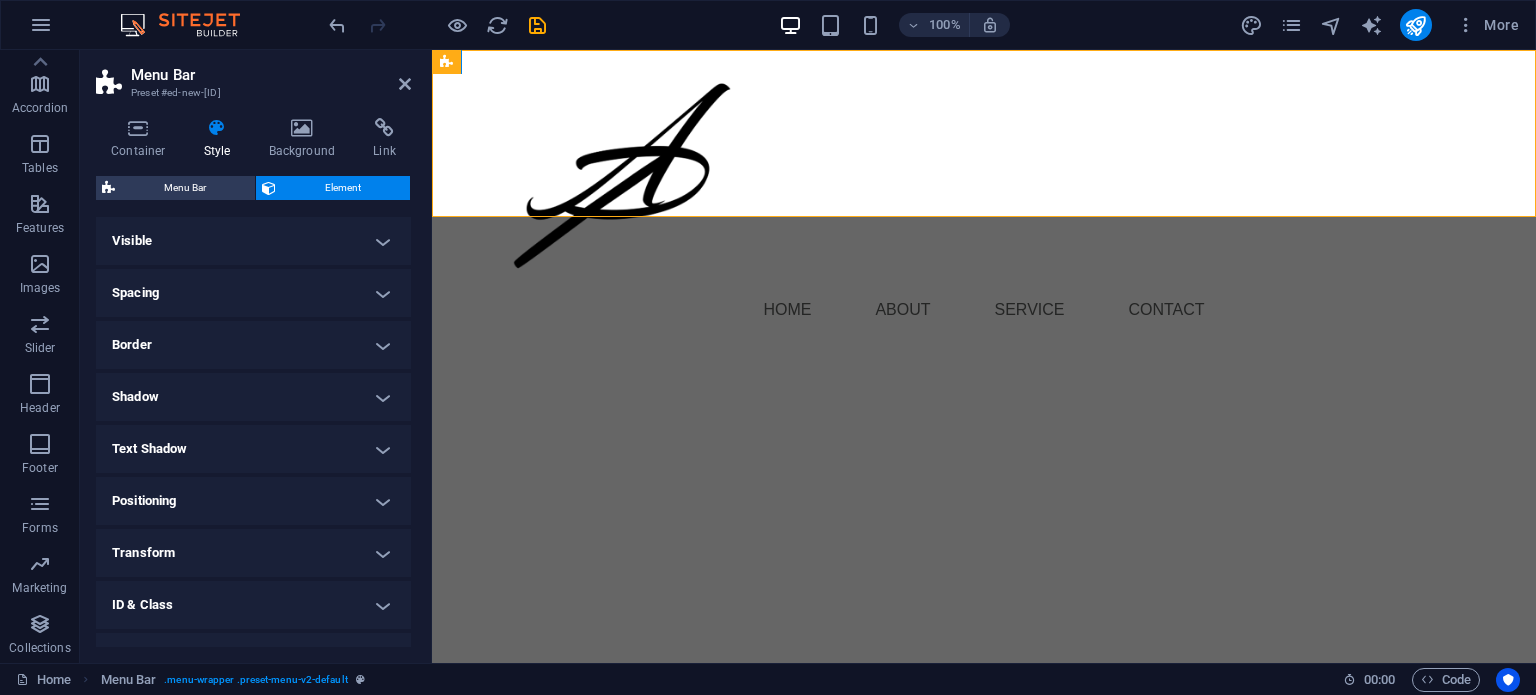 scroll, scrollTop: 85, scrollLeft: 0, axis: vertical 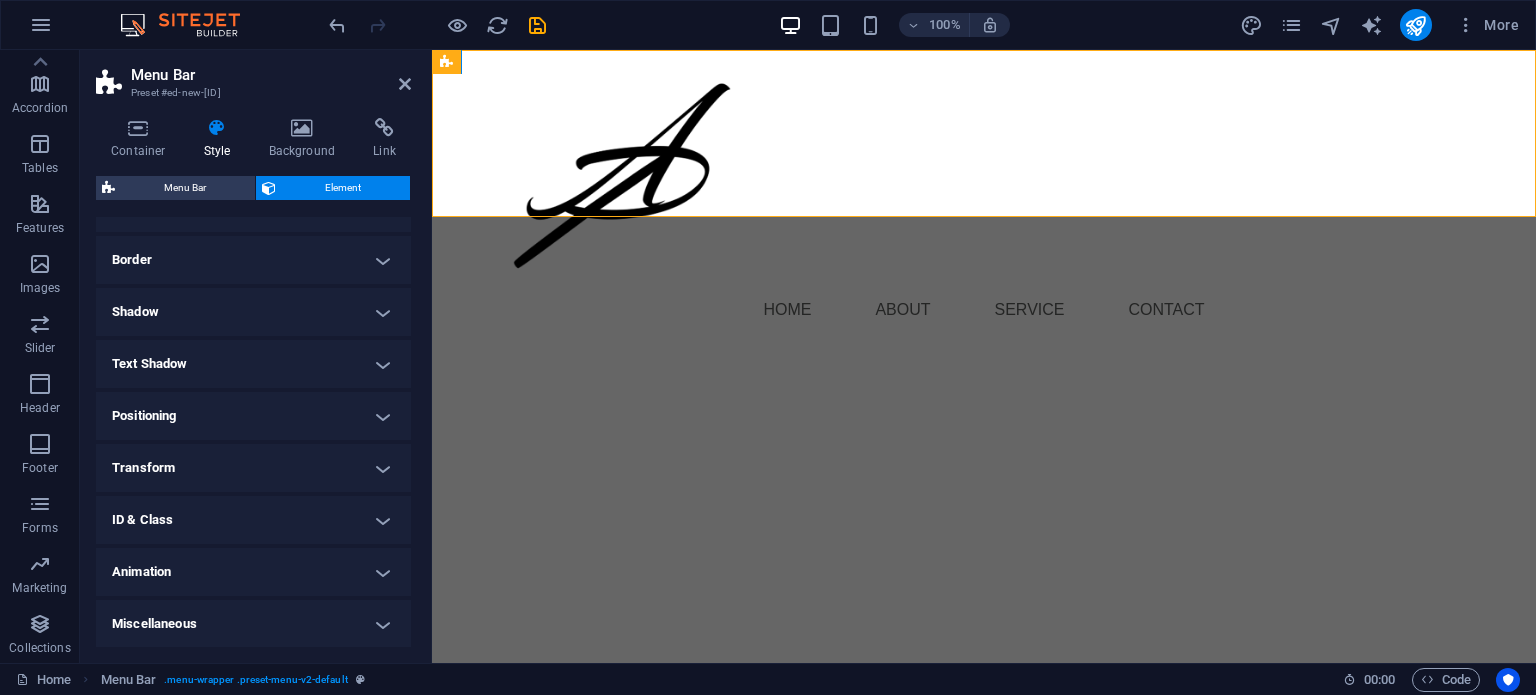 click on "Skip to main content
Menu Home About Service Contact" at bounding box center (984, 200) 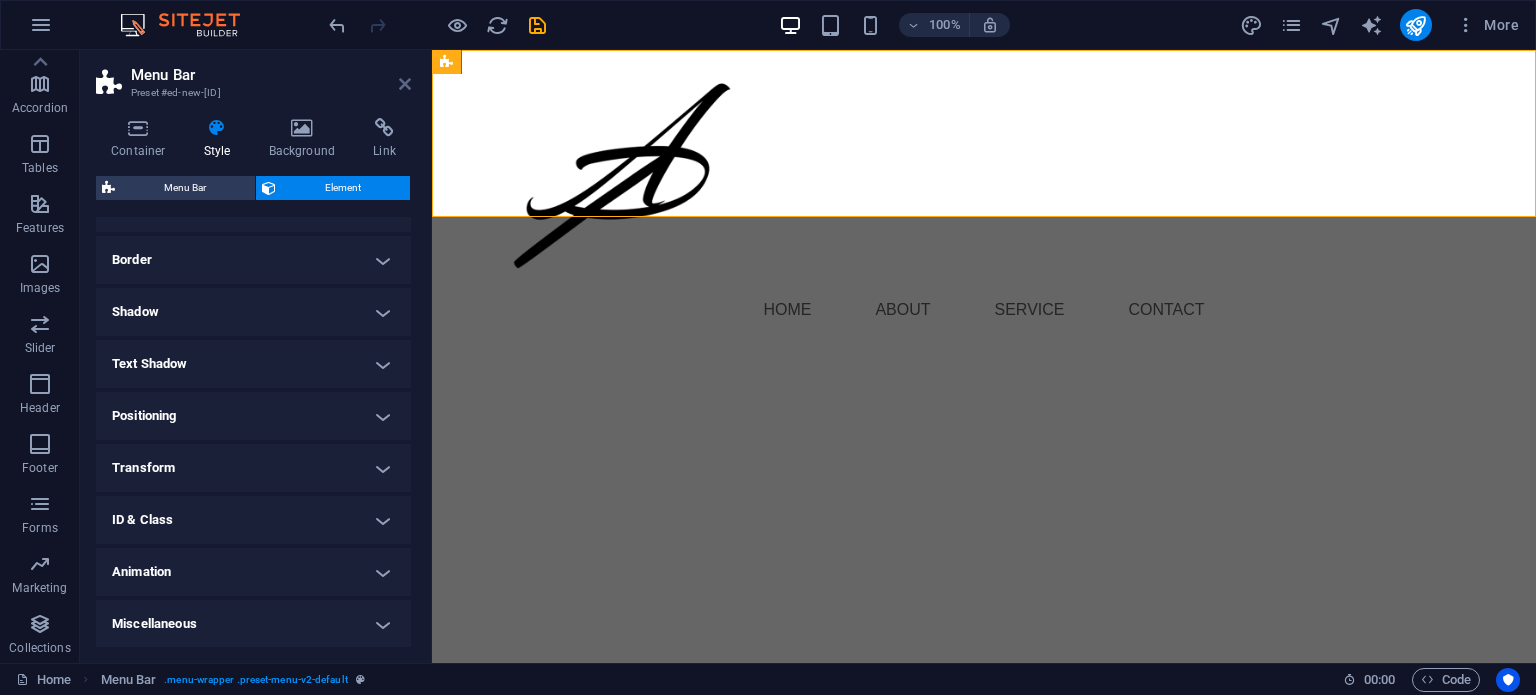 click at bounding box center [405, 84] 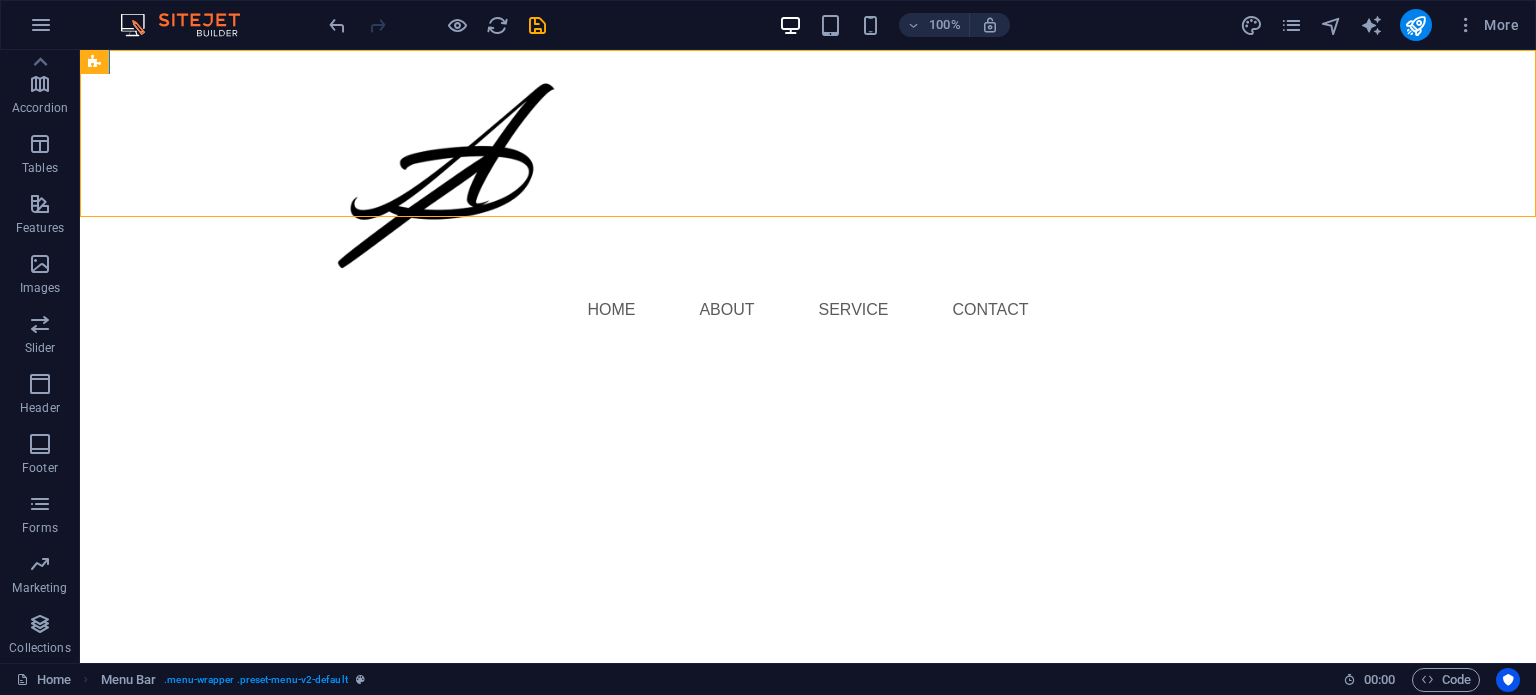 click on "Skip to main content
Menu Home About Service Contact" at bounding box center [808, 200] 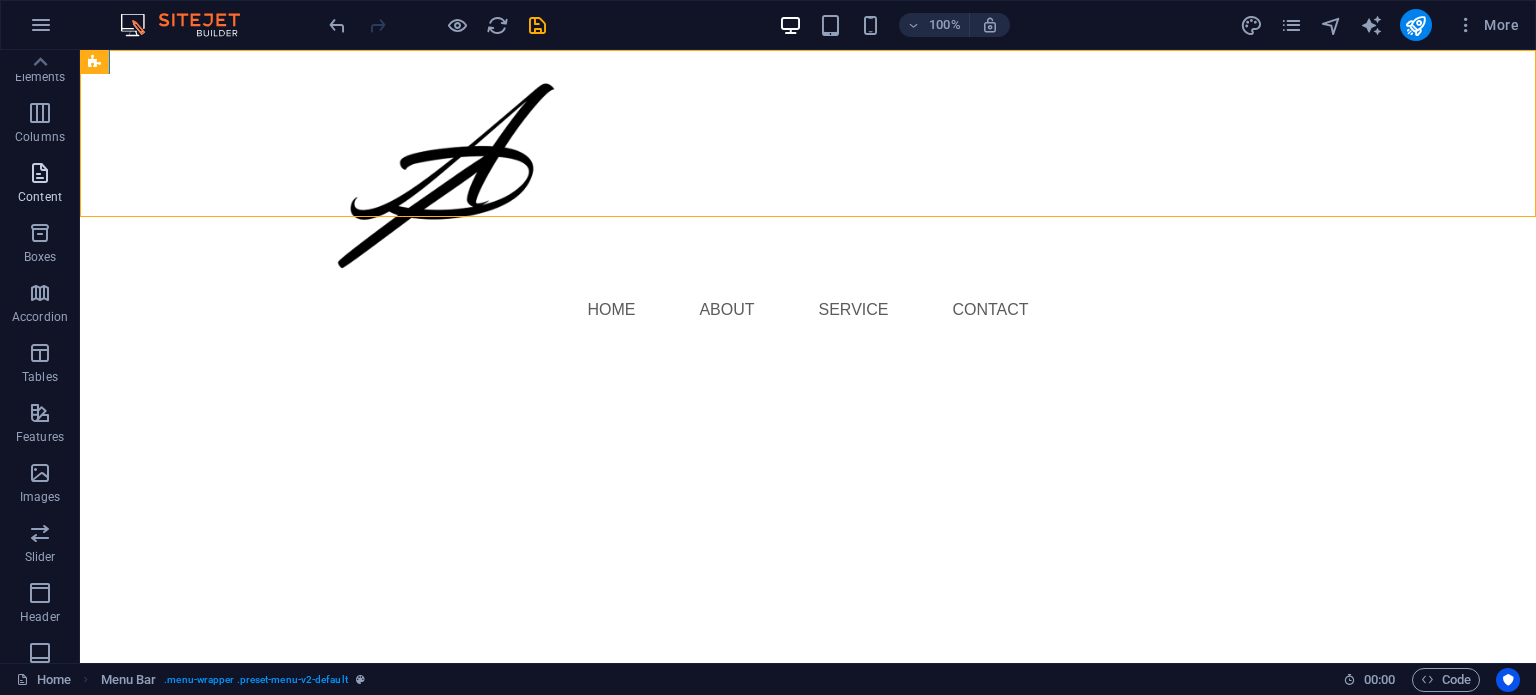 scroll, scrollTop: 0, scrollLeft: 0, axis: both 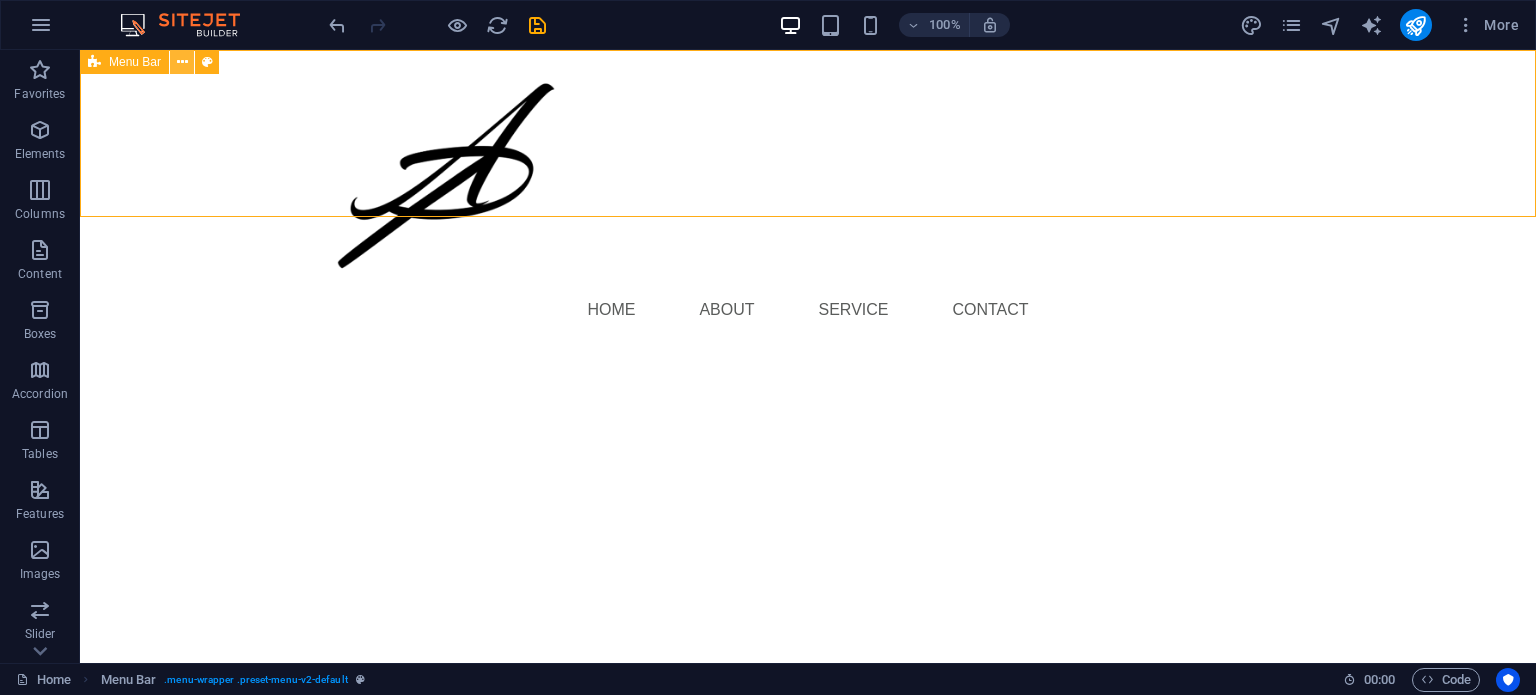 click at bounding box center (182, 62) 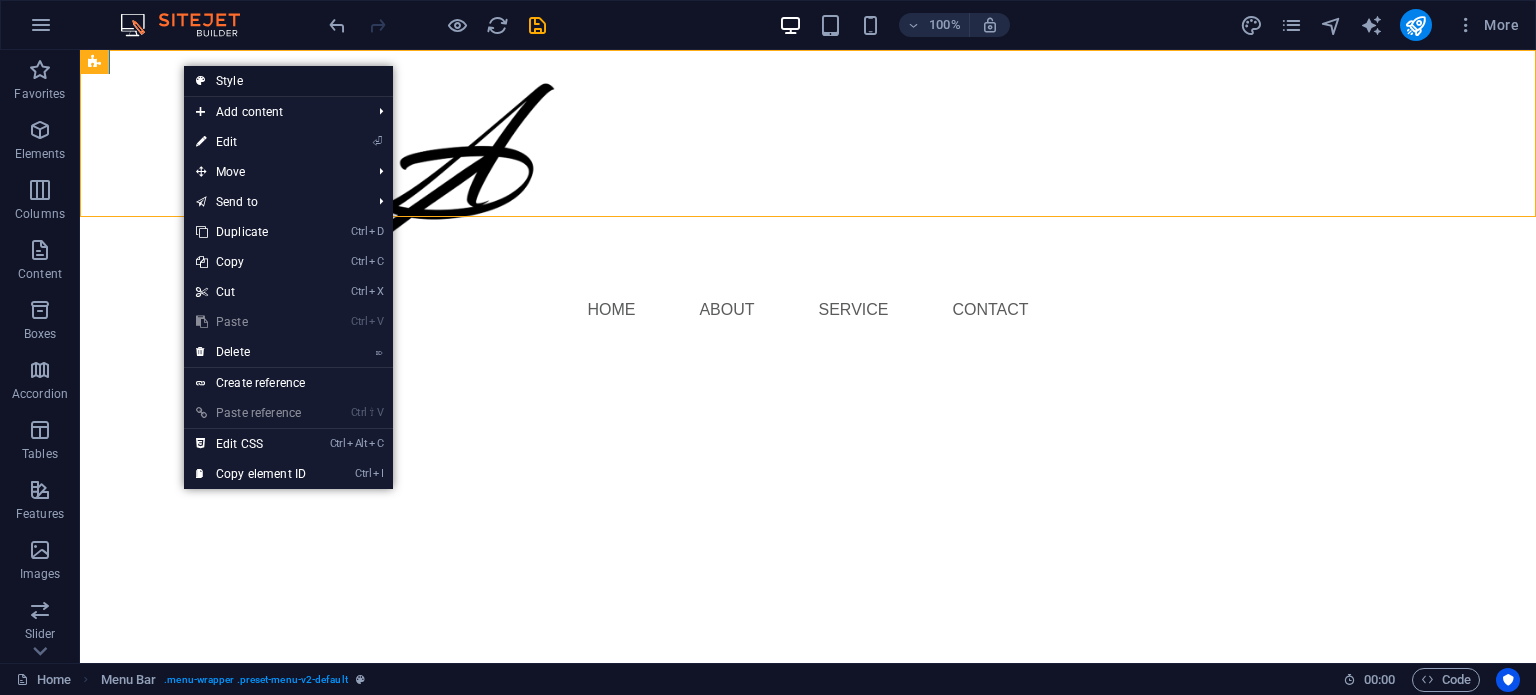 click on "Style" at bounding box center (288, 81) 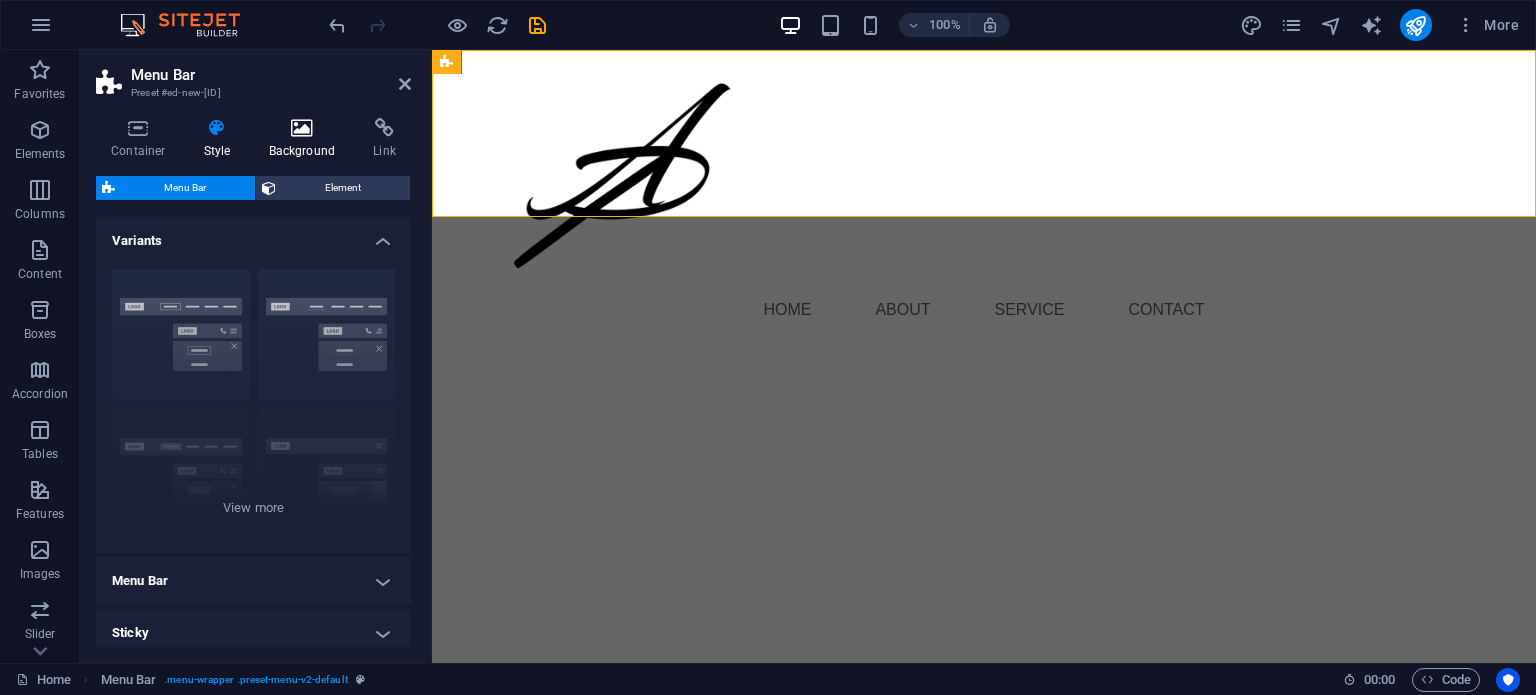 click at bounding box center [302, 128] 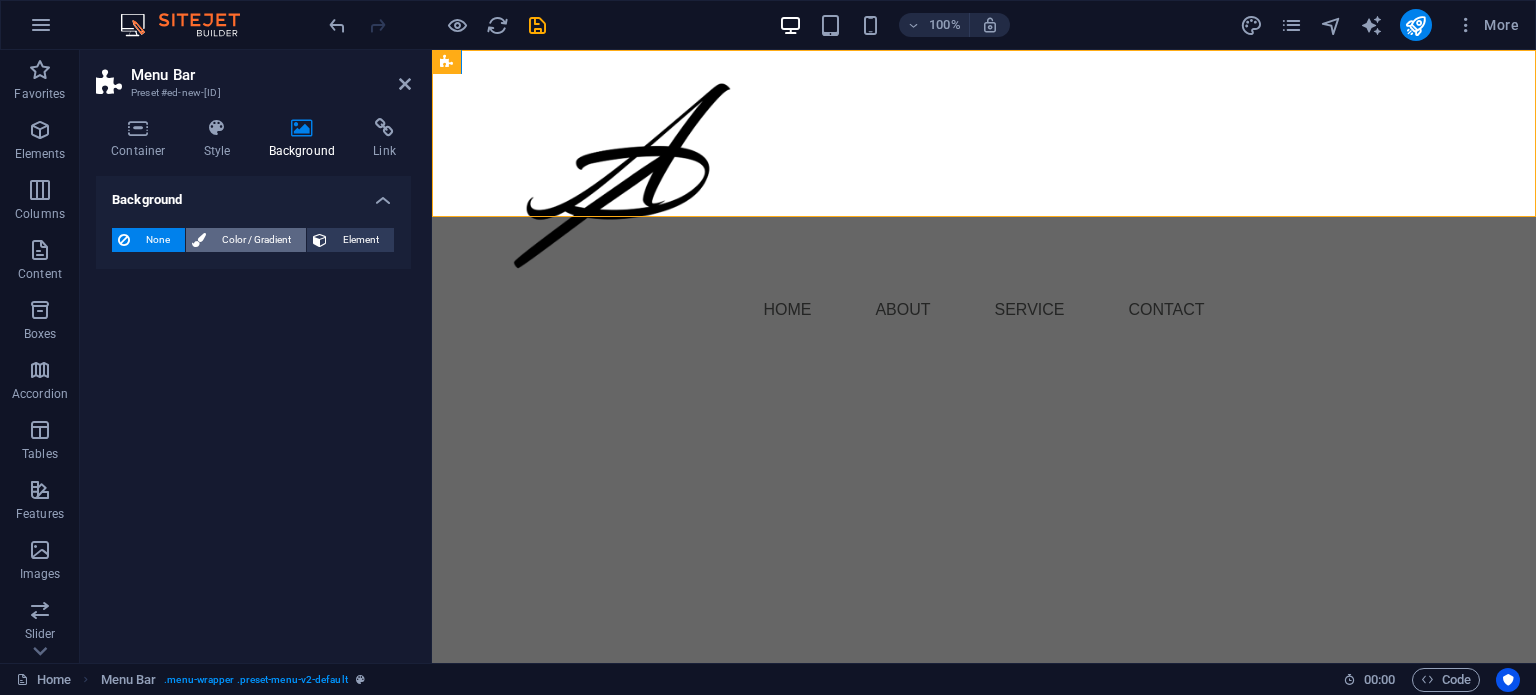 click on "Color / Gradient" at bounding box center [256, 240] 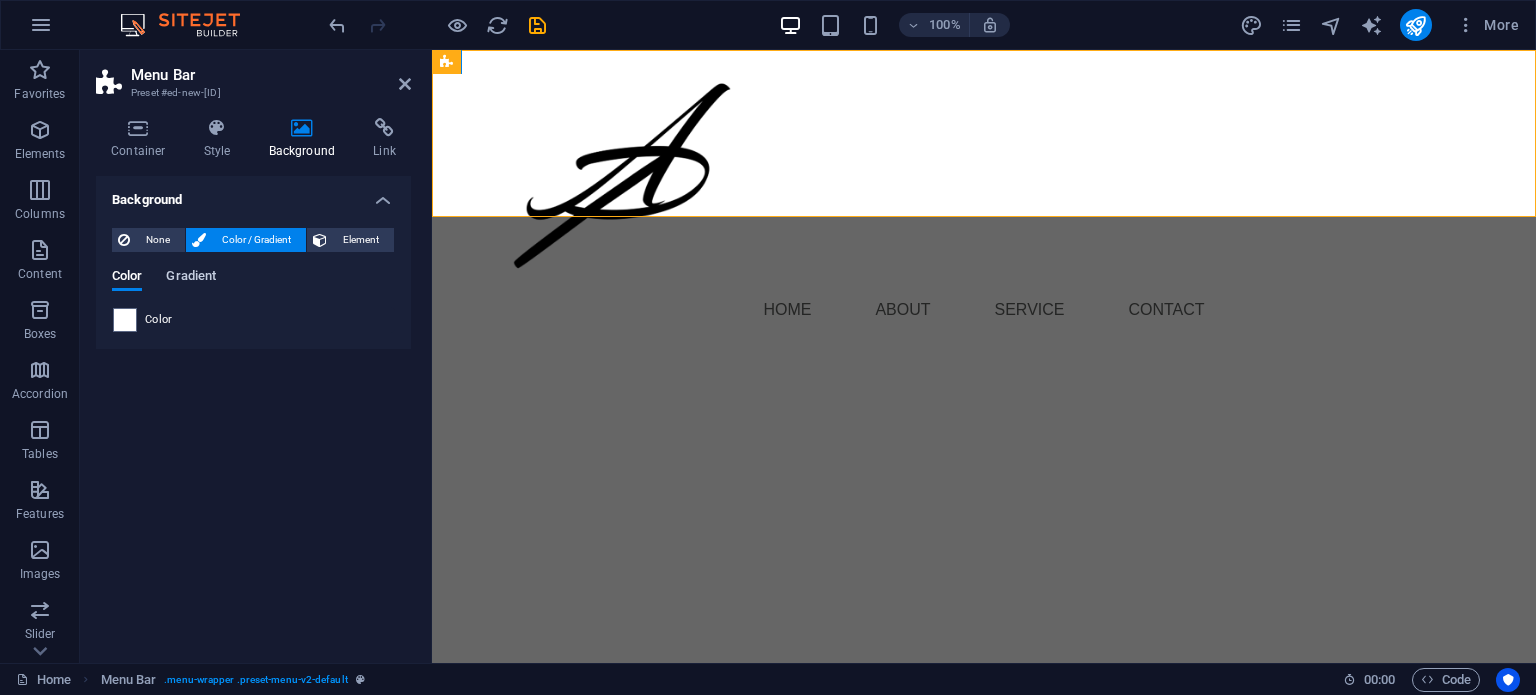 click on "Gradient" at bounding box center [191, 278] 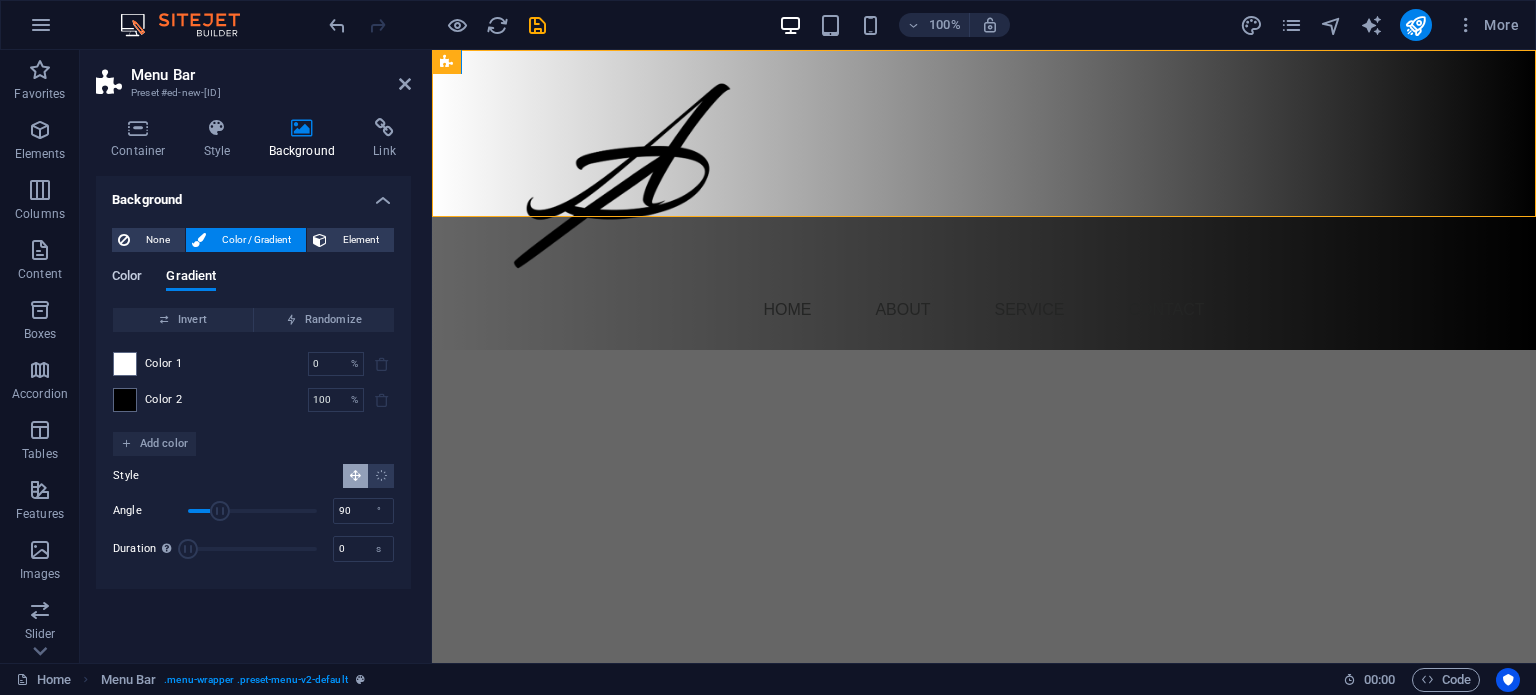 click on "Color" at bounding box center [127, 278] 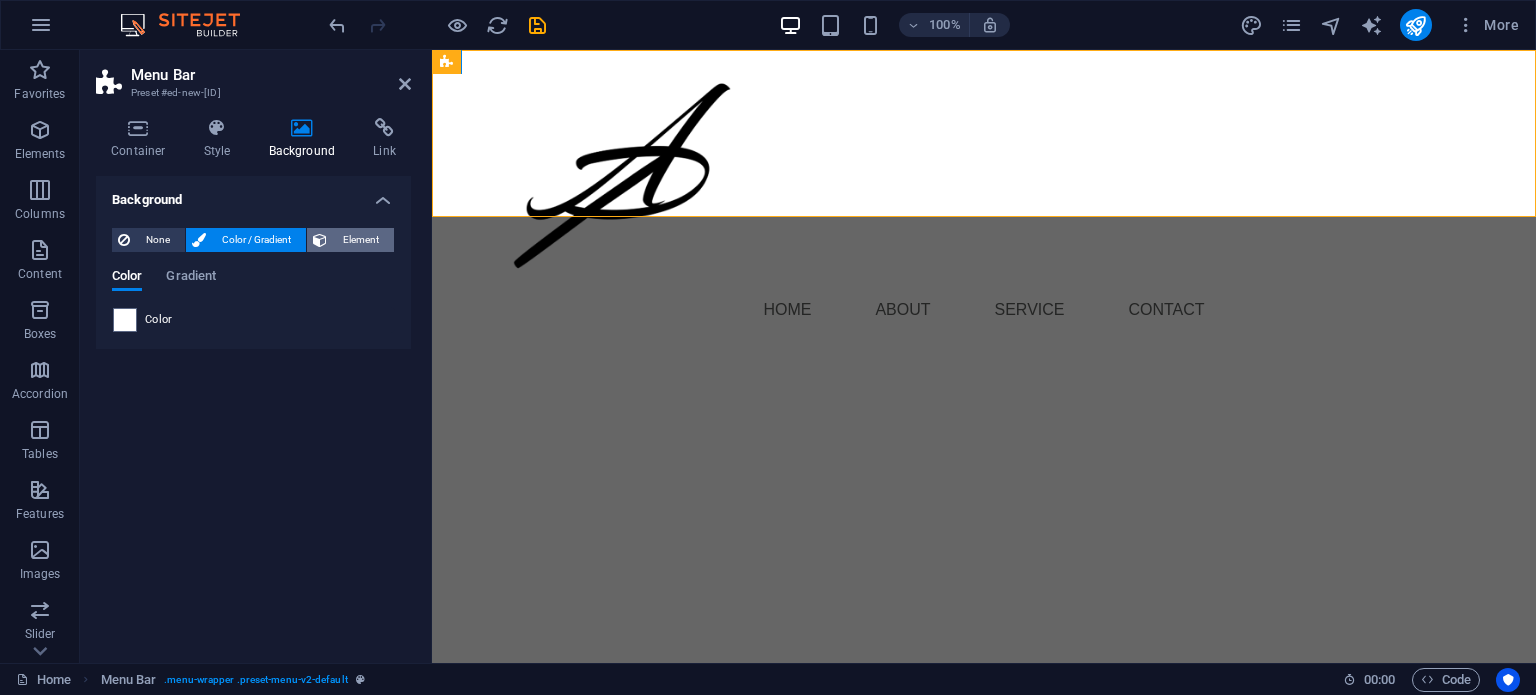 click on "Element" at bounding box center (350, 240) 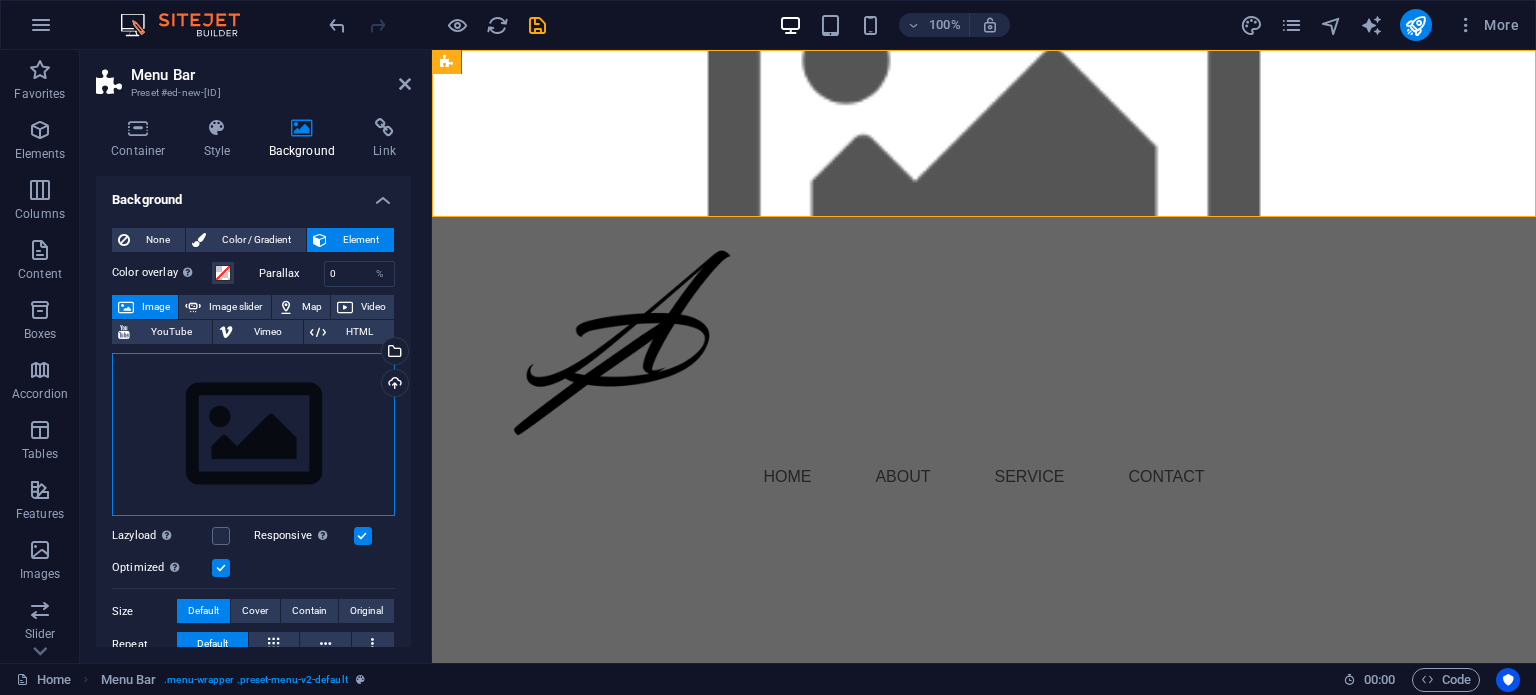 click on "Drag files here, click to choose files or select files from Files or our free stock photos & videos" at bounding box center (253, 435) 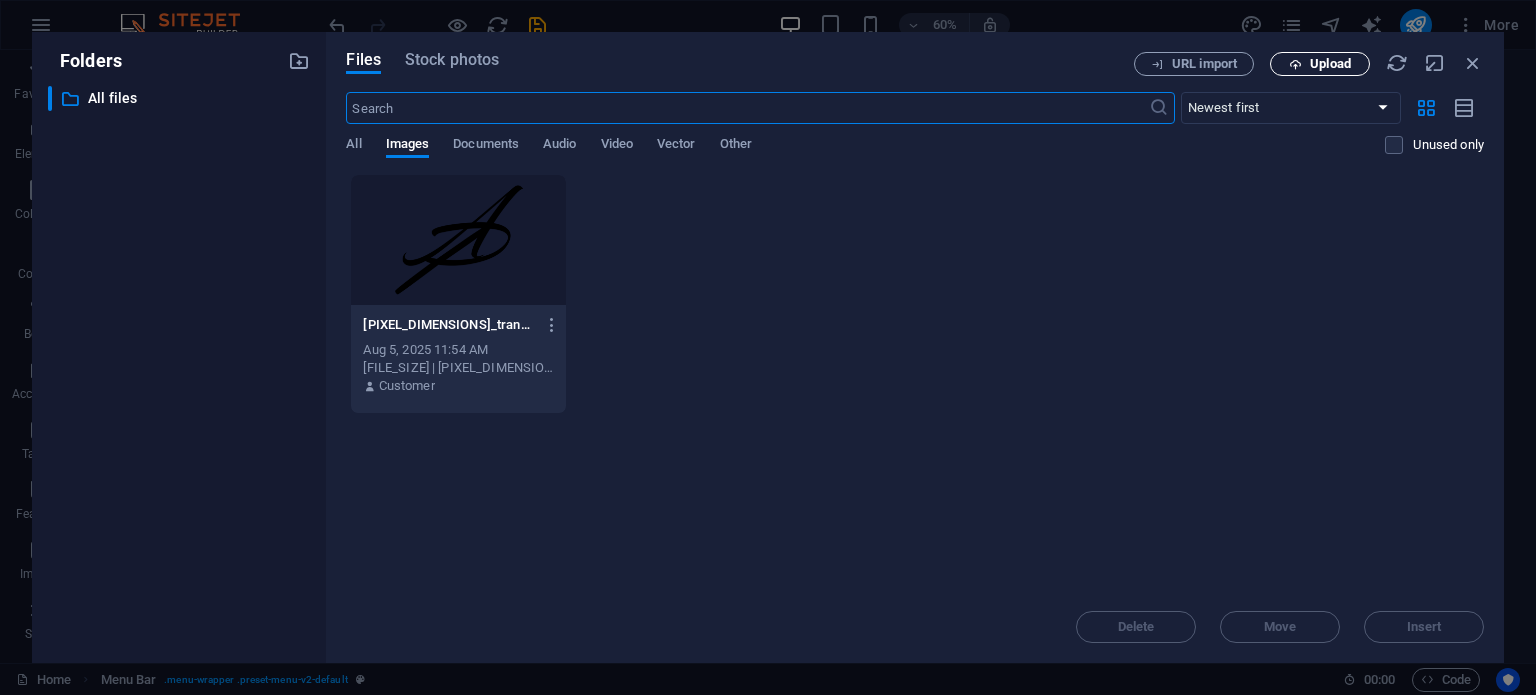 click on "Upload" at bounding box center [1330, 64] 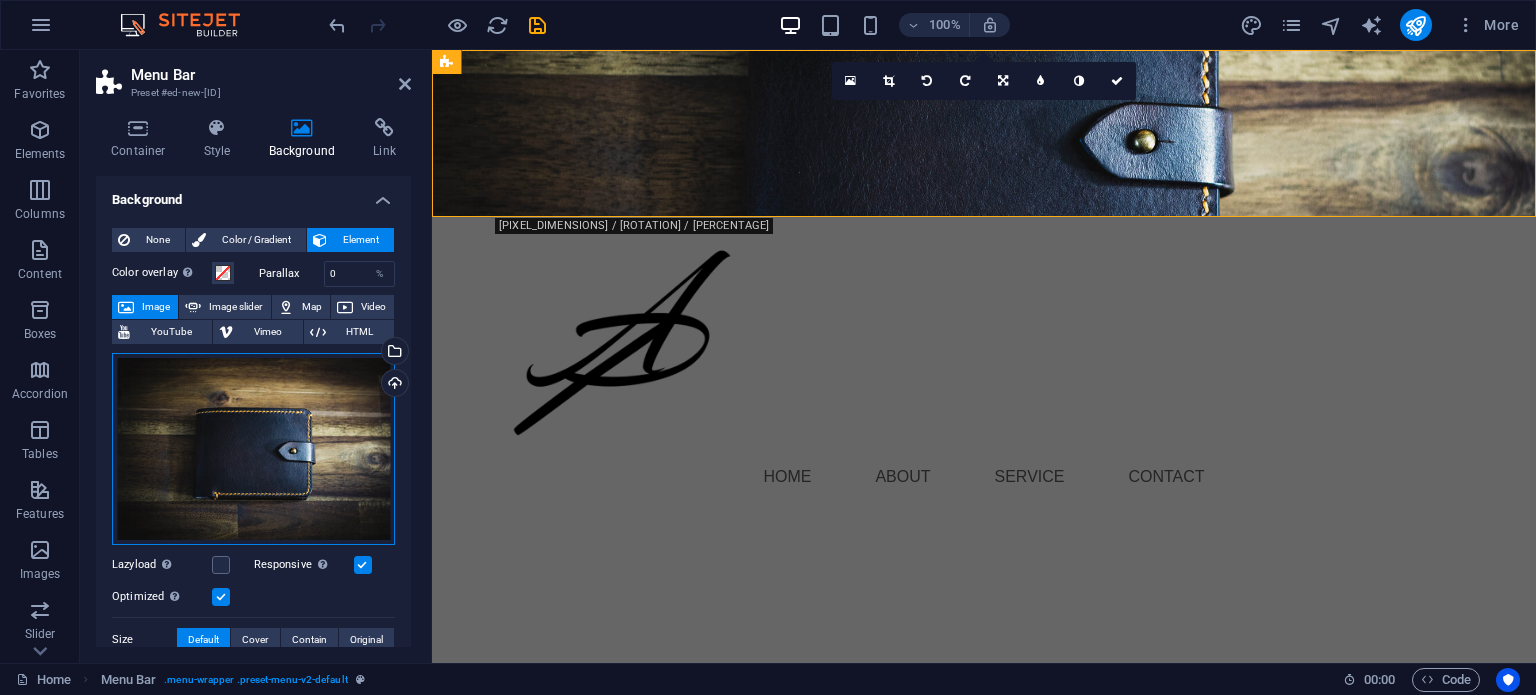 drag, startPoint x: 315, startPoint y: 470, endPoint x: 322, endPoint y: 432, distance: 38.63936 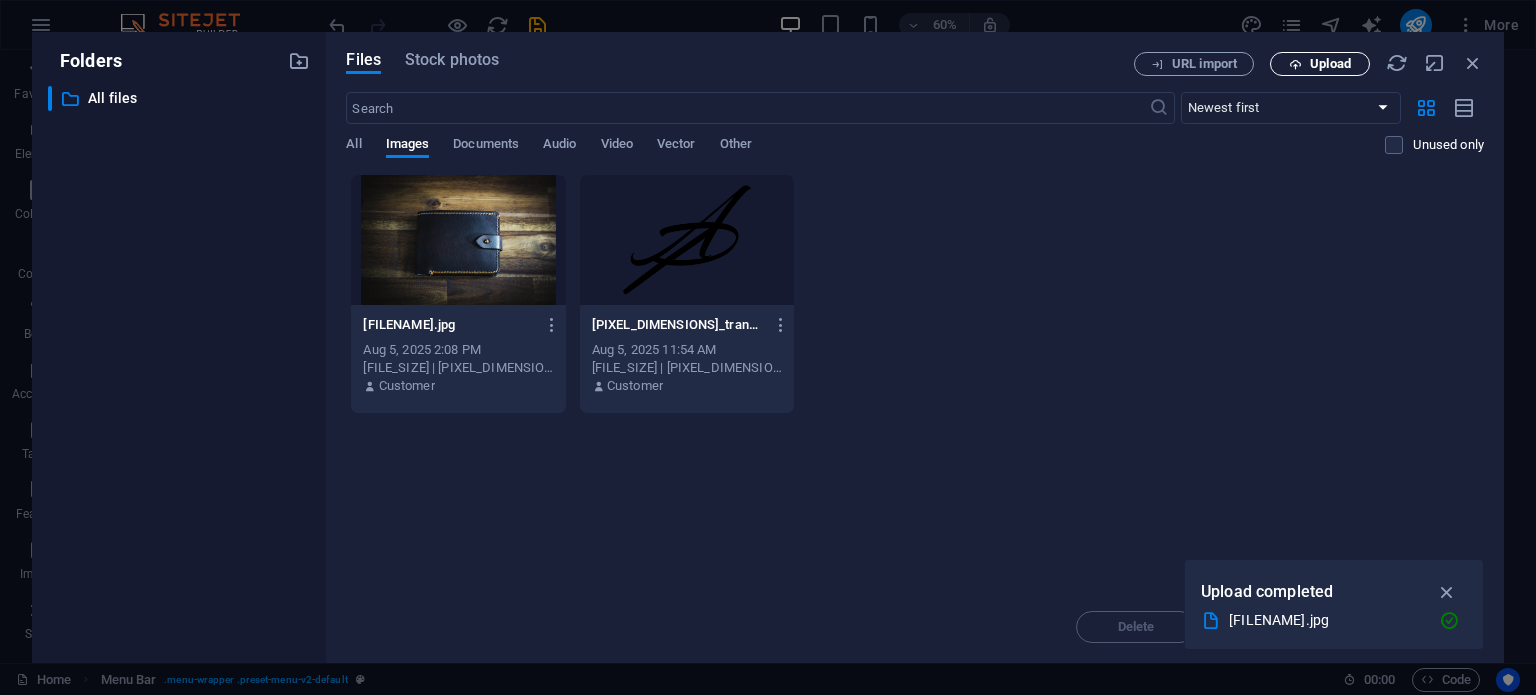 click at bounding box center [1295, 64] 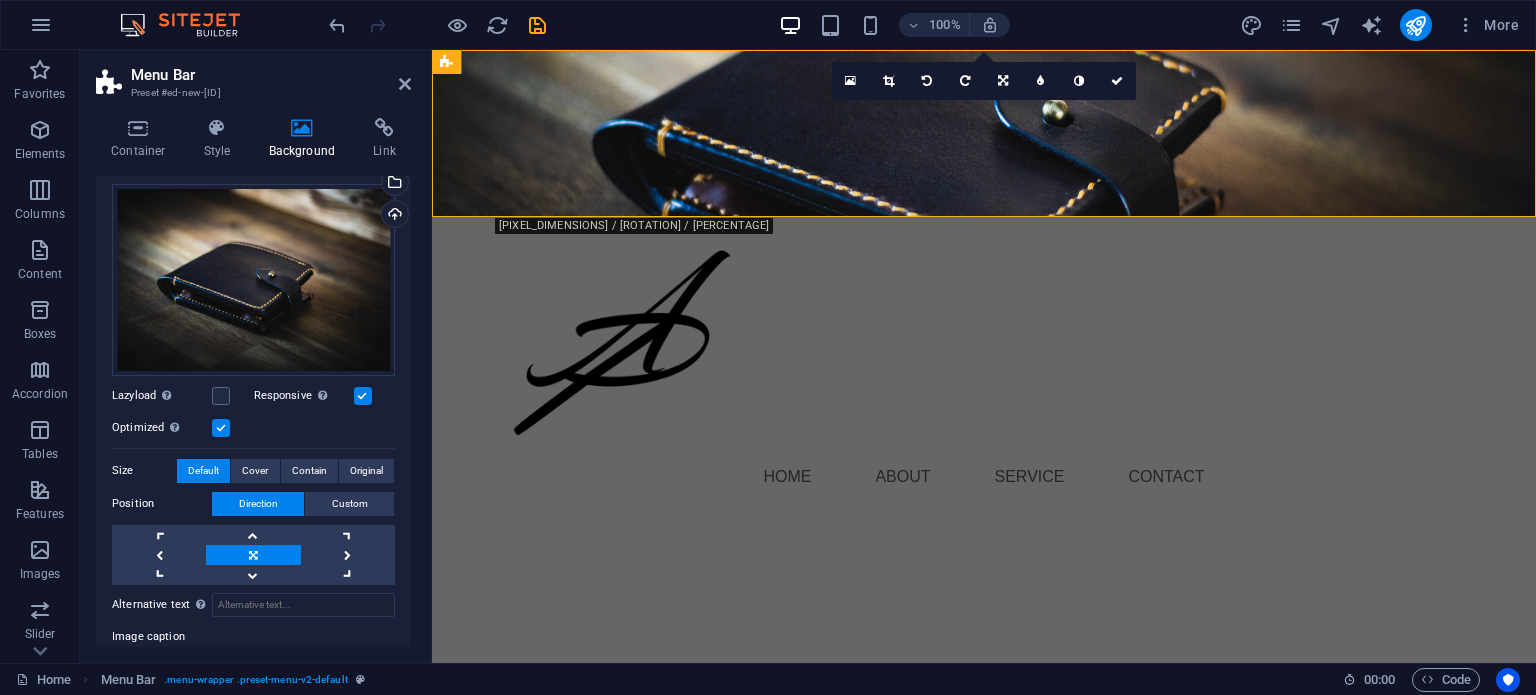 scroll, scrollTop: 200, scrollLeft: 0, axis: vertical 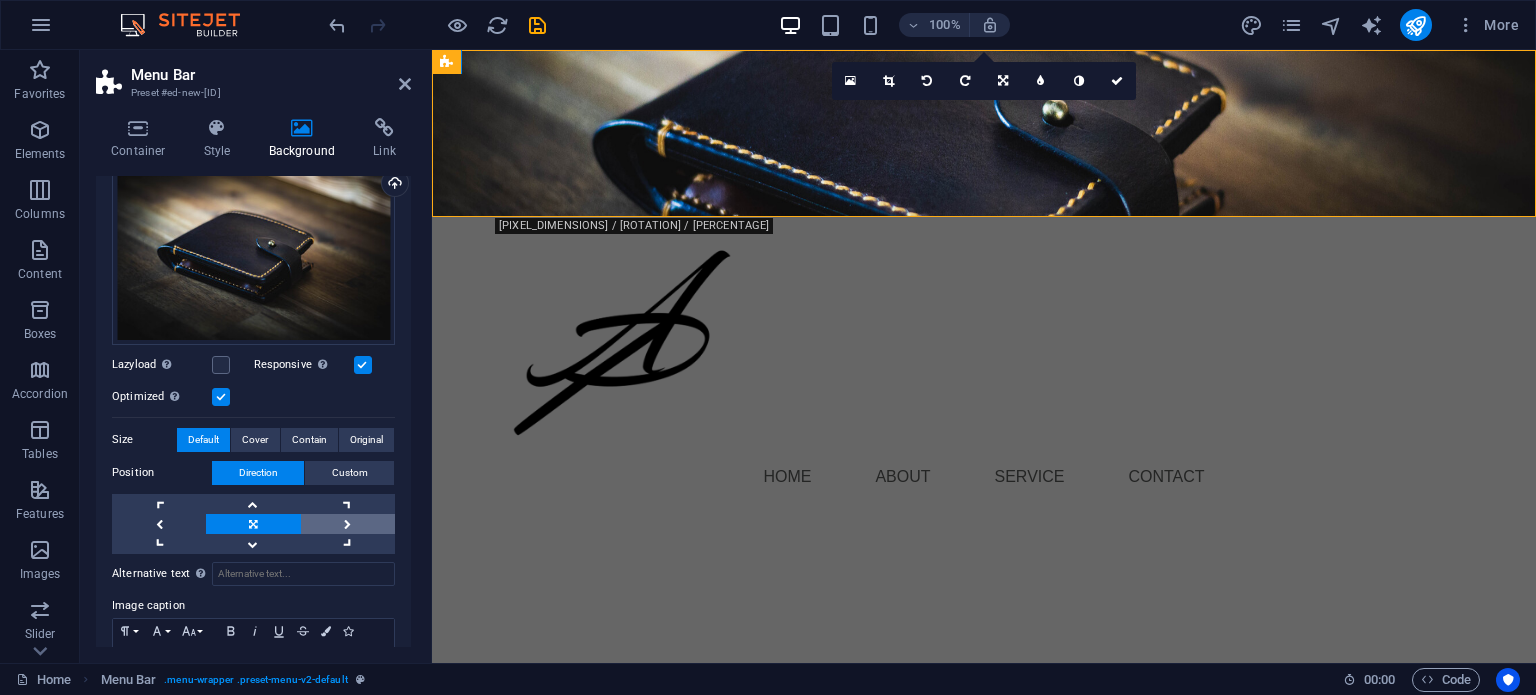 click at bounding box center [348, 524] 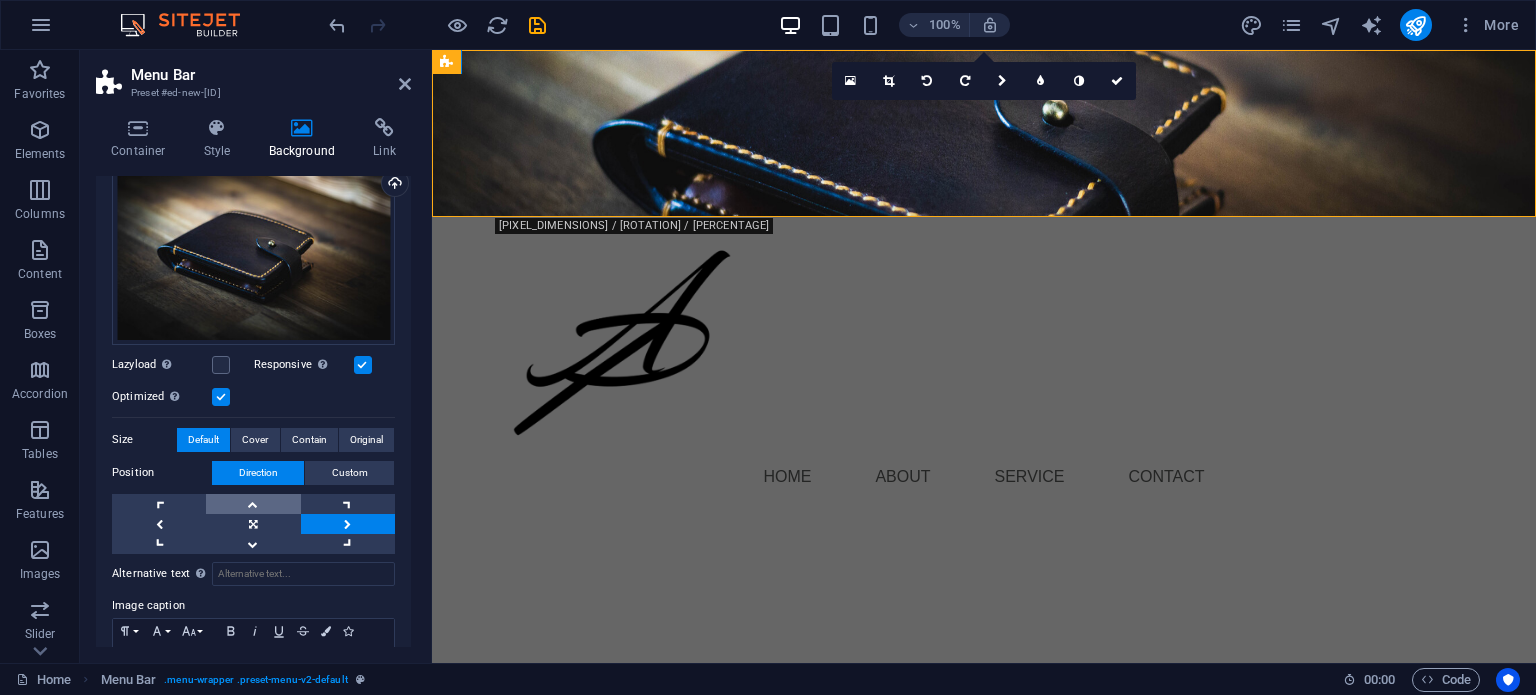 click at bounding box center [253, 504] 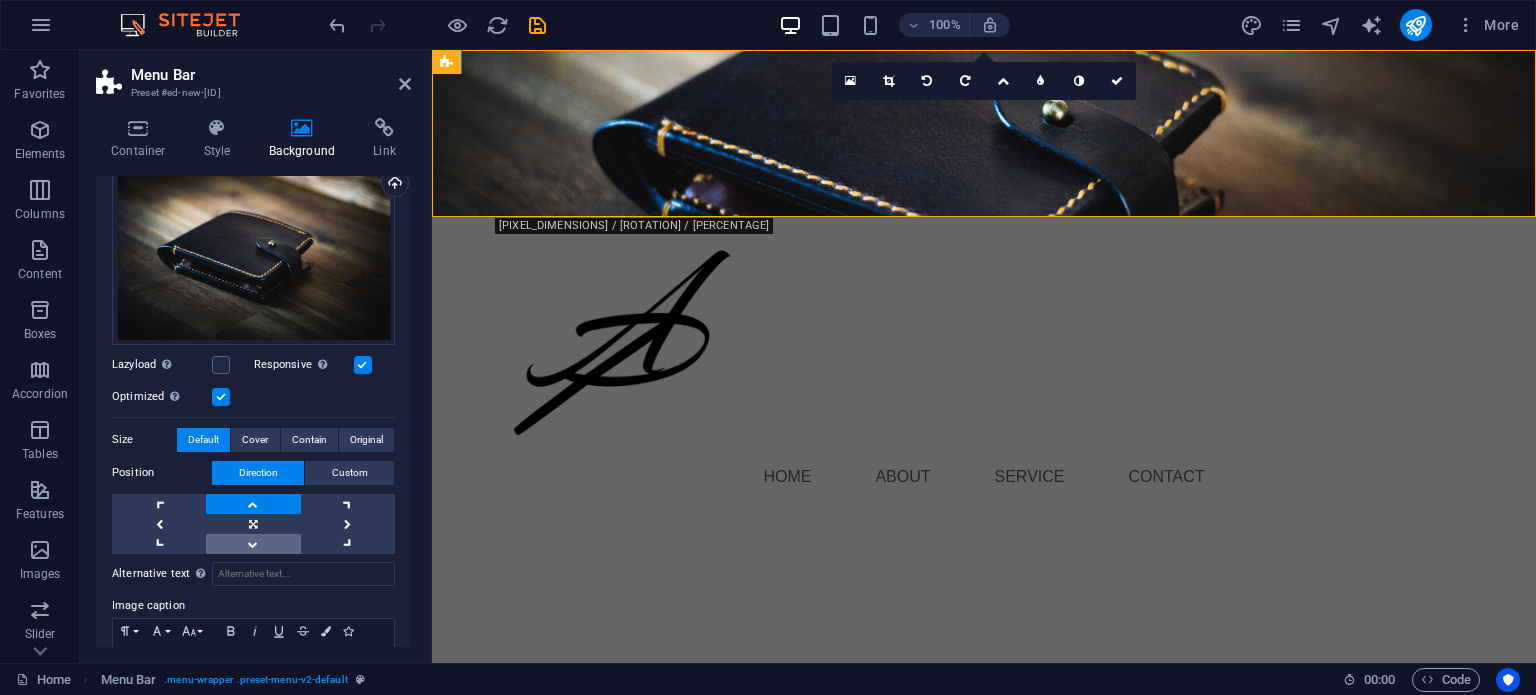 click at bounding box center [253, 544] 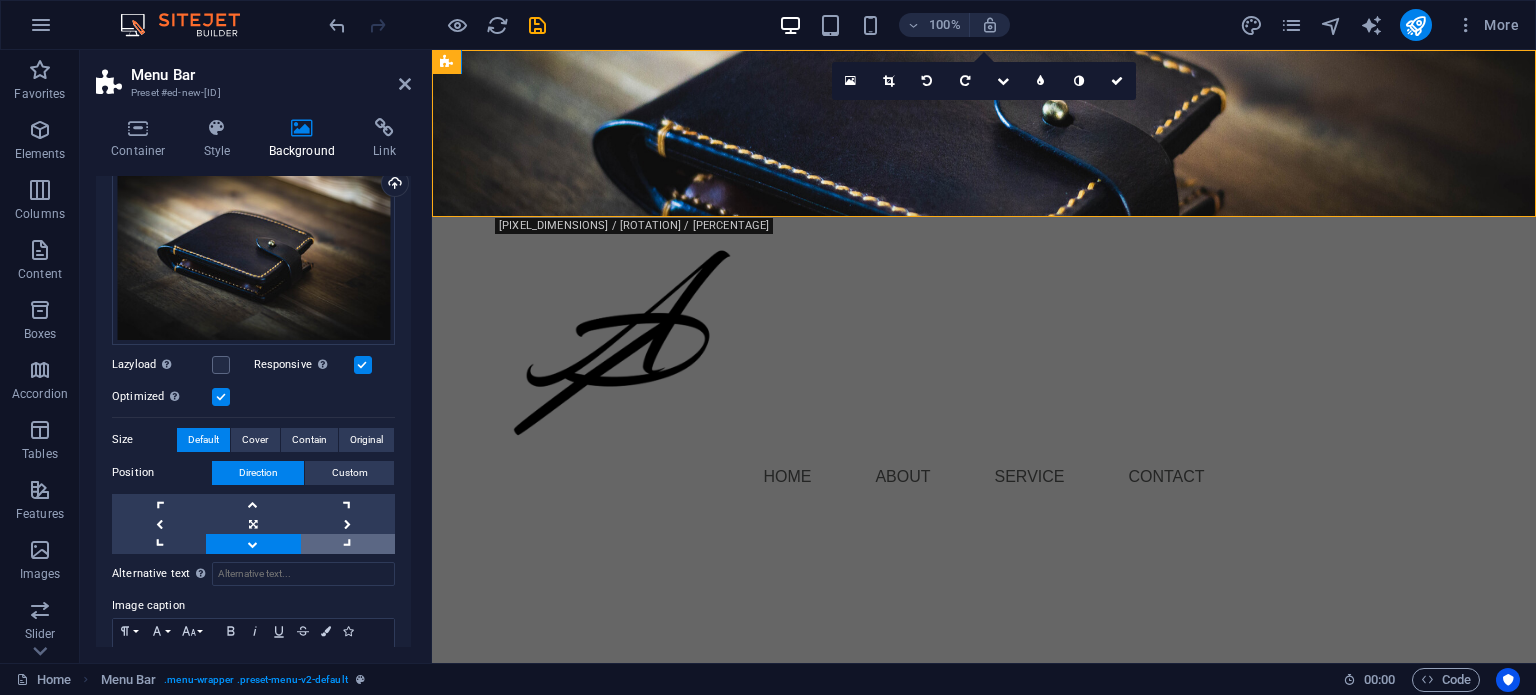 click at bounding box center [348, 544] 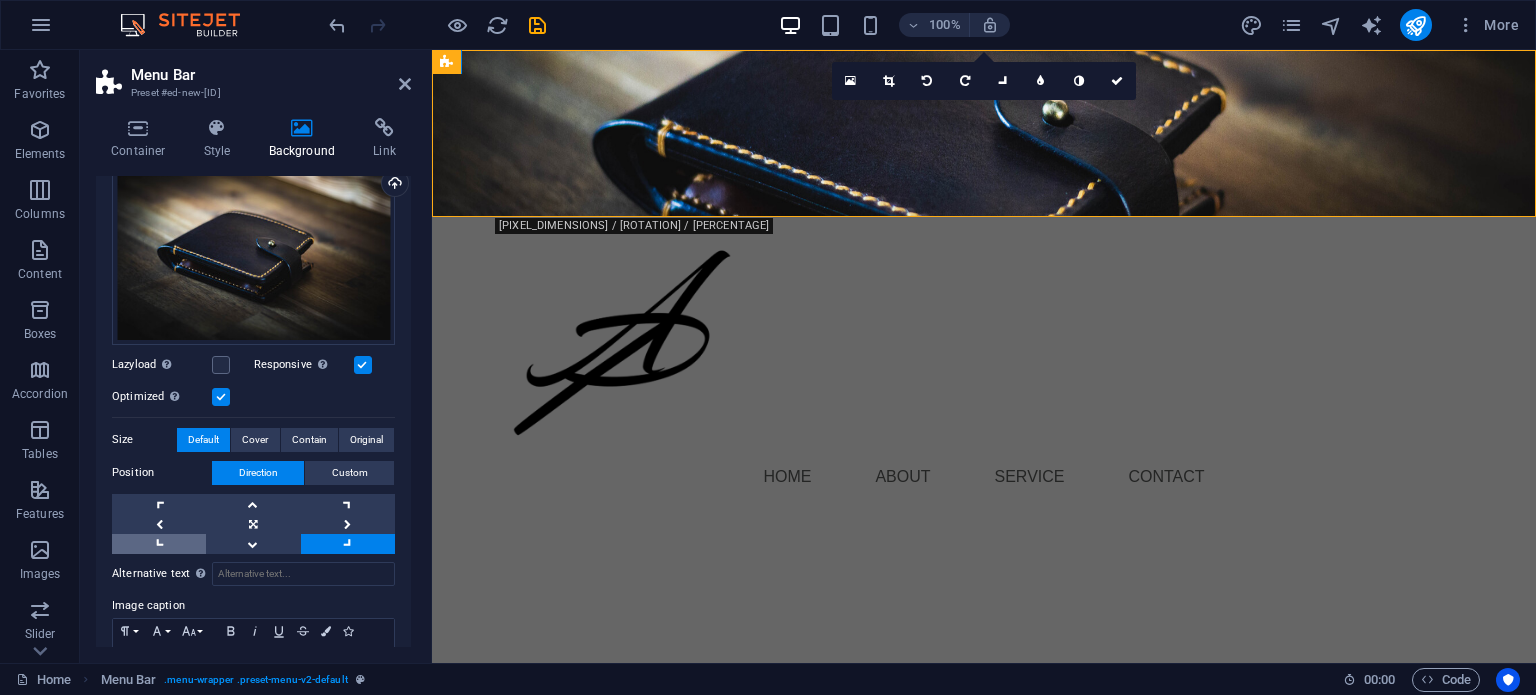 click at bounding box center [159, 544] 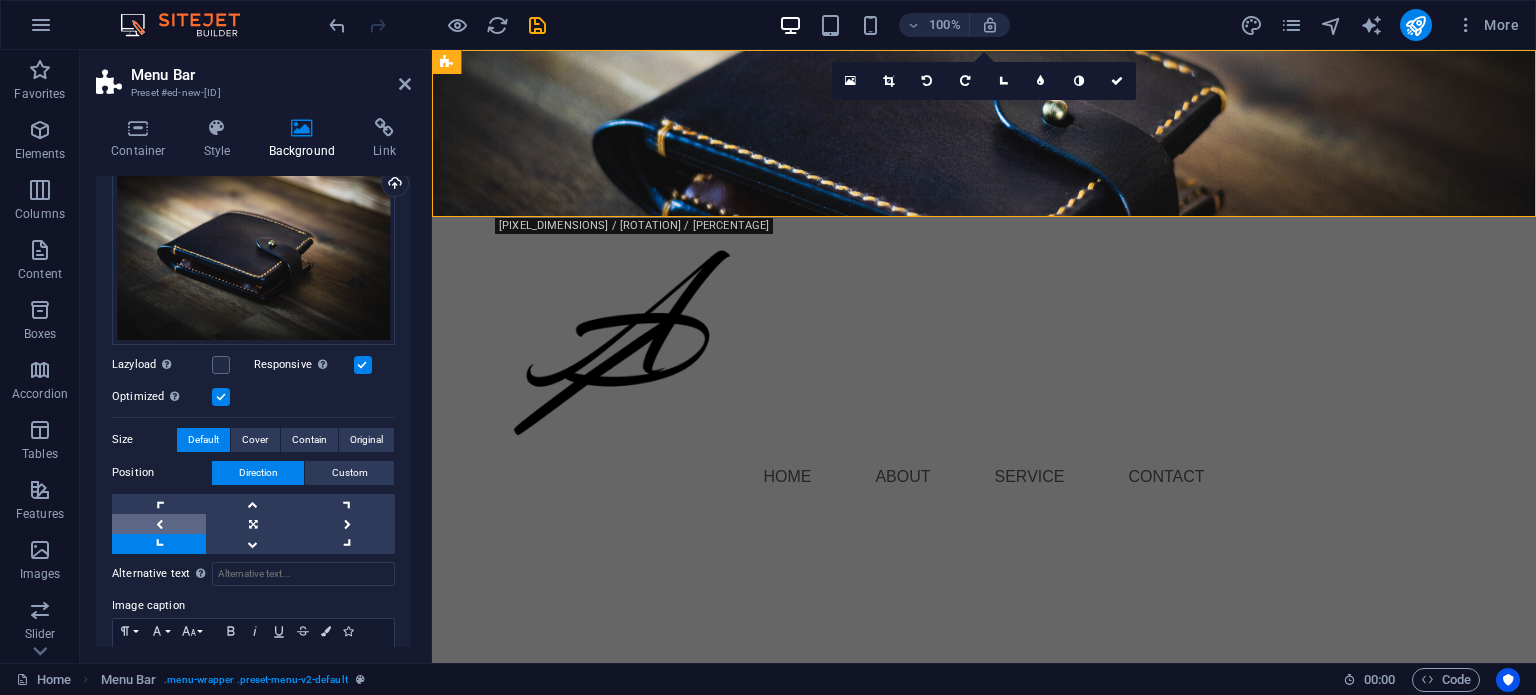 click at bounding box center (159, 524) 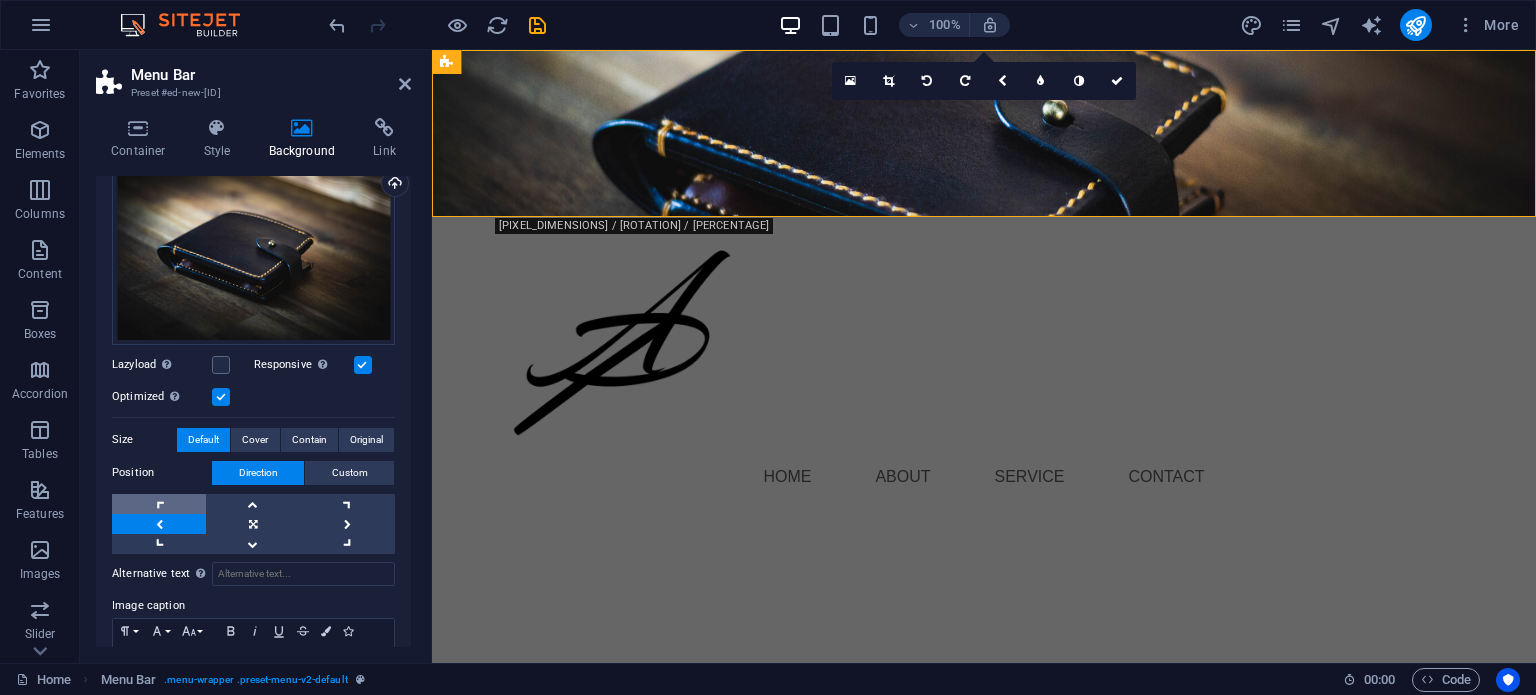 click at bounding box center [159, 504] 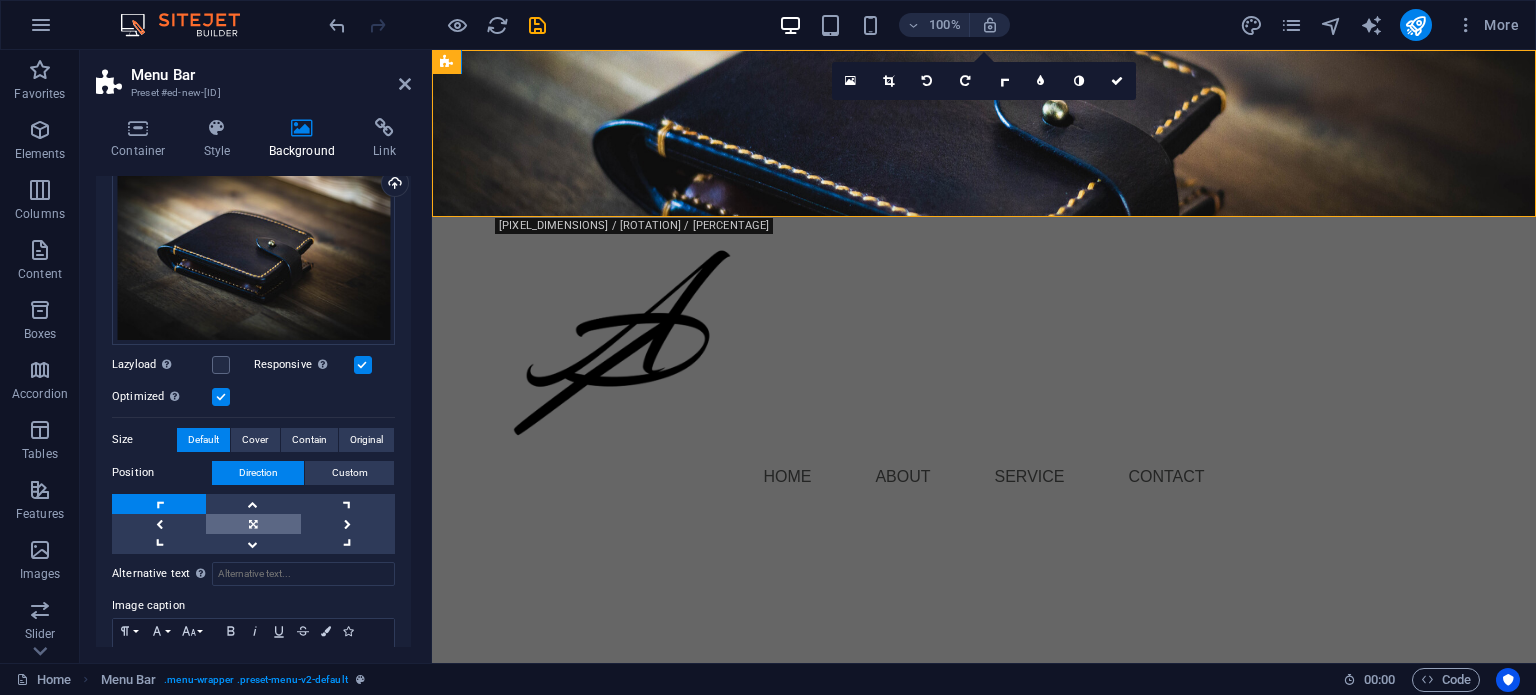 click at bounding box center [253, 524] 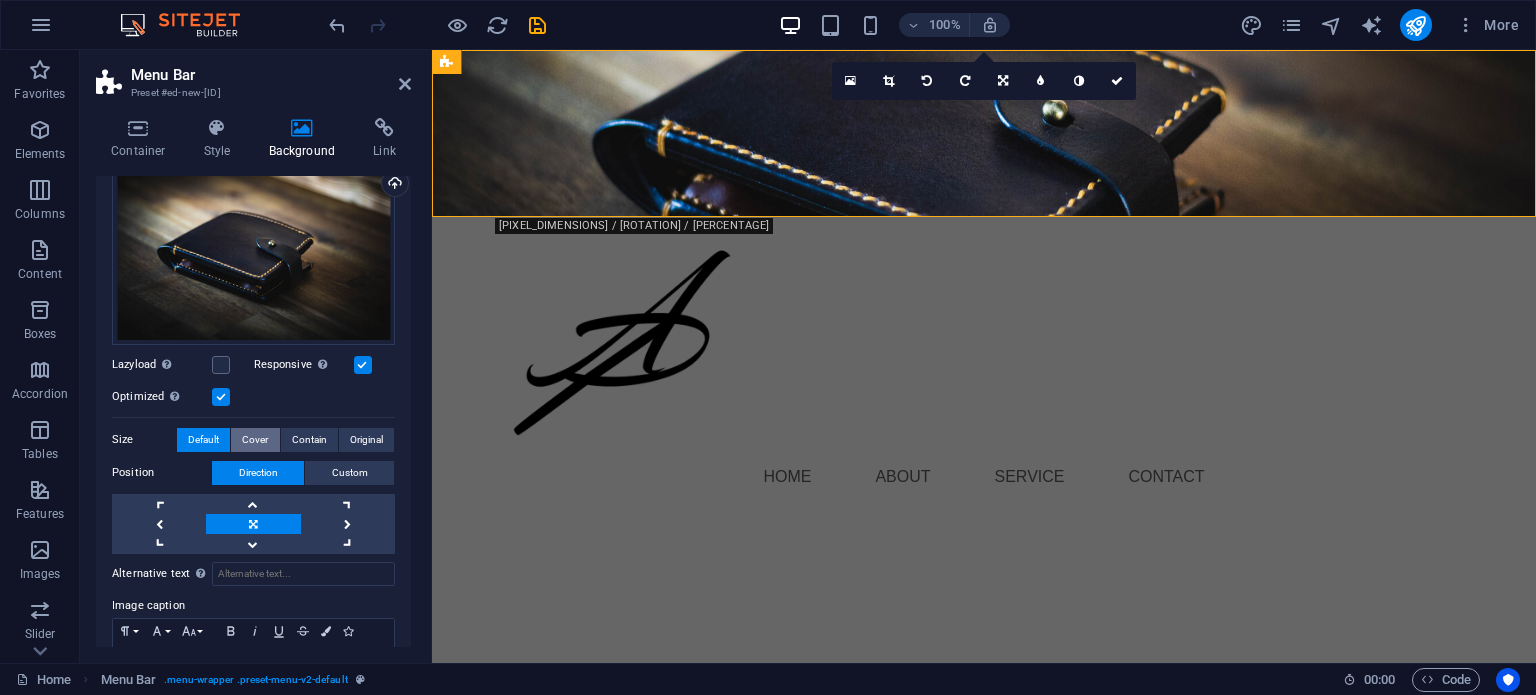 click on "Cover" at bounding box center [255, 440] 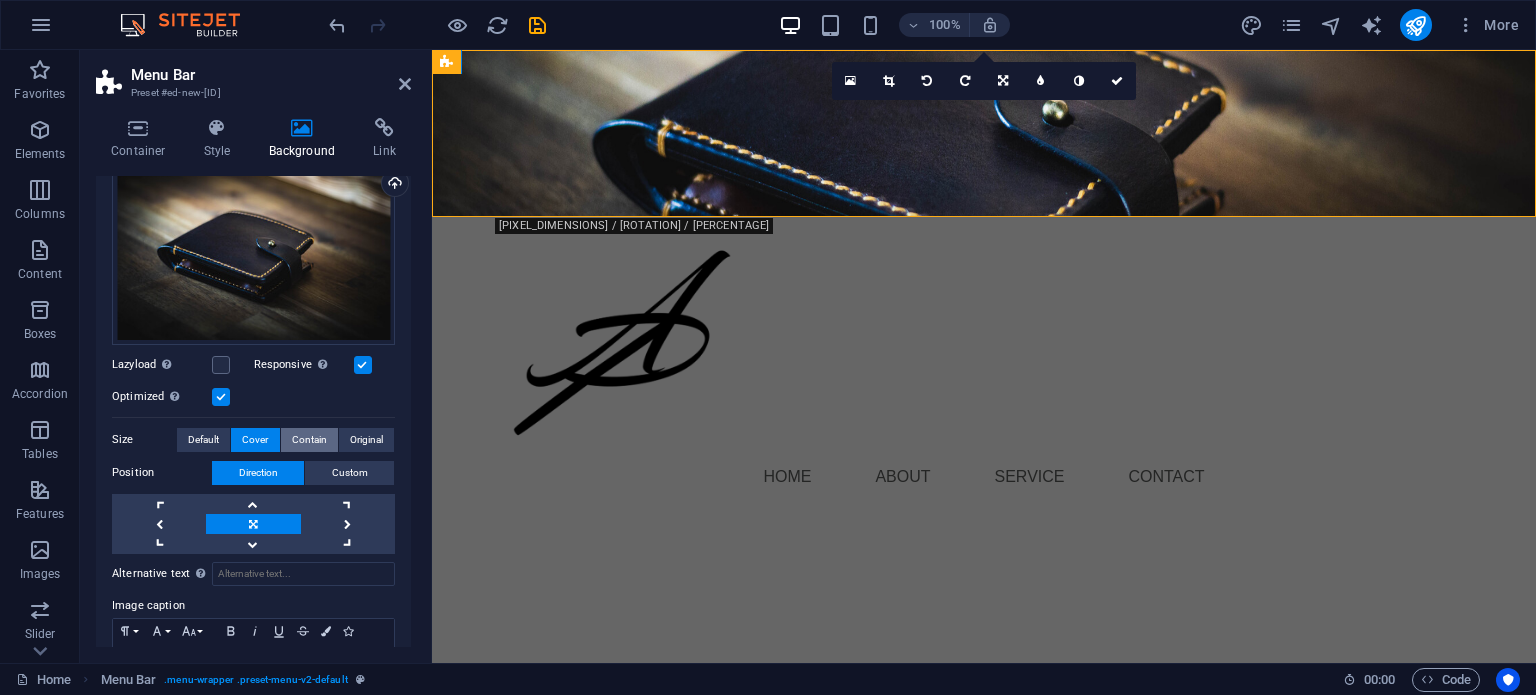 click on "Contain" at bounding box center (309, 440) 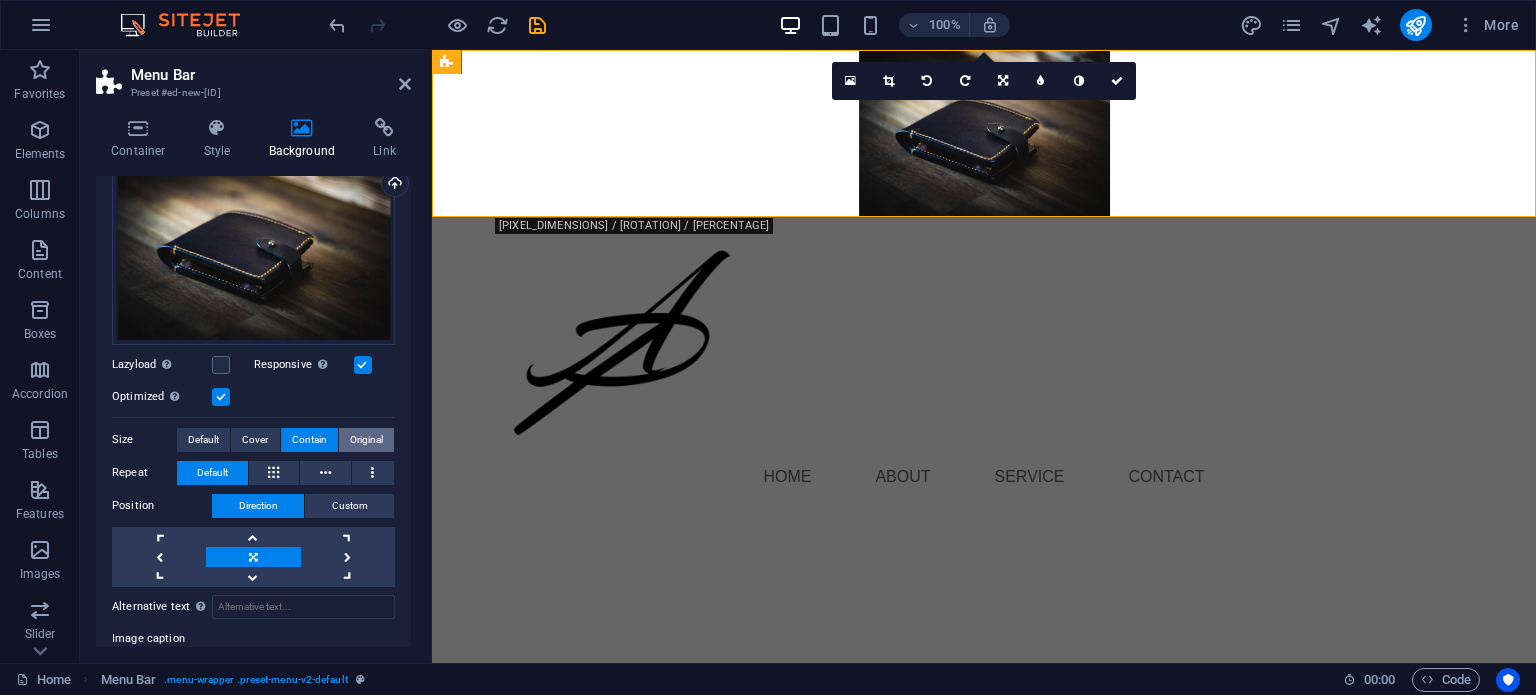 click on "Original" at bounding box center [366, 440] 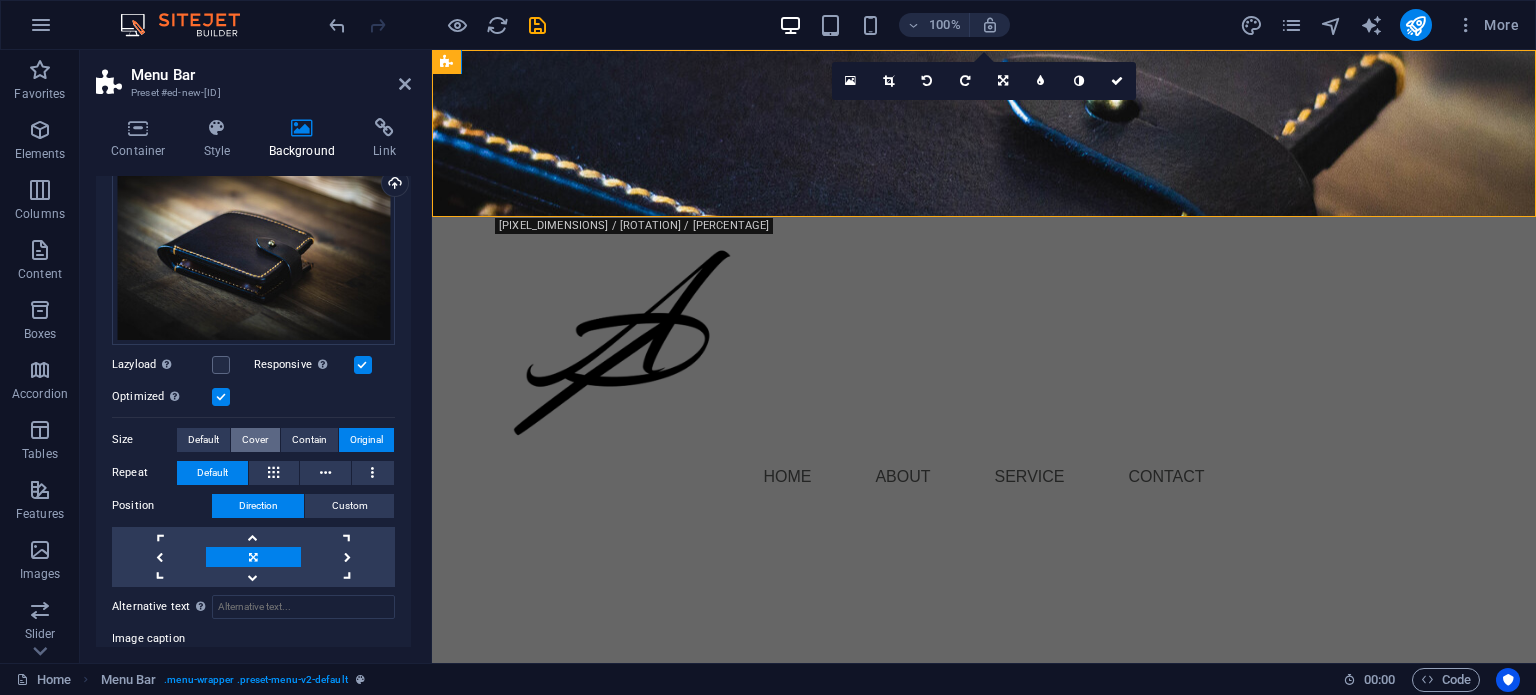 click on "Cover" at bounding box center [255, 440] 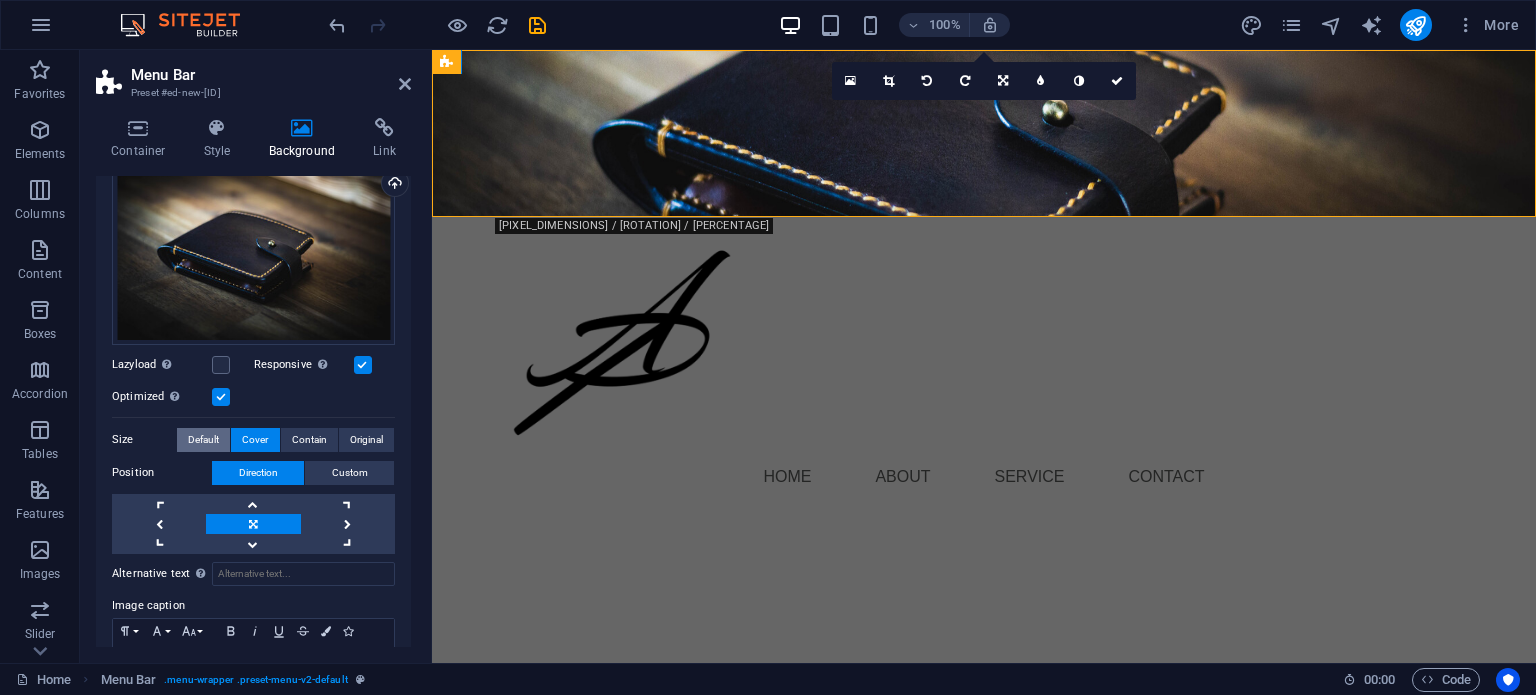 click on "Default" at bounding box center [203, 440] 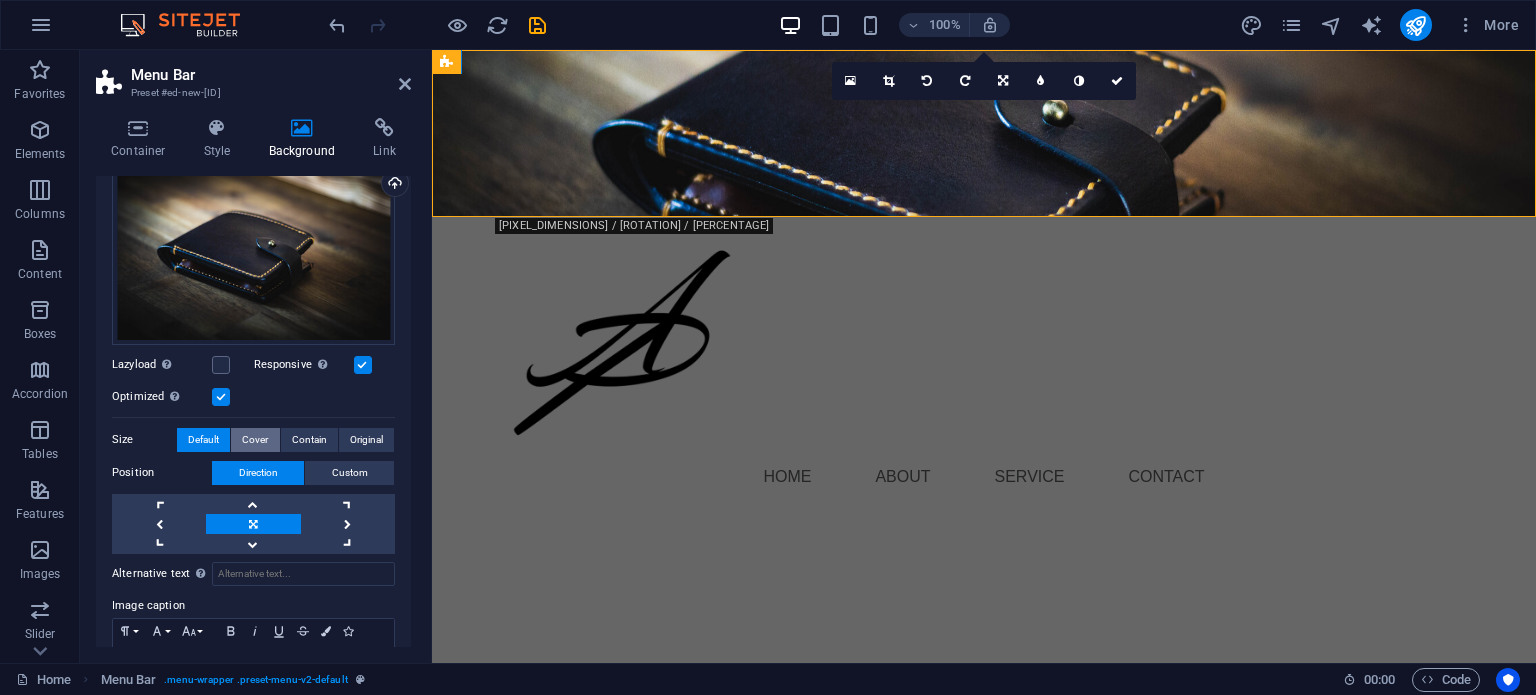 click on "Cover" at bounding box center [255, 440] 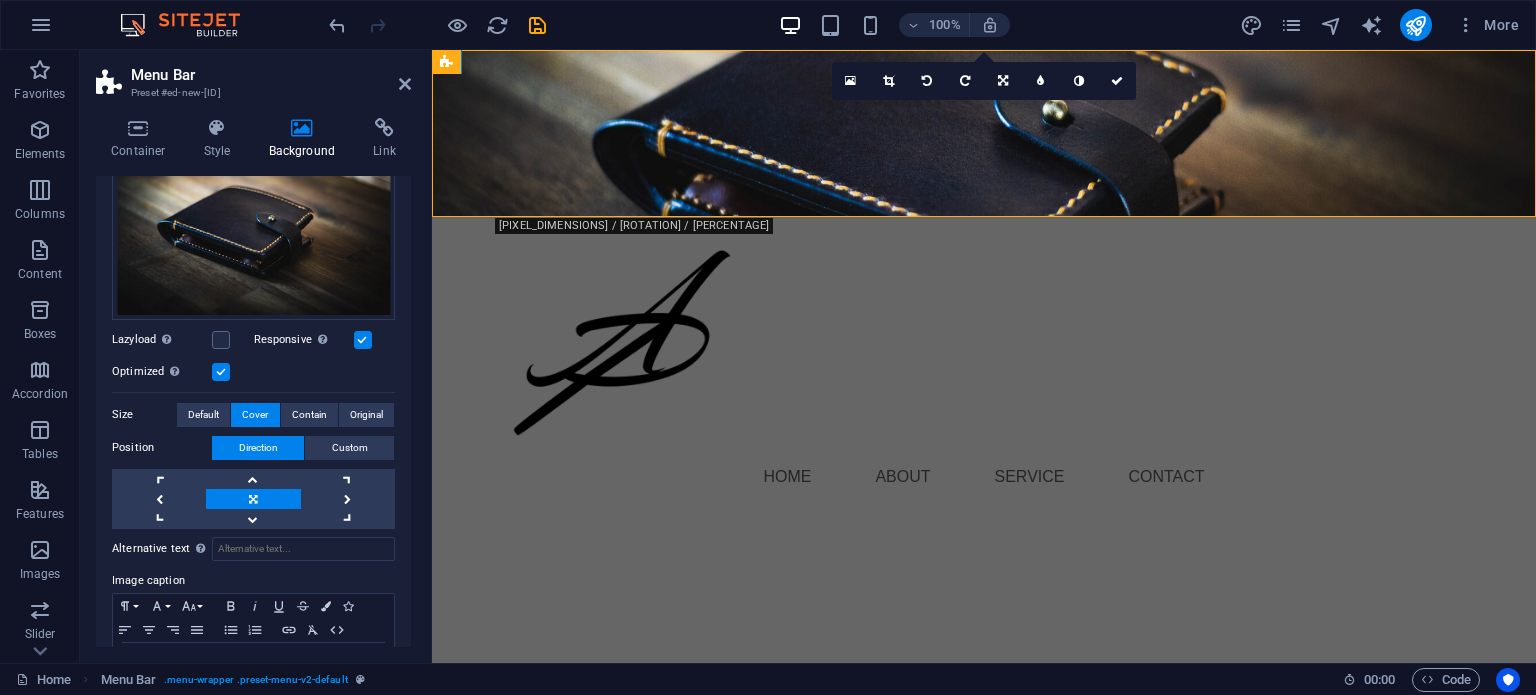 scroll, scrollTop: 195, scrollLeft: 0, axis: vertical 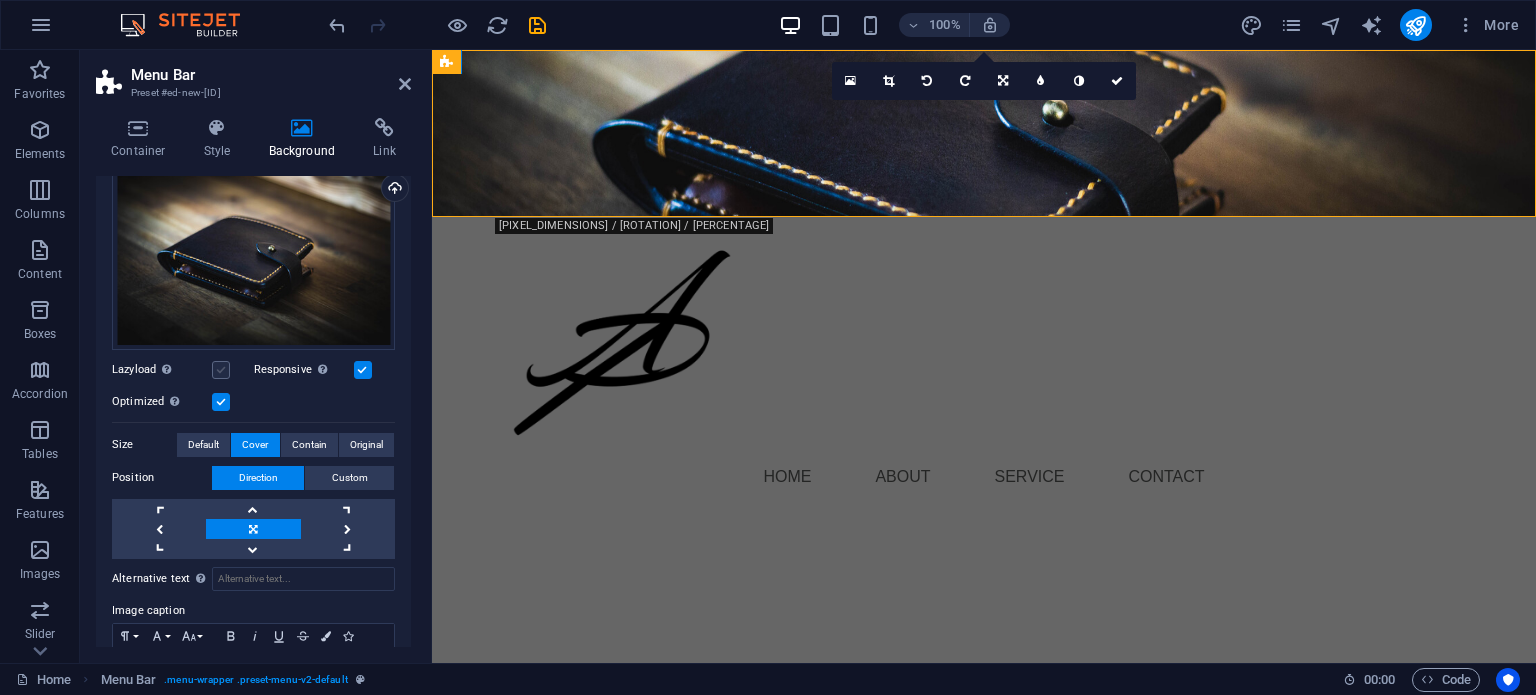 click at bounding box center [221, 370] 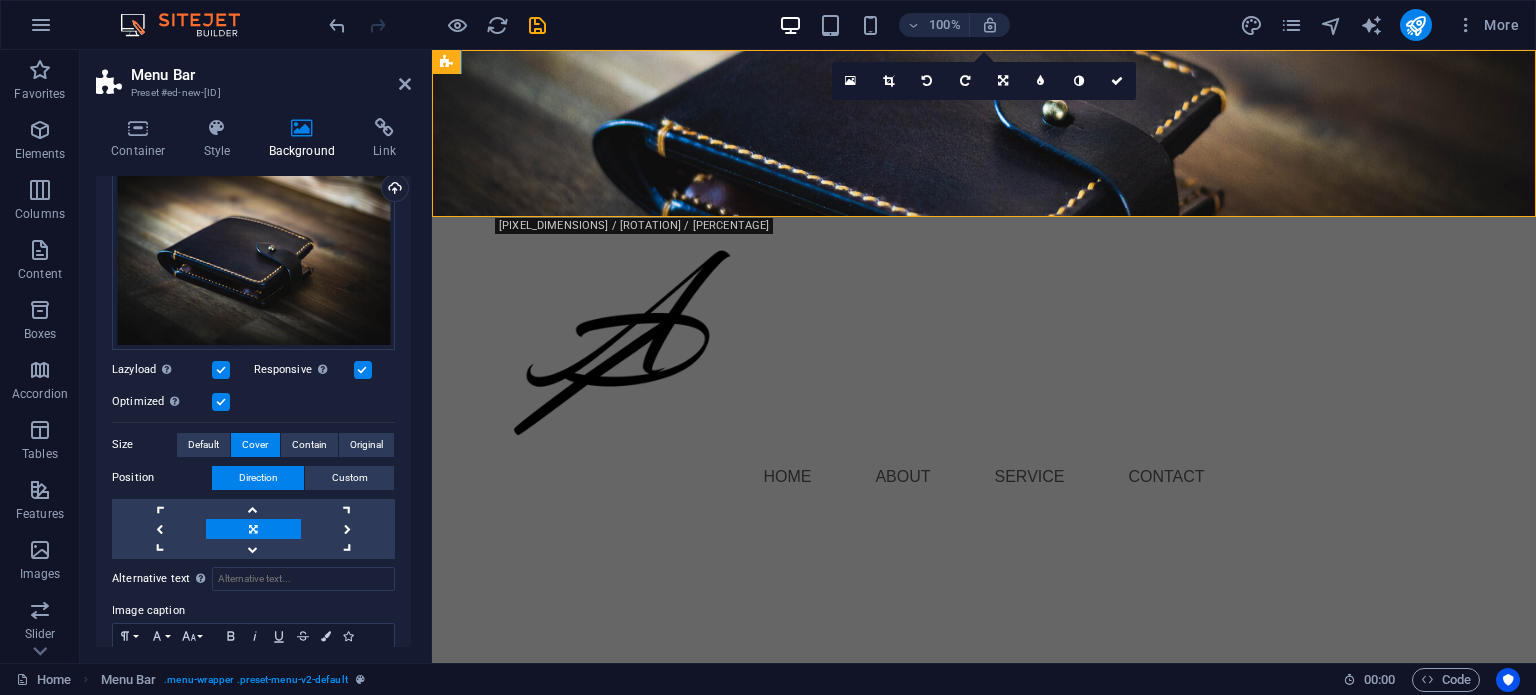 click at bounding box center (221, 370) 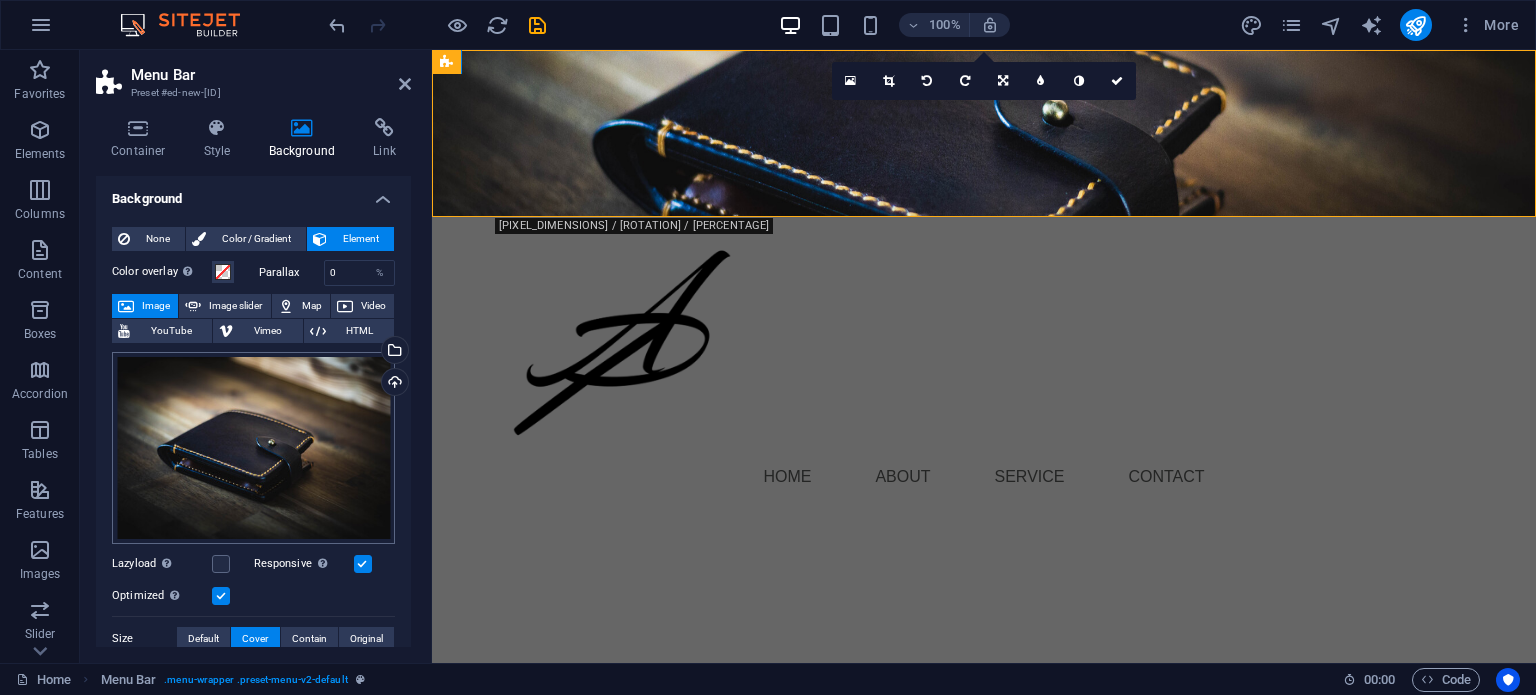 scroll, scrollTop: 0, scrollLeft: 0, axis: both 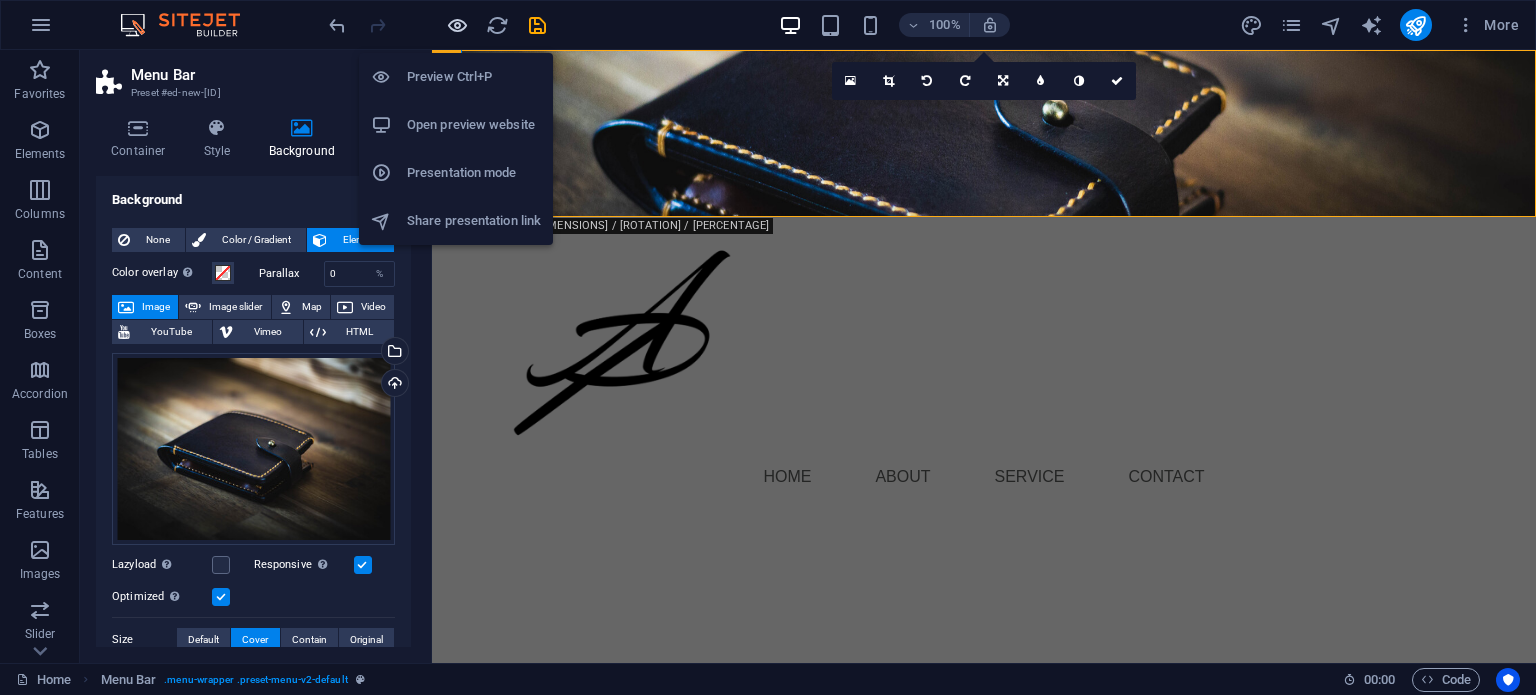 click at bounding box center (457, 25) 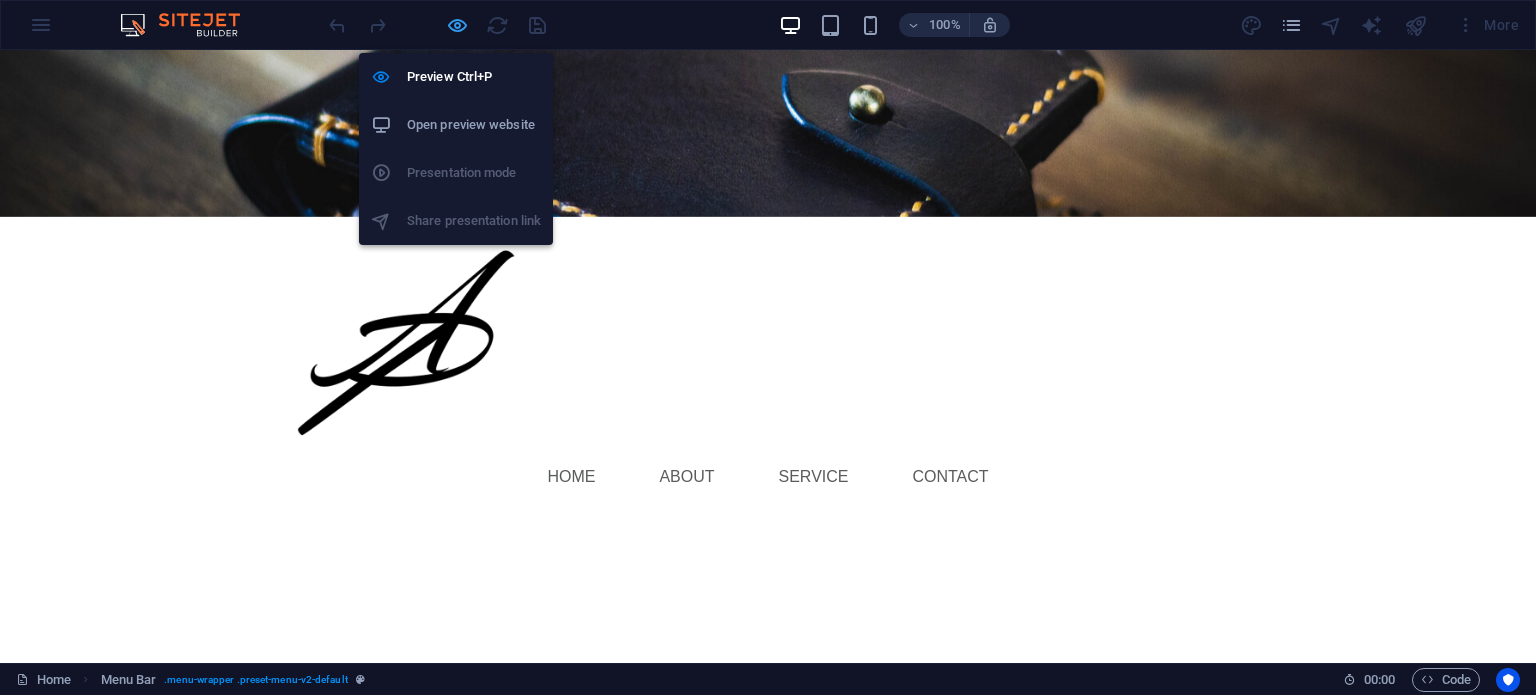 click at bounding box center [457, 25] 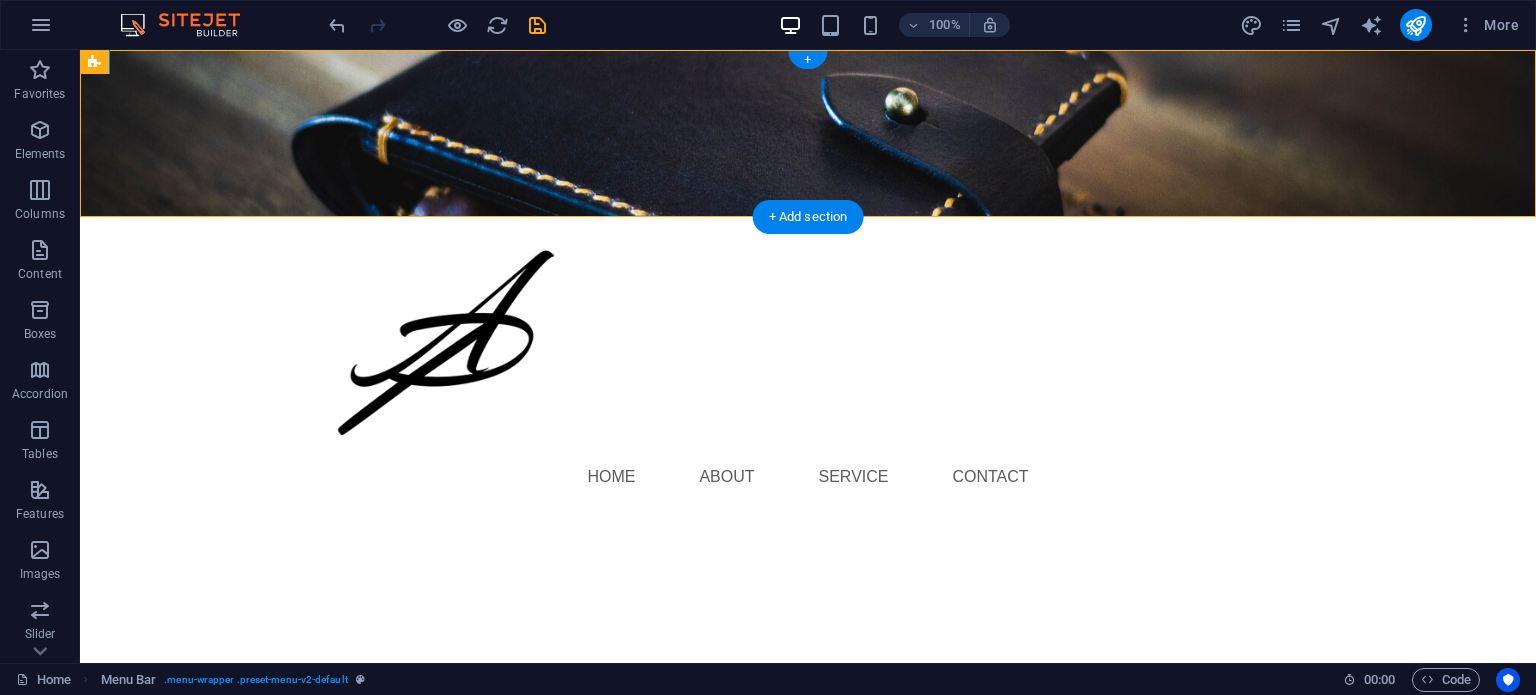 click at bounding box center [808, 133] 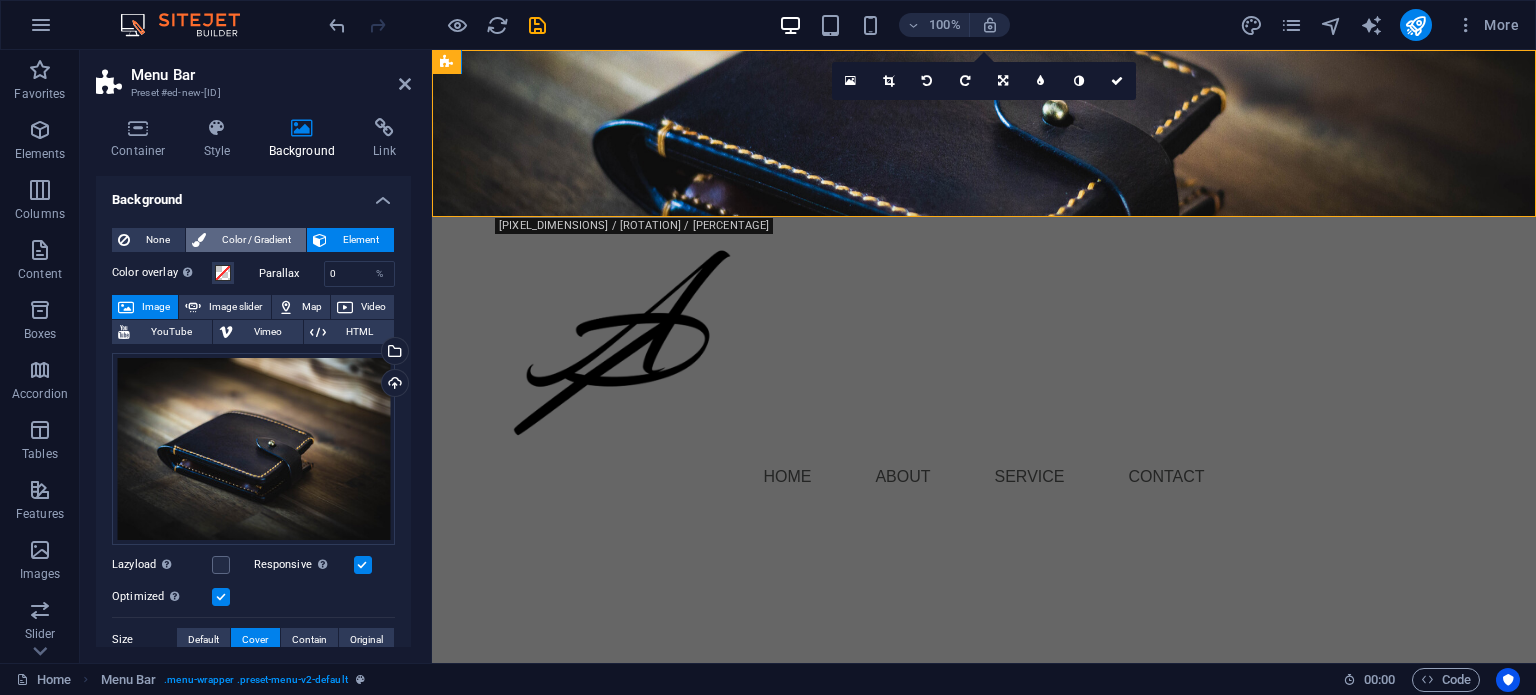 click at bounding box center [199, 240] 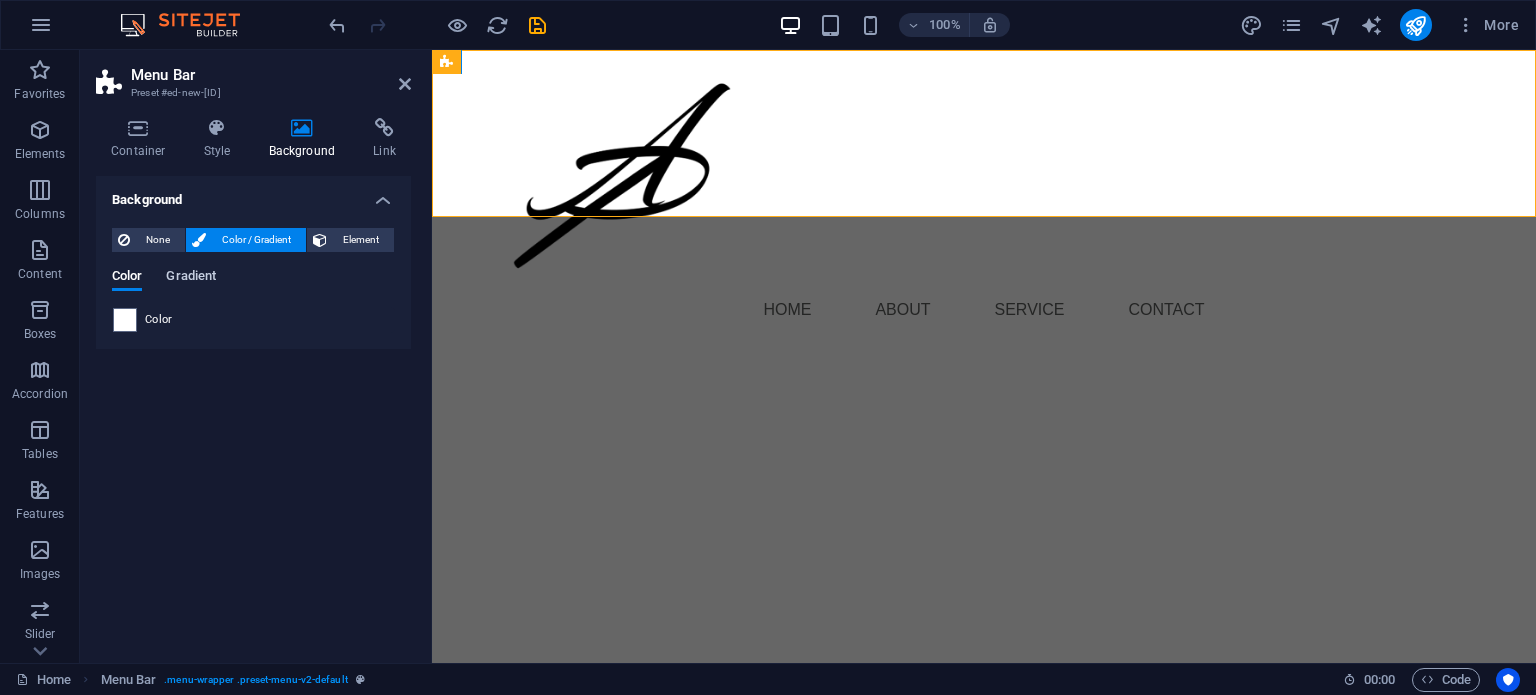 click on "Gradient" at bounding box center [191, 278] 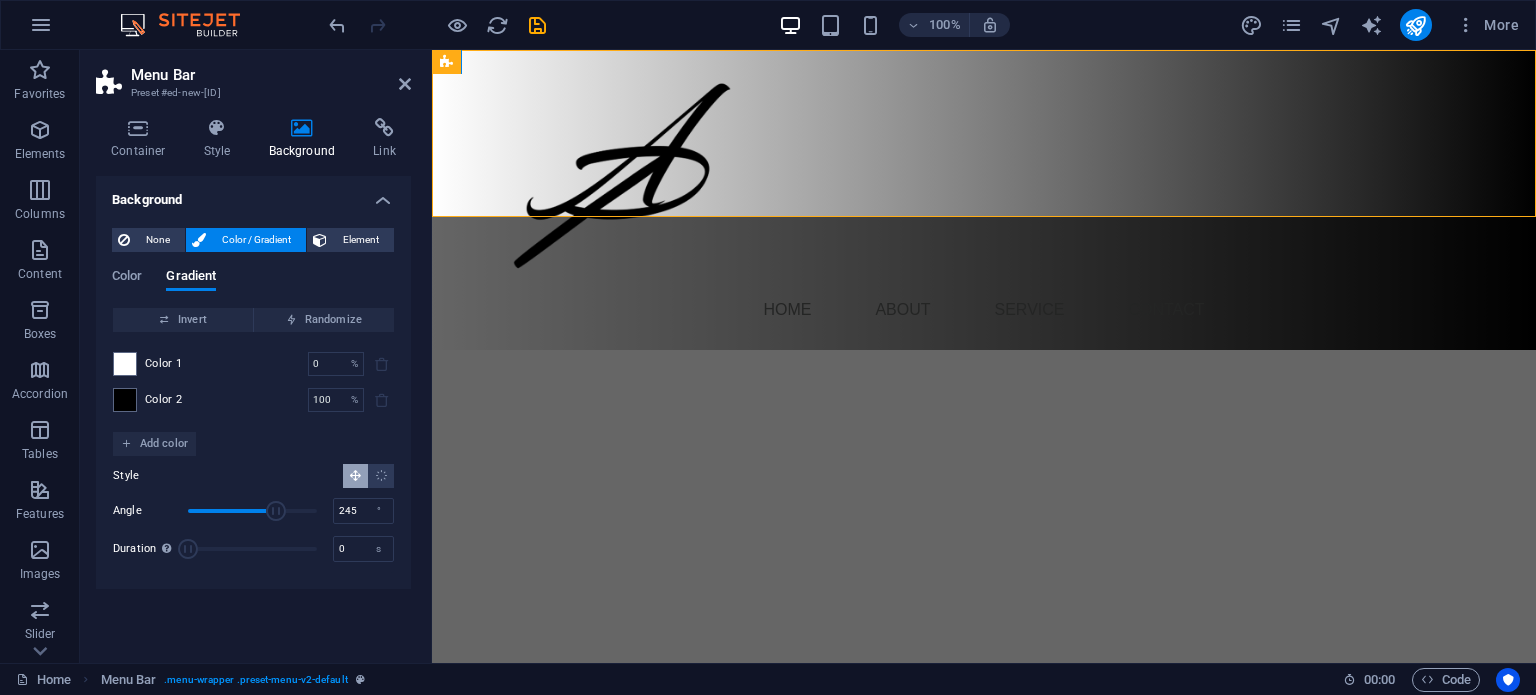 drag, startPoint x: 221, startPoint y: 511, endPoint x: 276, endPoint y: 506, distance: 55.226807 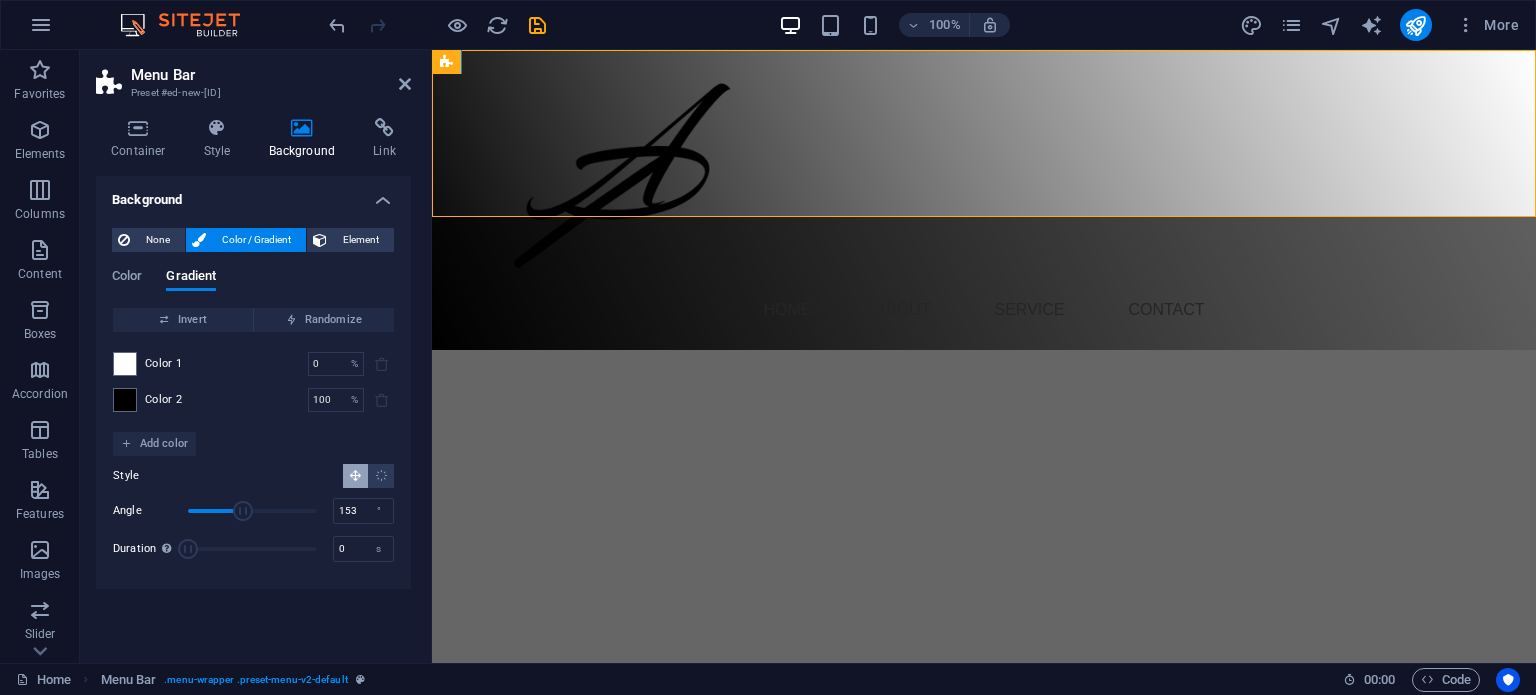 drag, startPoint x: 268, startPoint y: 506, endPoint x: 243, endPoint y: 504, distance: 25.079872 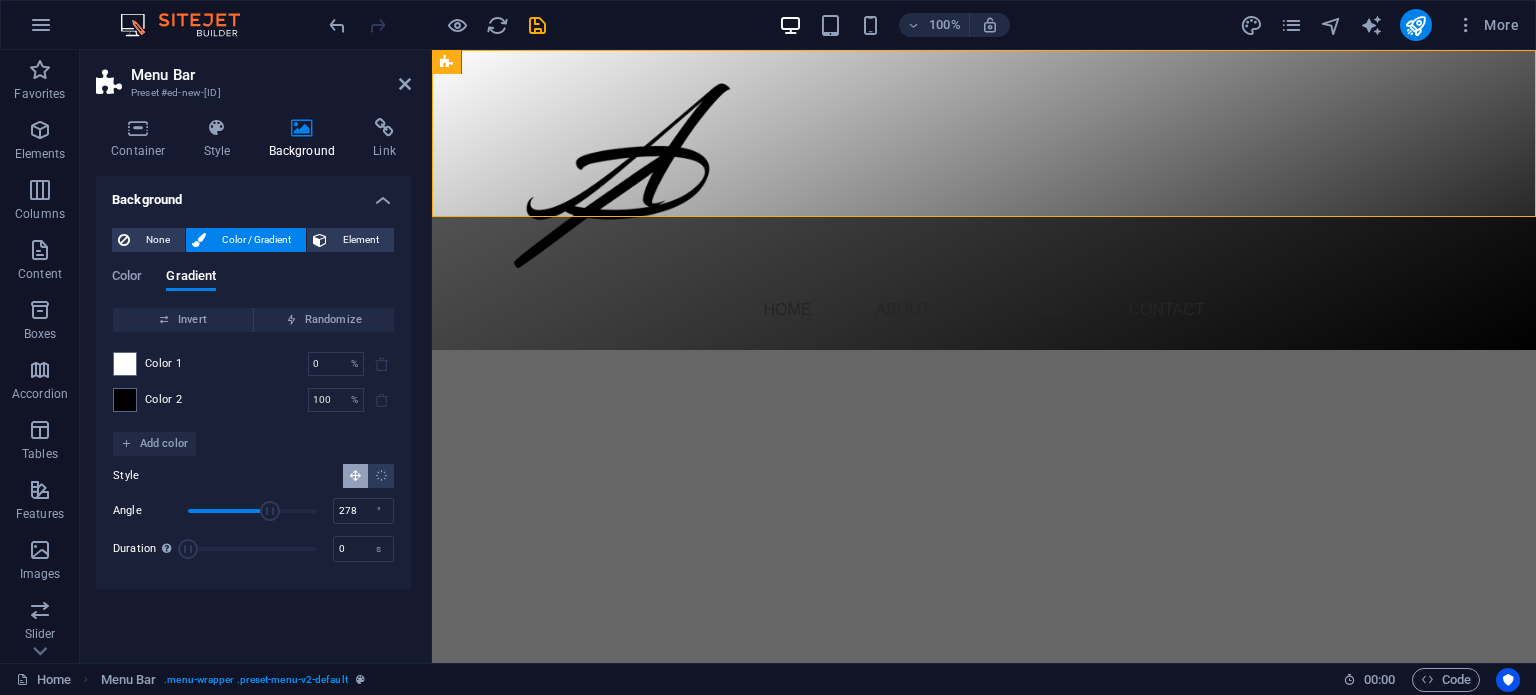 drag, startPoint x: 243, startPoint y: 504, endPoint x: 289, endPoint y: 507, distance: 46.09772 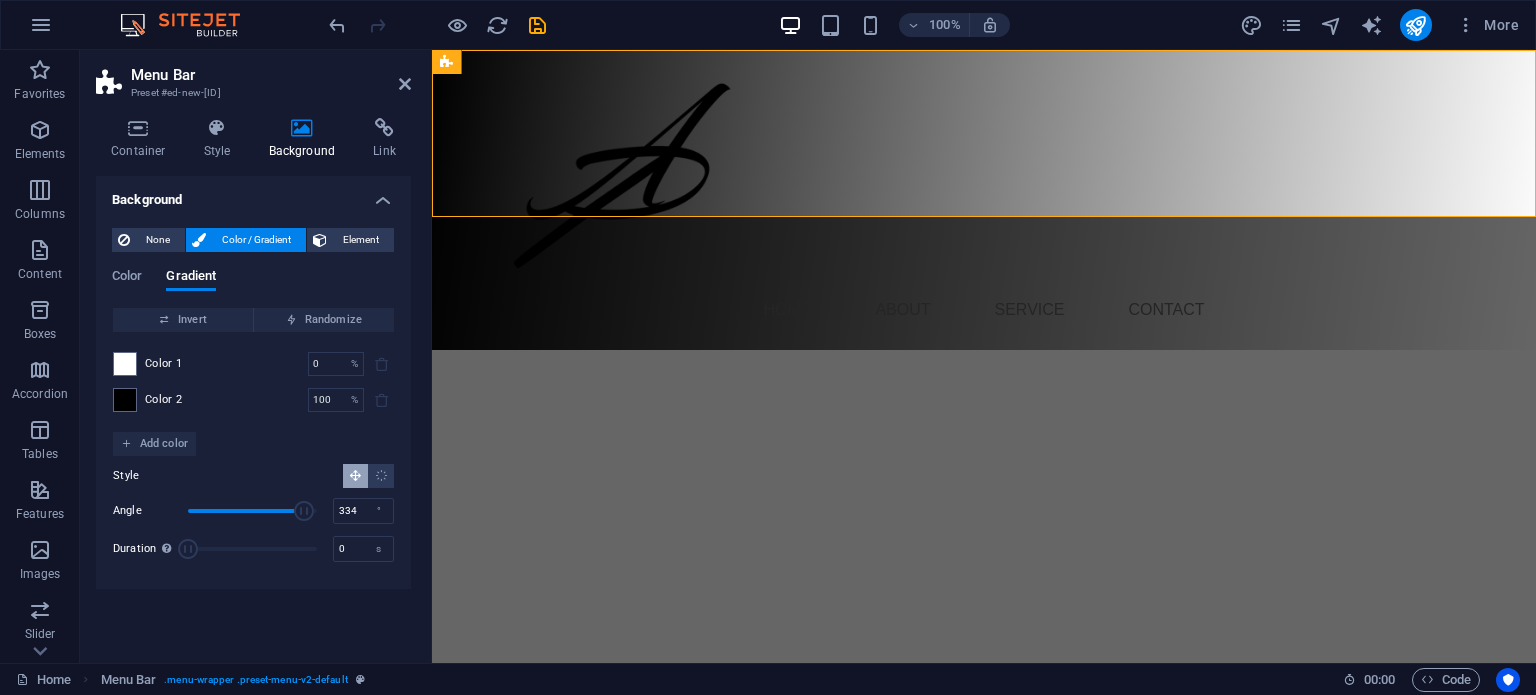 drag, startPoint x: 289, startPoint y: 507, endPoint x: 308, endPoint y: 507, distance: 19 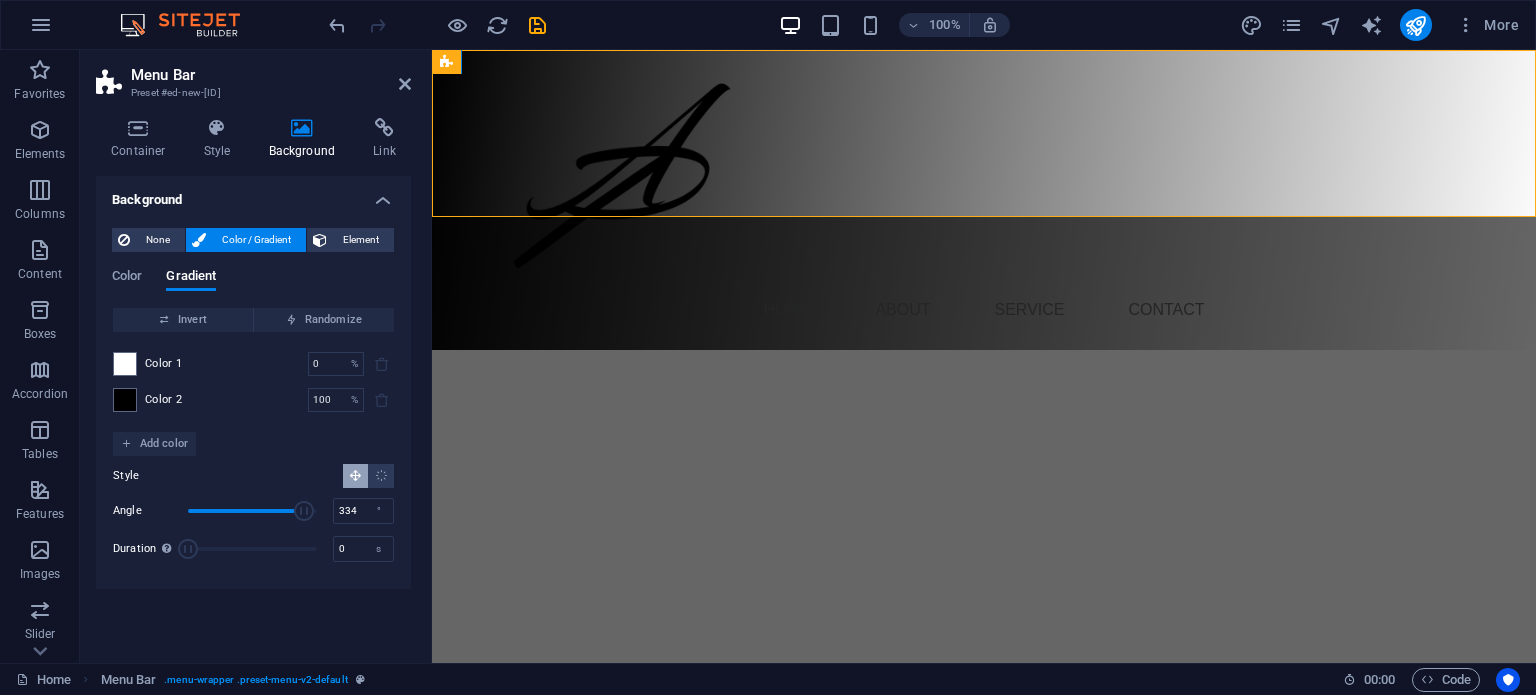 click at bounding box center [304, 511] 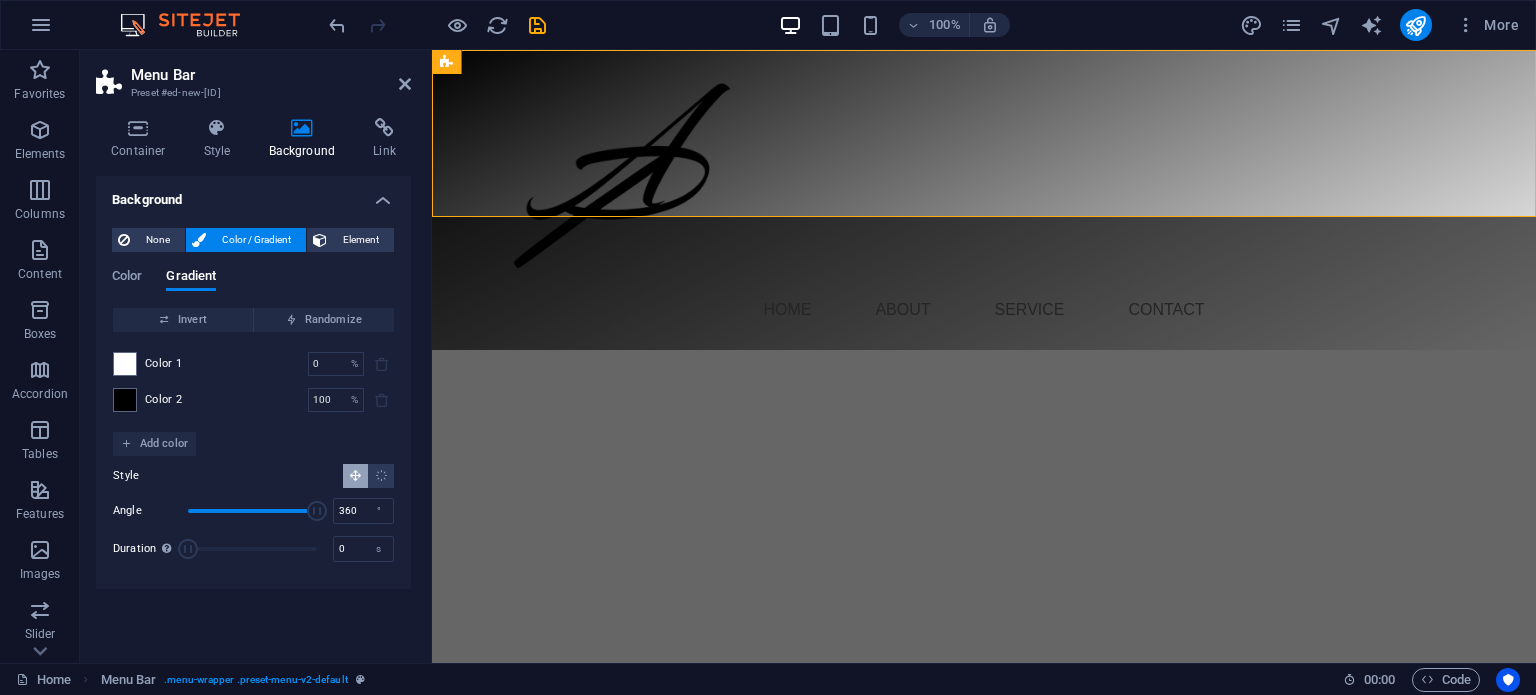 click at bounding box center (317, 511) 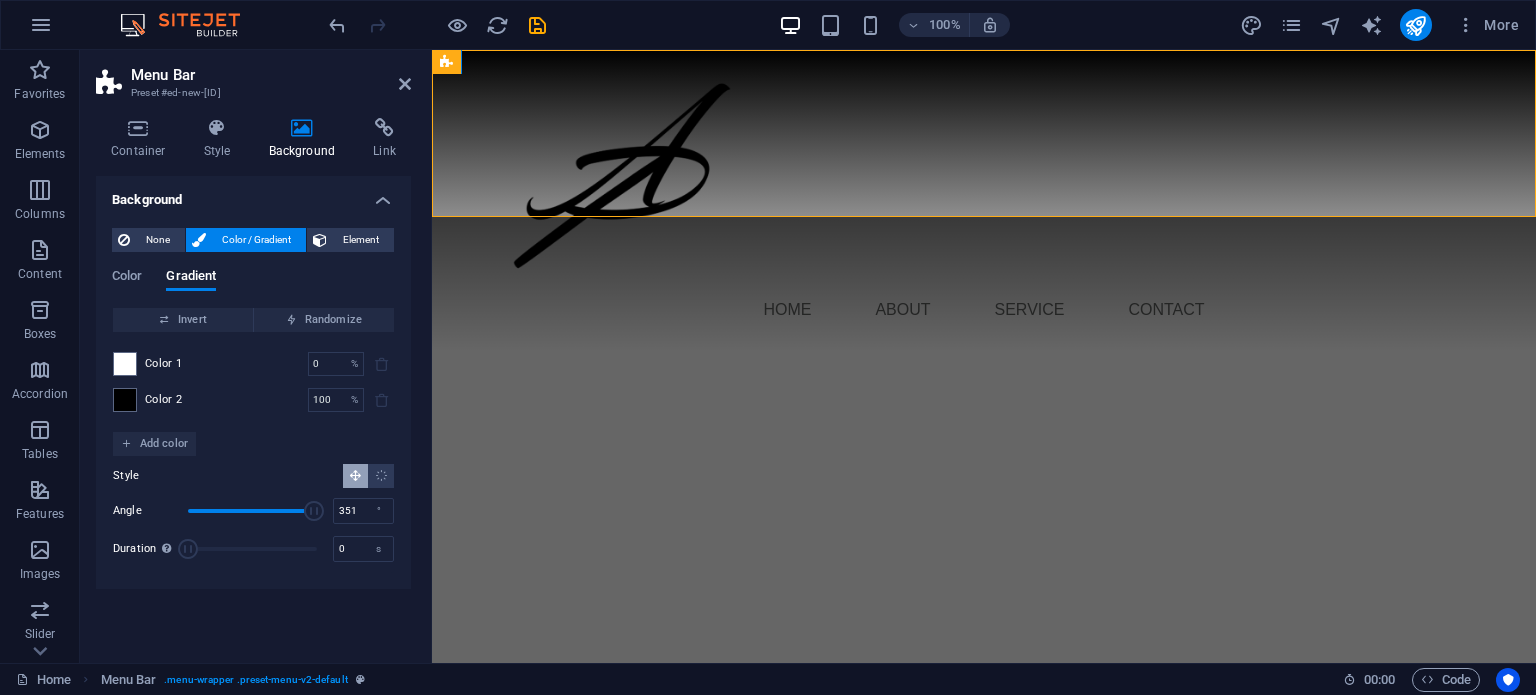 type on "345" 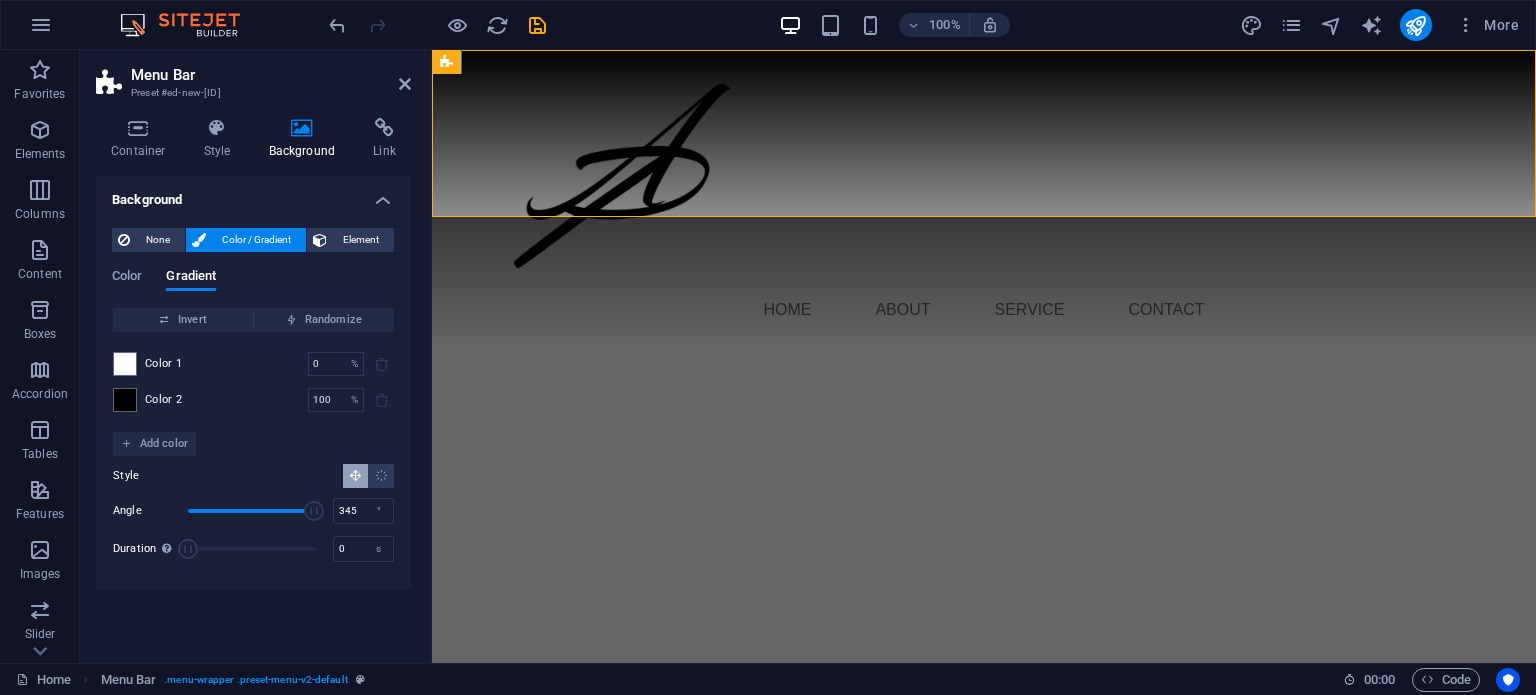click at bounding box center (314, 511) 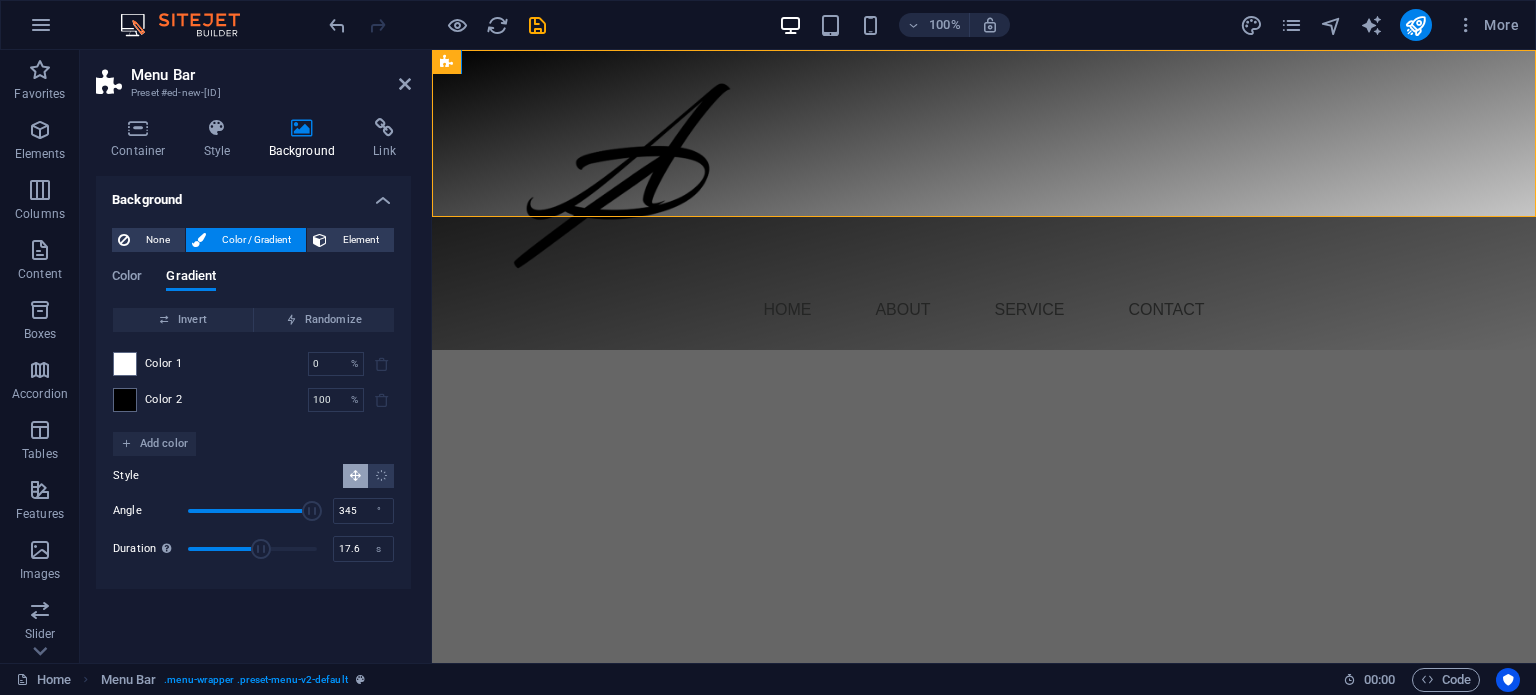 drag, startPoint x: 191, startPoint y: 547, endPoint x: 264, endPoint y: 547, distance: 73 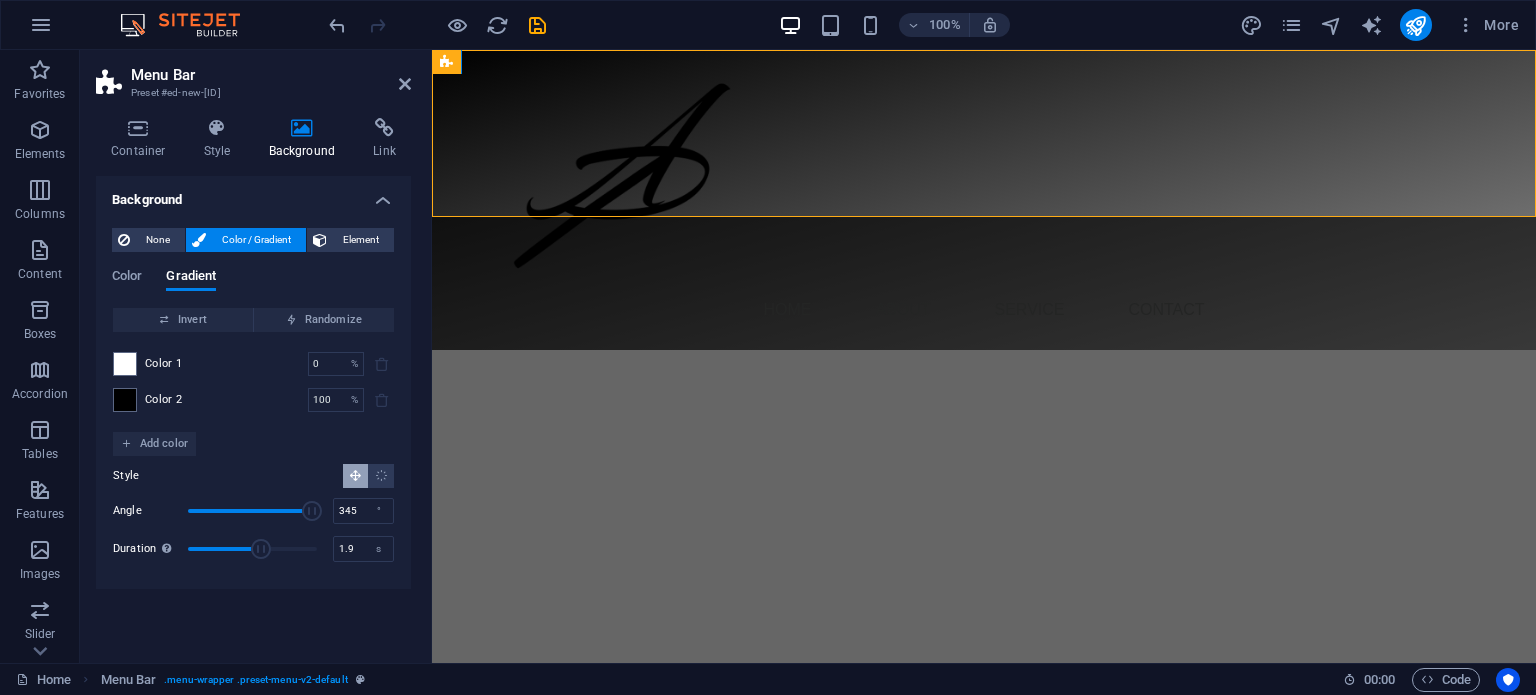 type on "0" 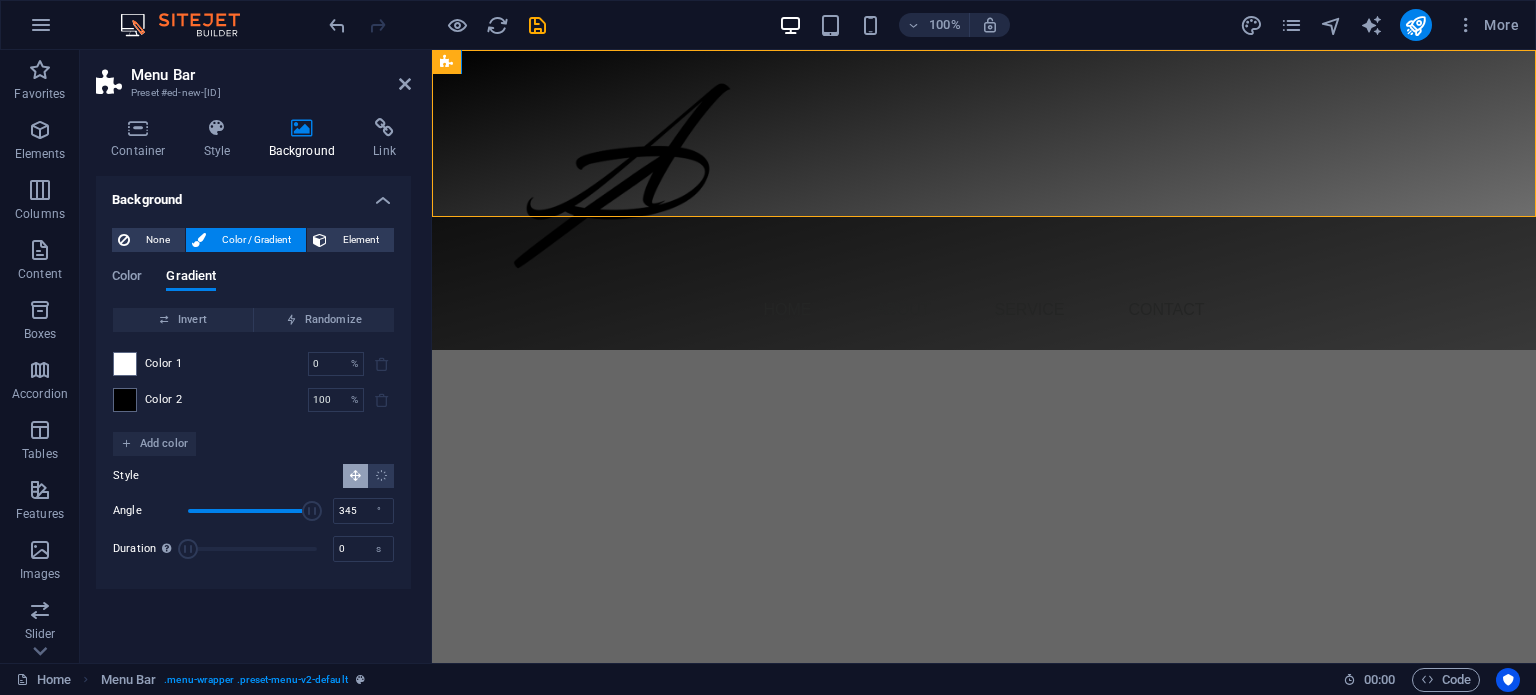 drag, startPoint x: 264, startPoint y: 547, endPoint x: 146, endPoint y: 539, distance: 118.270874 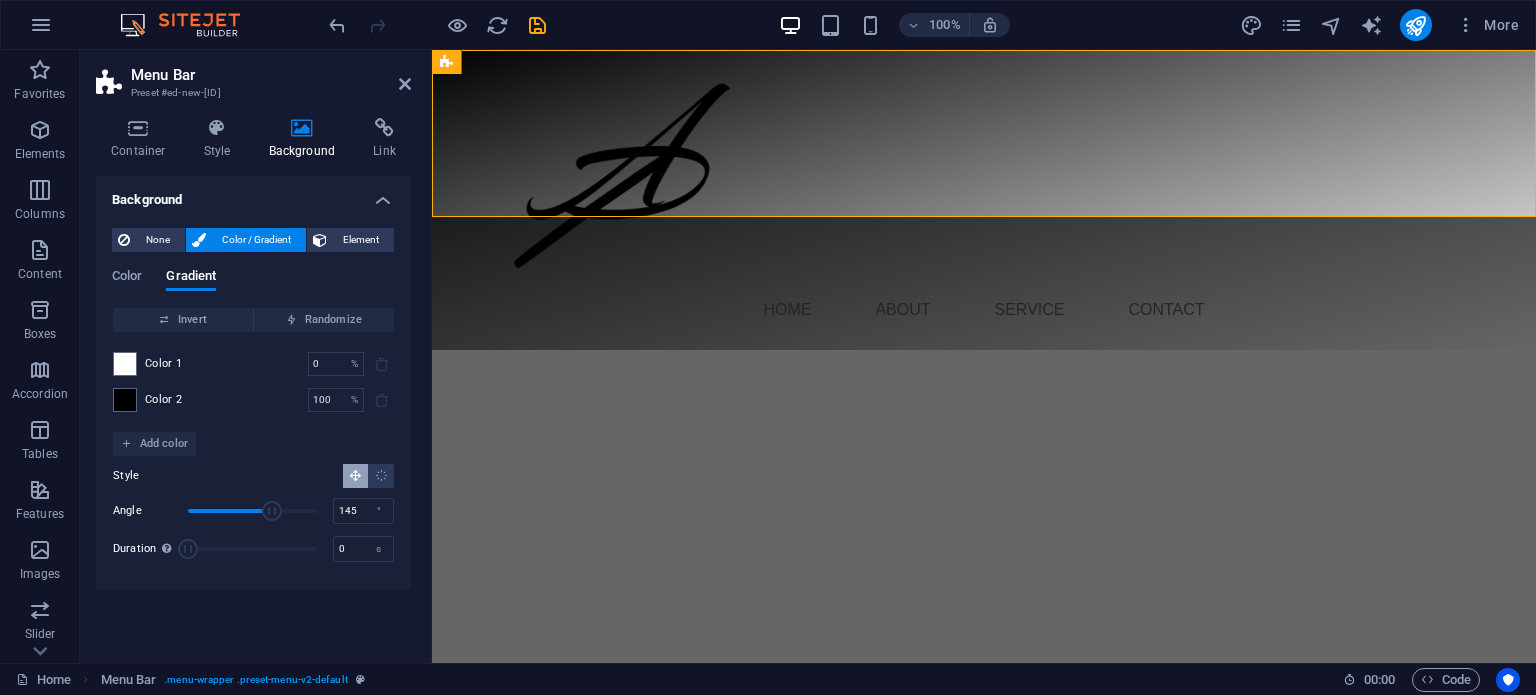 drag, startPoint x: 312, startPoint y: 509, endPoint x: 236, endPoint y: 507, distance: 76.02631 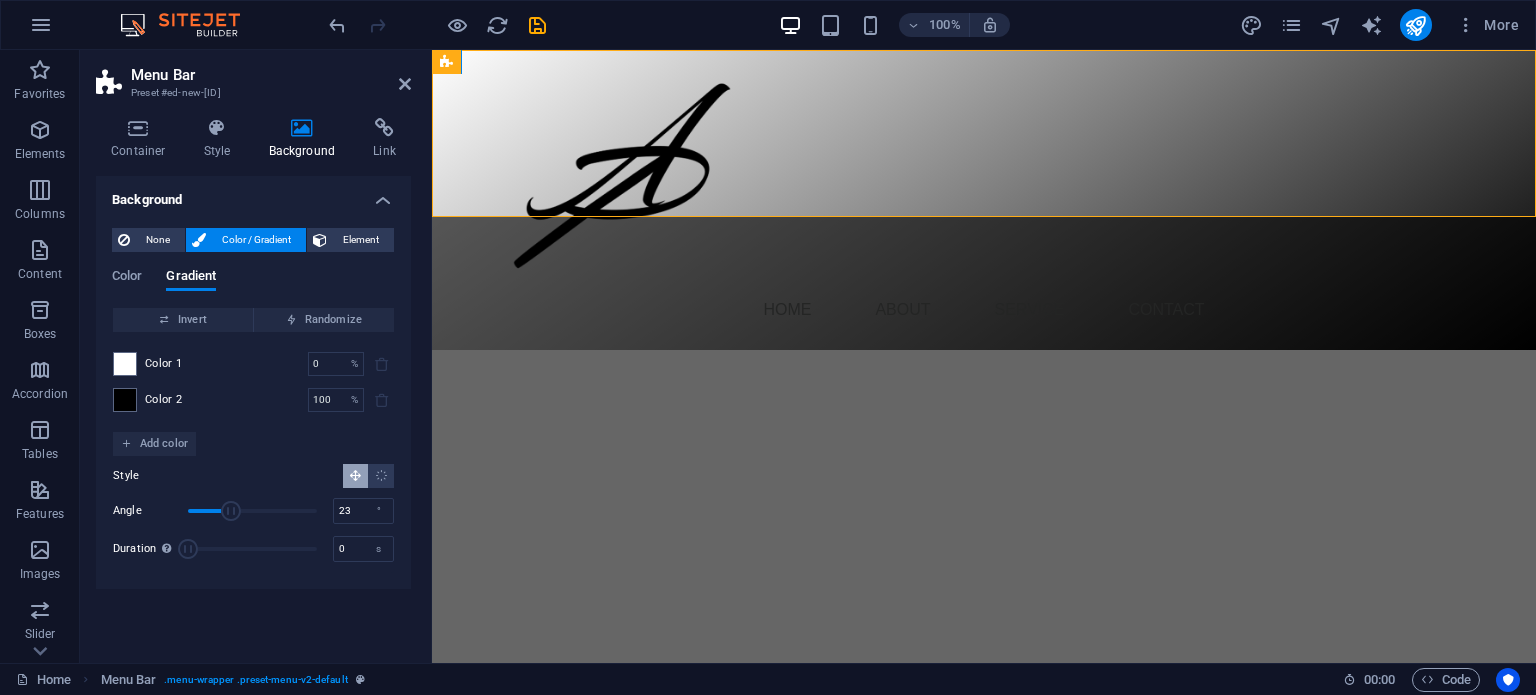 drag, startPoint x: 231, startPoint y: 507, endPoint x: 192, endPoint y: 503, distance: 39.20459 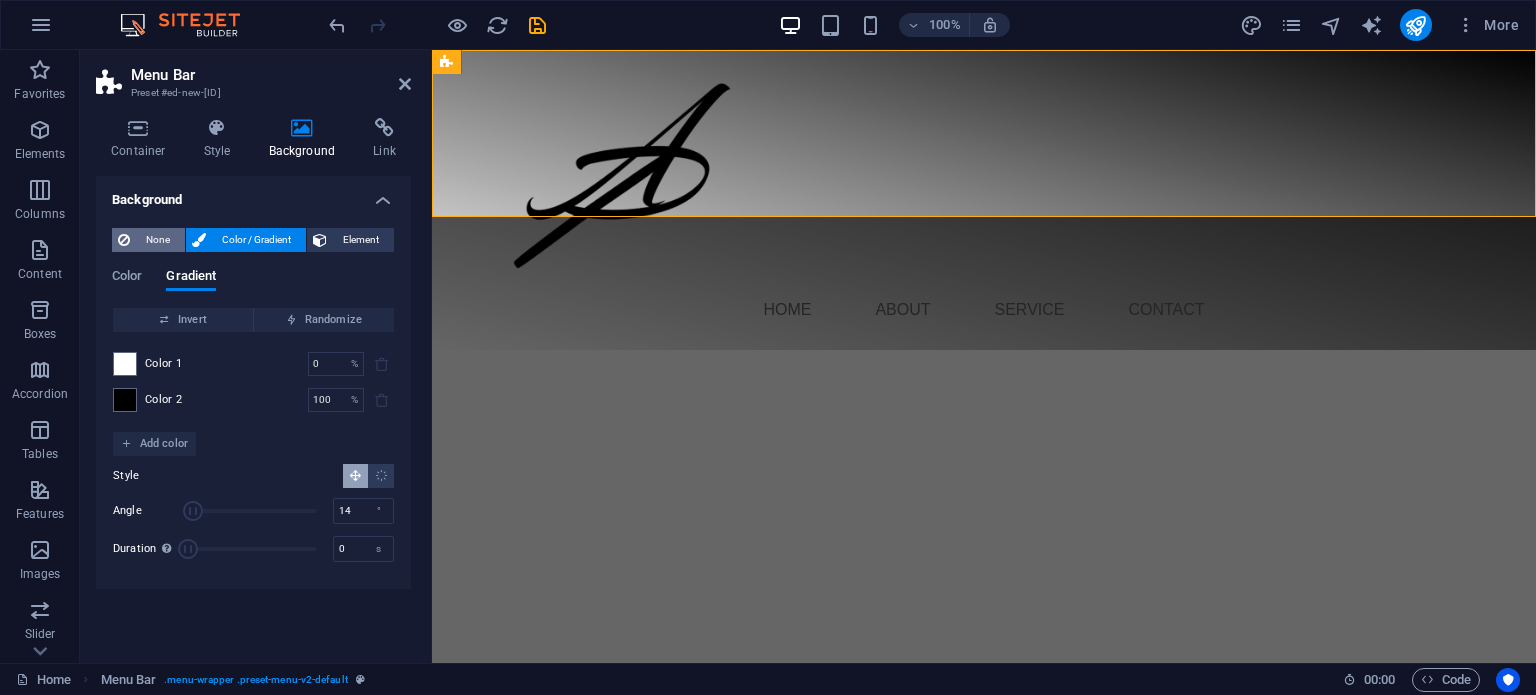 click on "None" at bounding box center [157, 240] 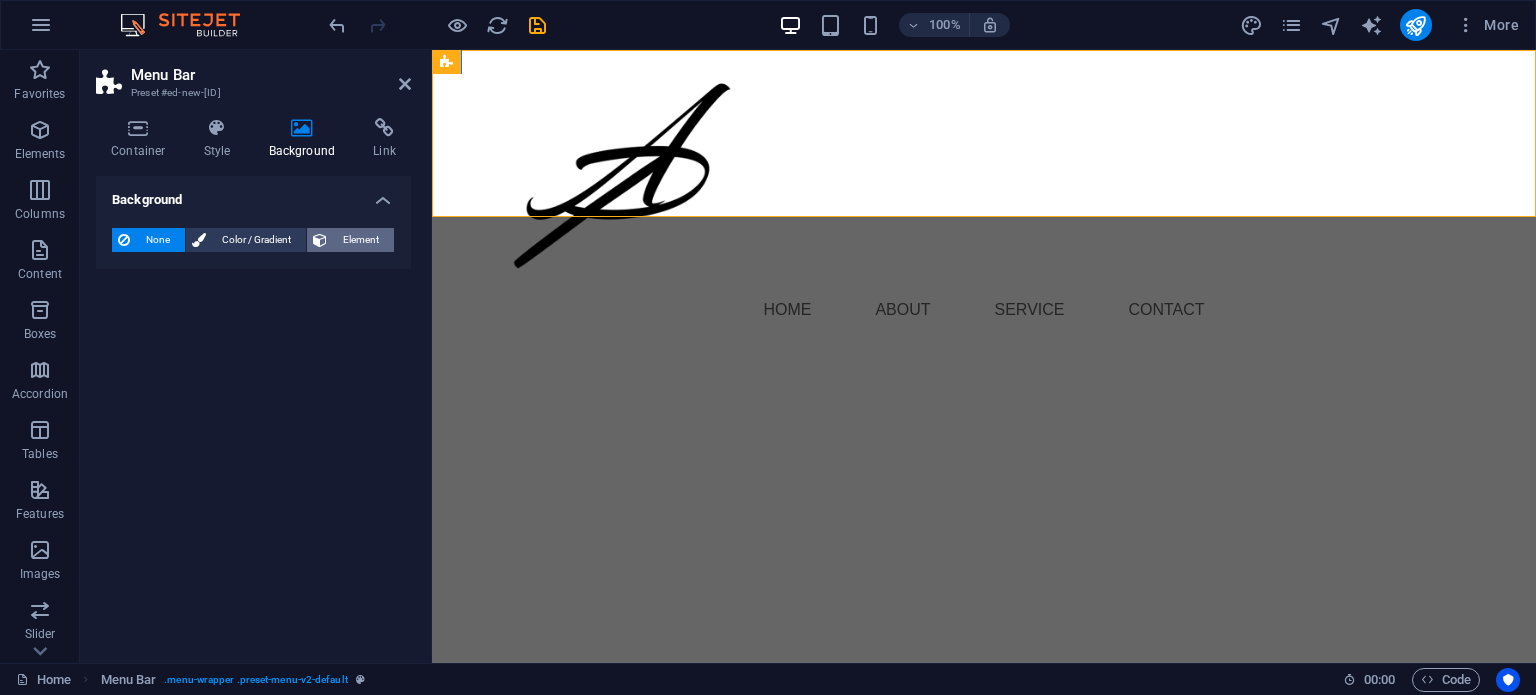 click on "Element" at bounding box center [360, 240] 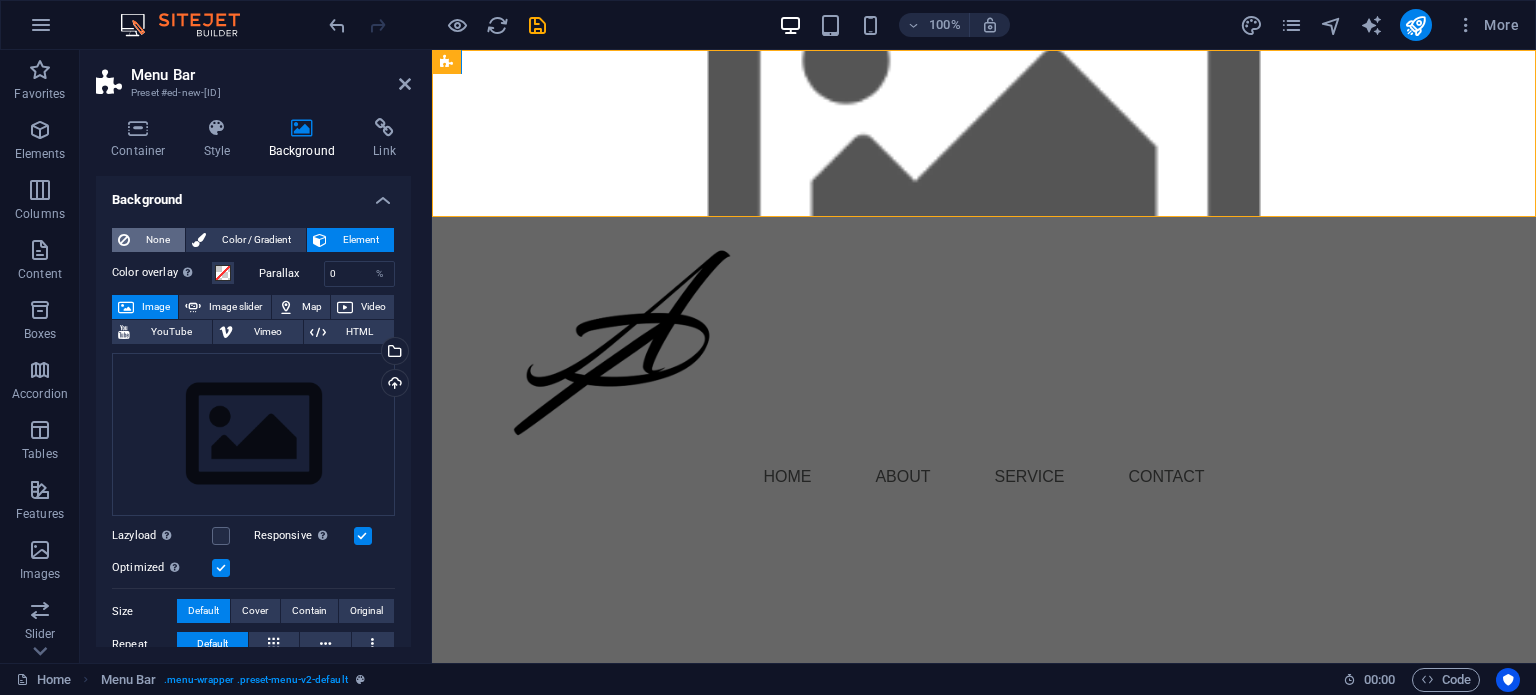 click on "None" at bounding box center [157, 240] 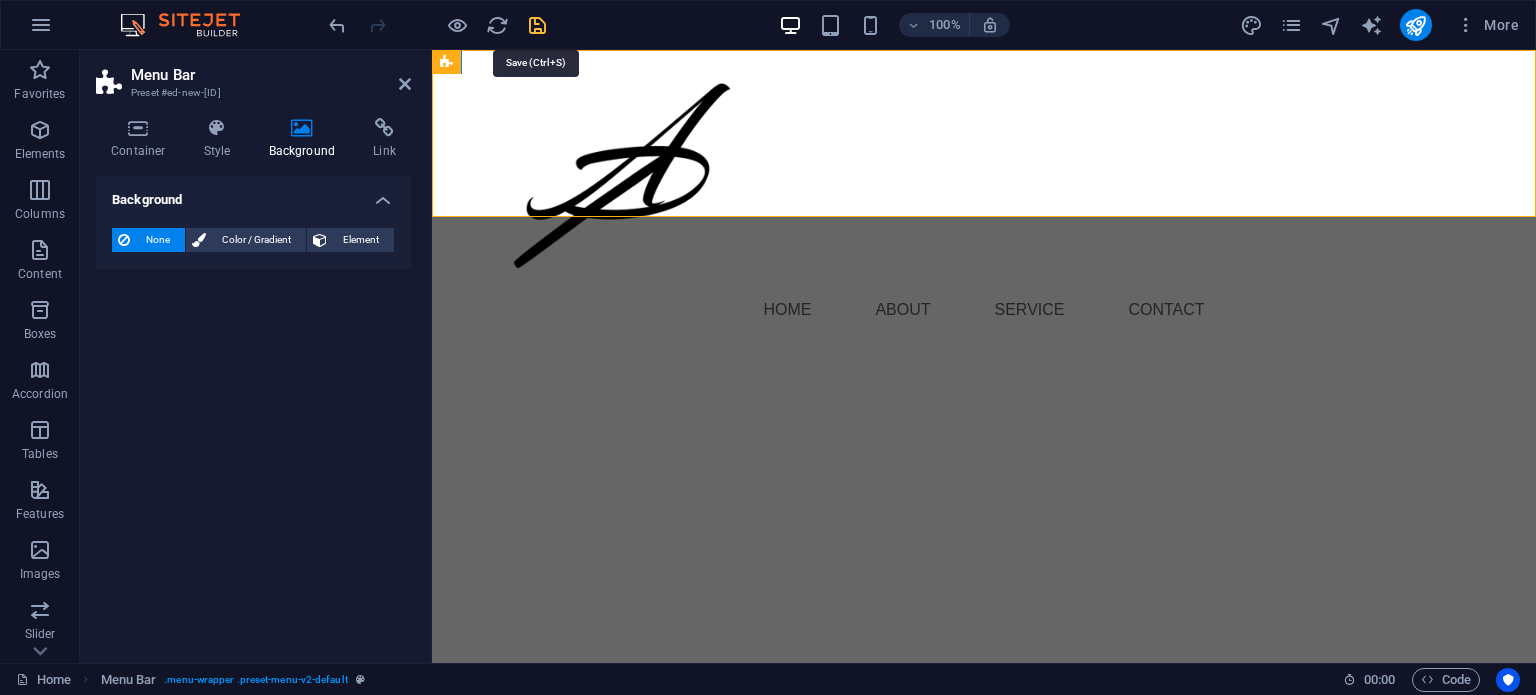 click at bounding box center (537, 25) 